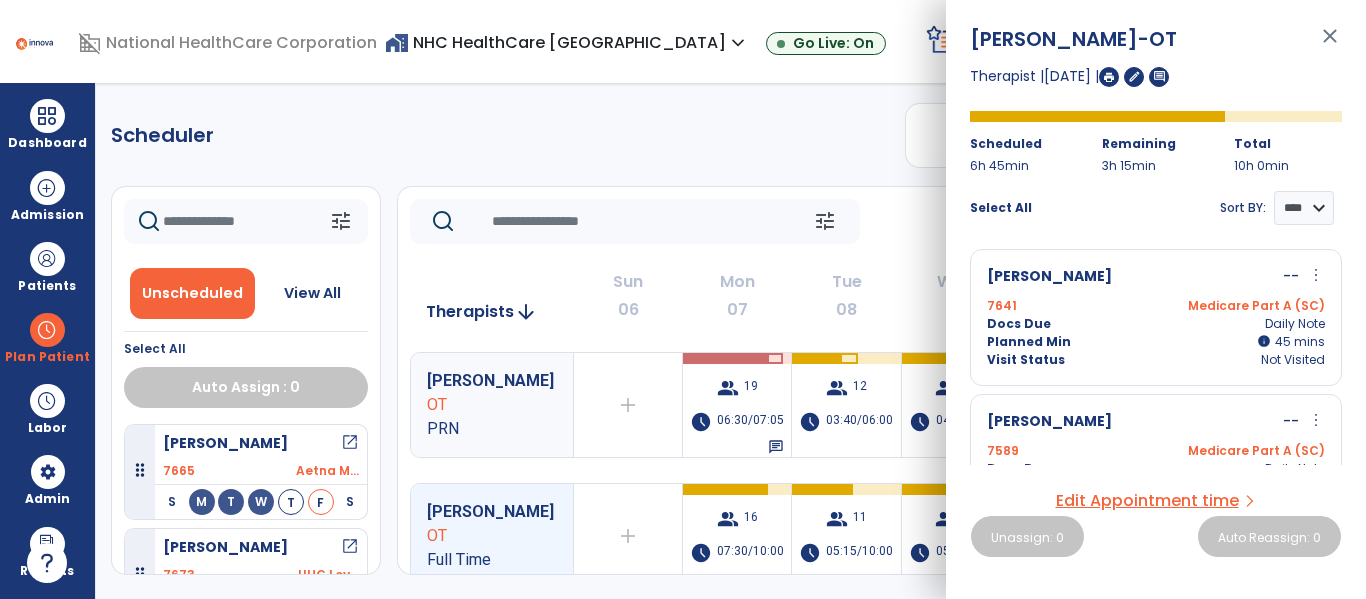 scroll, scrollTop: 0, scrollLeft: 0, axis: both 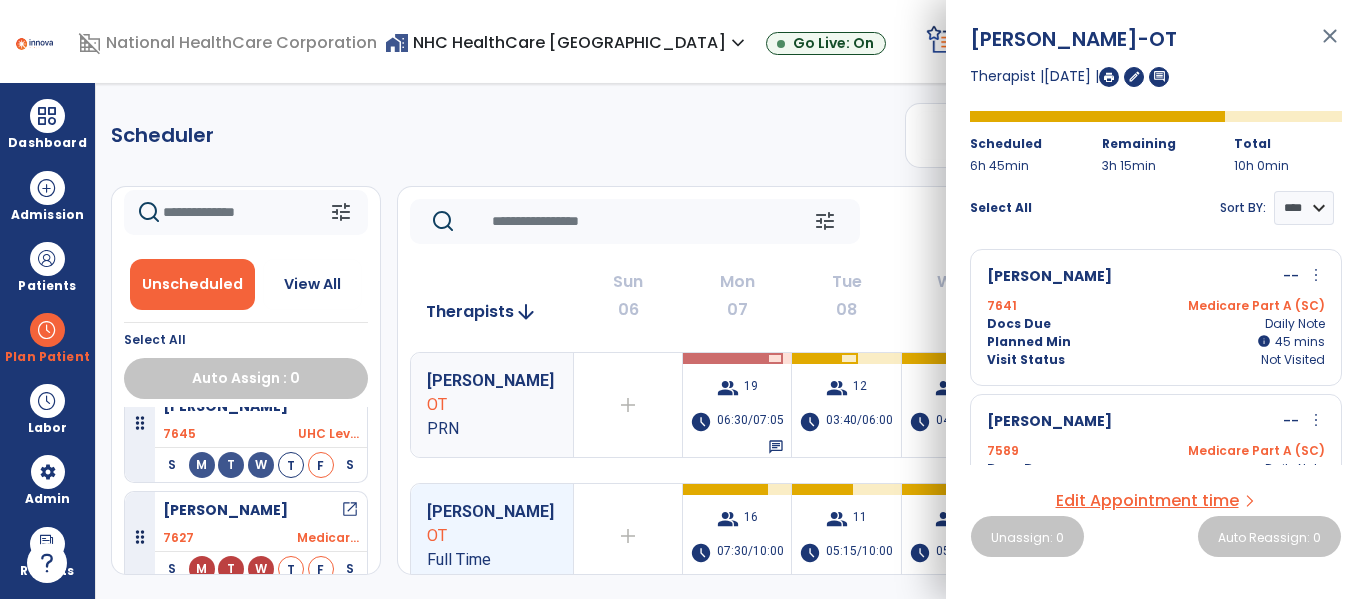 click on "close" at bounding box center (1330, 45) 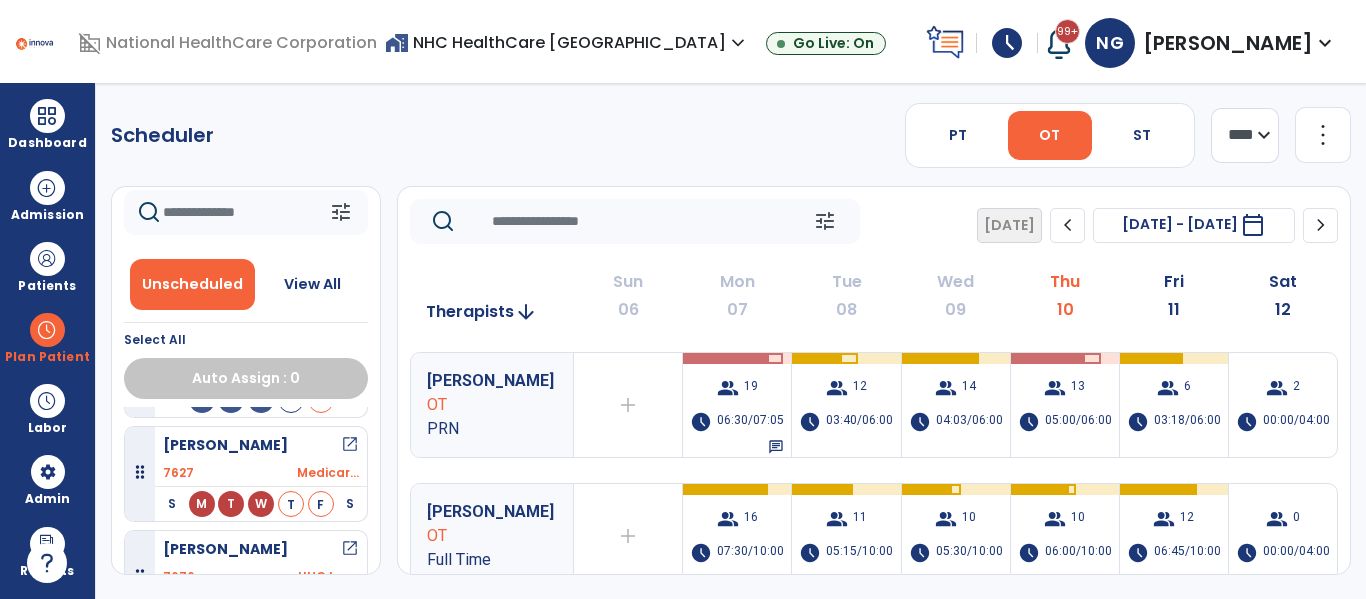 scroll, scrollTop: 457, scrollLeft: 0, axis: vertical 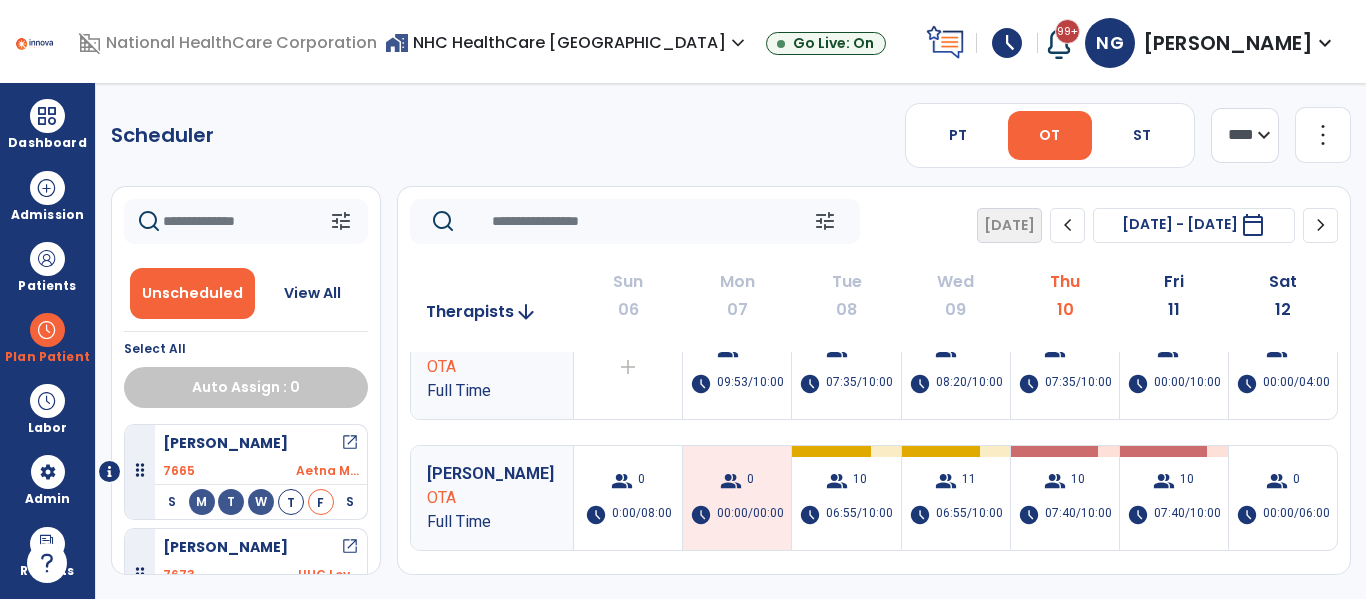 click on "[PERSON_NAME]   open_in_new" at bounding box center (261, 443) 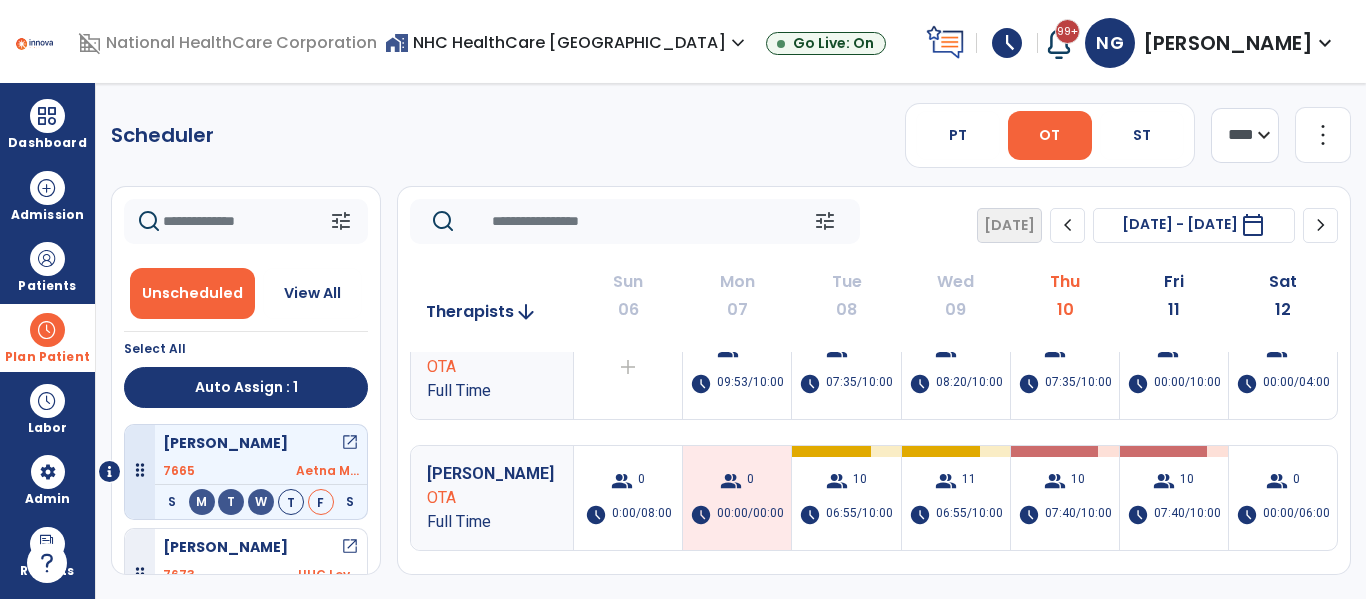 click on "Plan Patient" at bounding box center [47, 337] 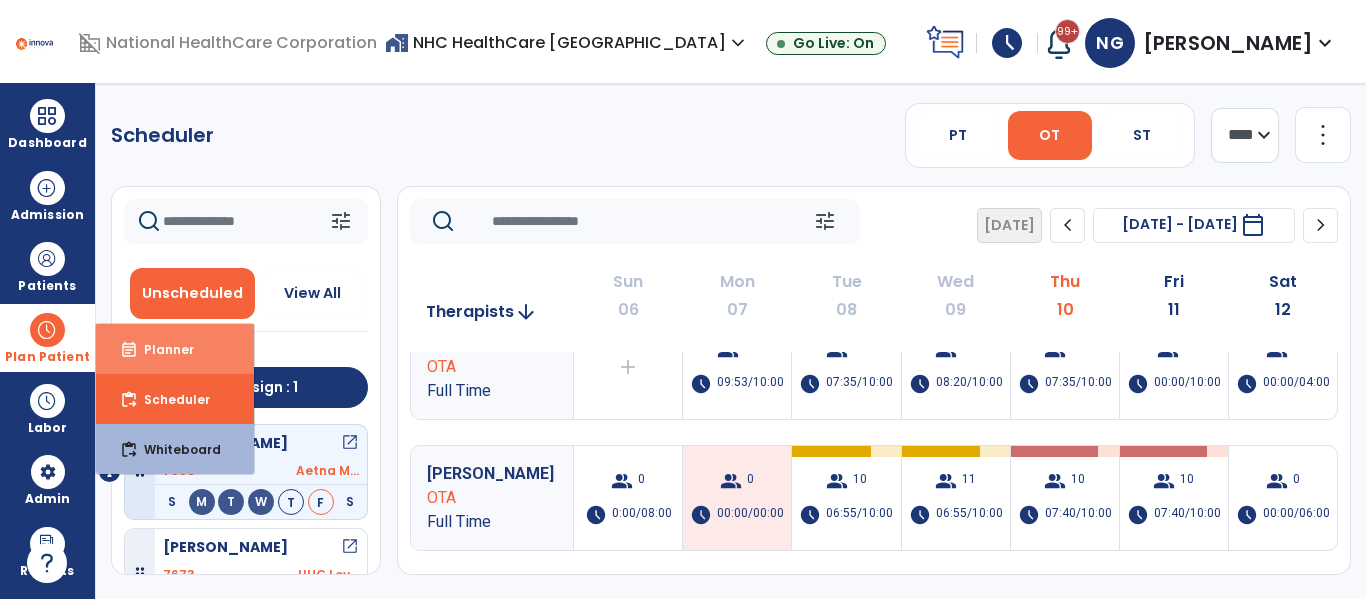 click on "event_note" at bounding box center (129, 350) 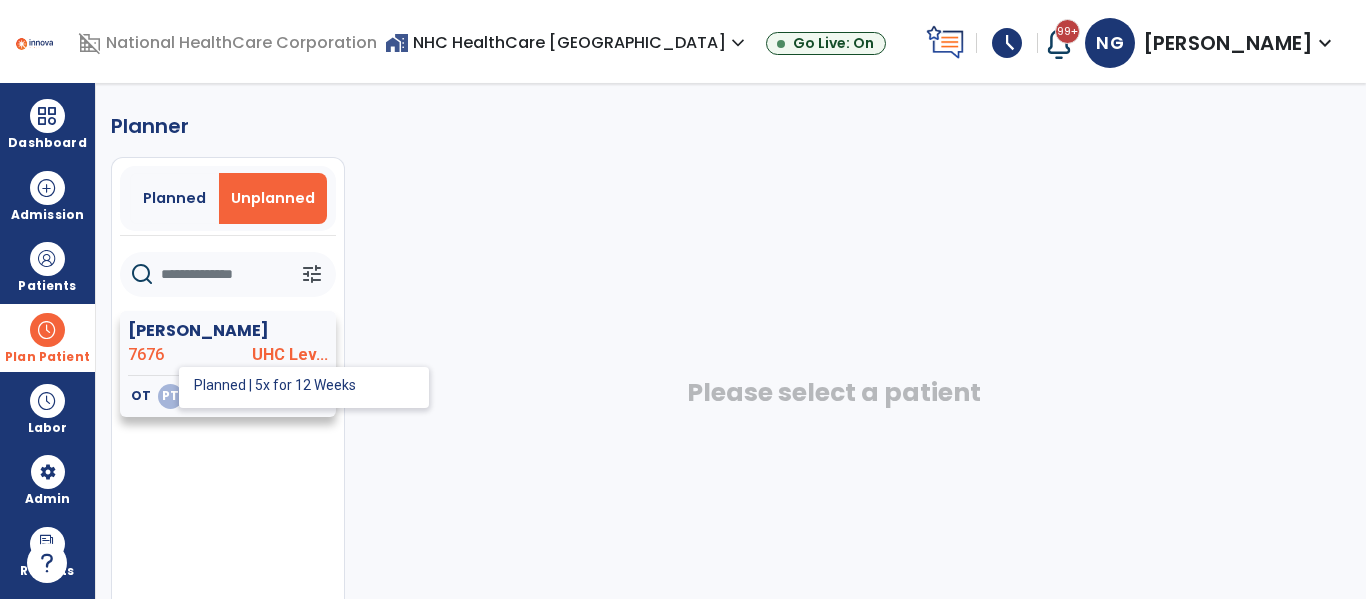 click on "OT" 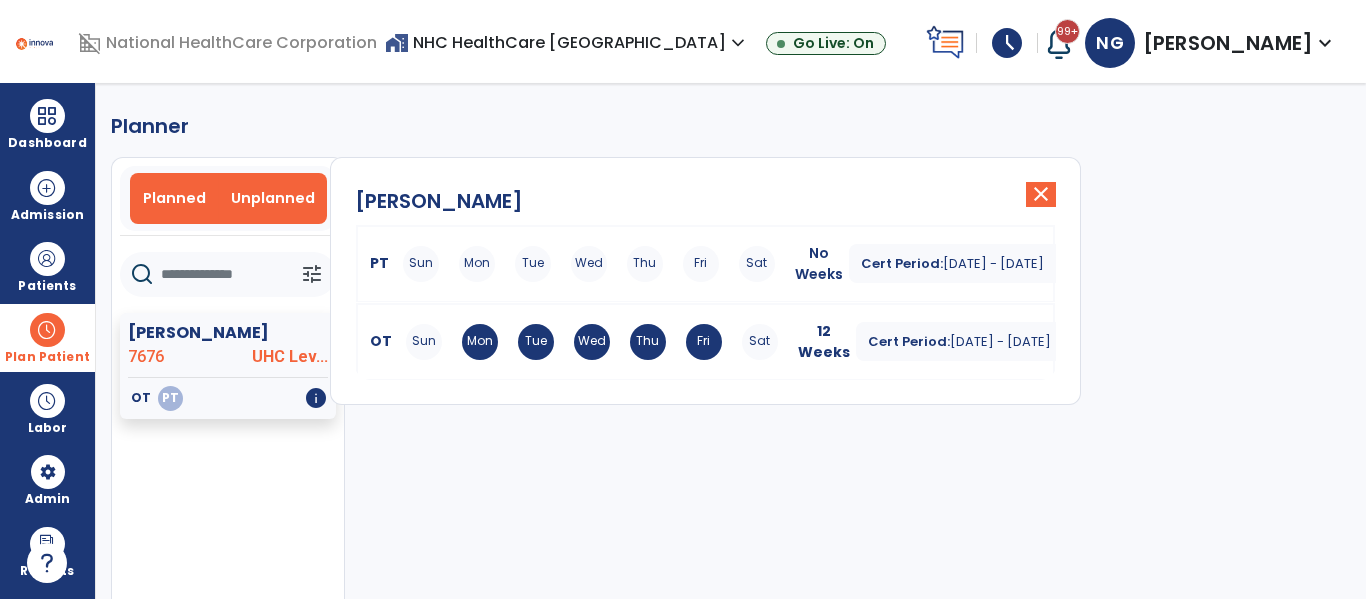 click on "Planned" at bounding box center (174, 198) 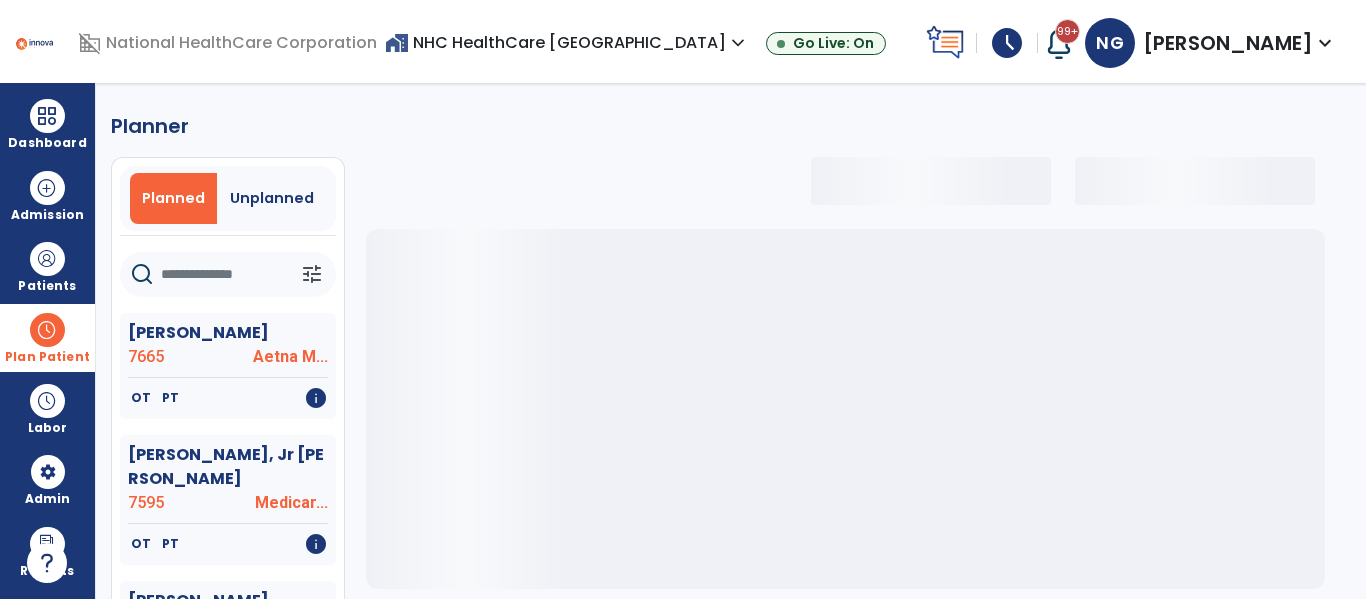 click 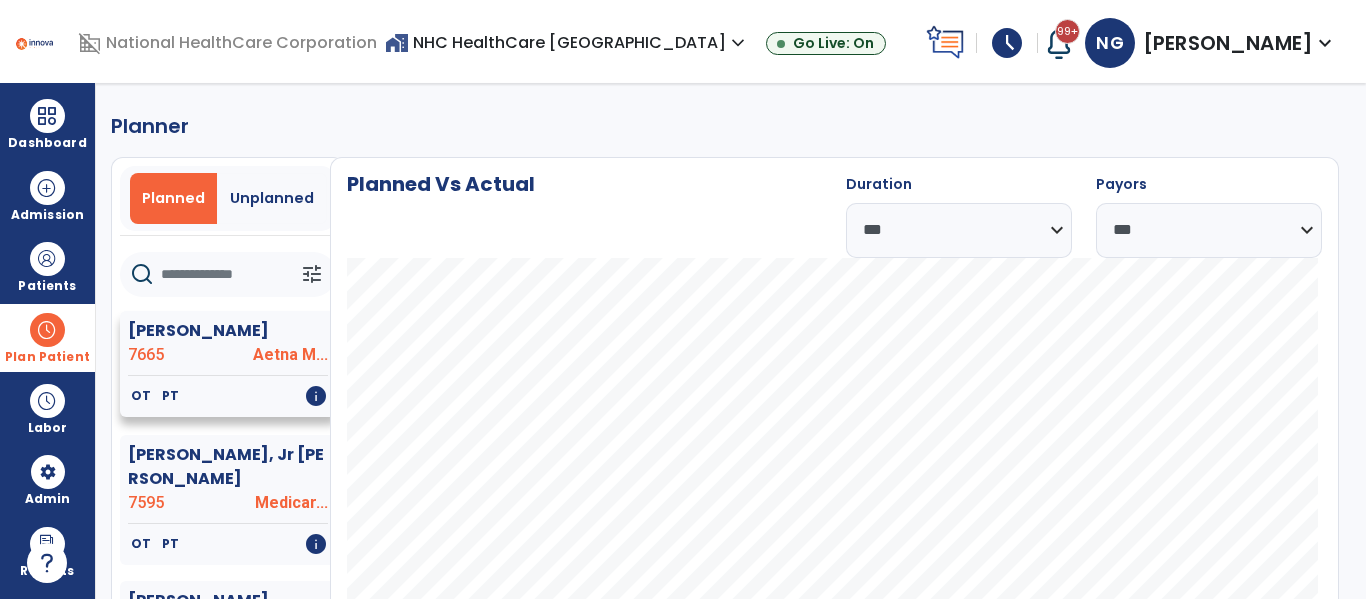 click on "7665" 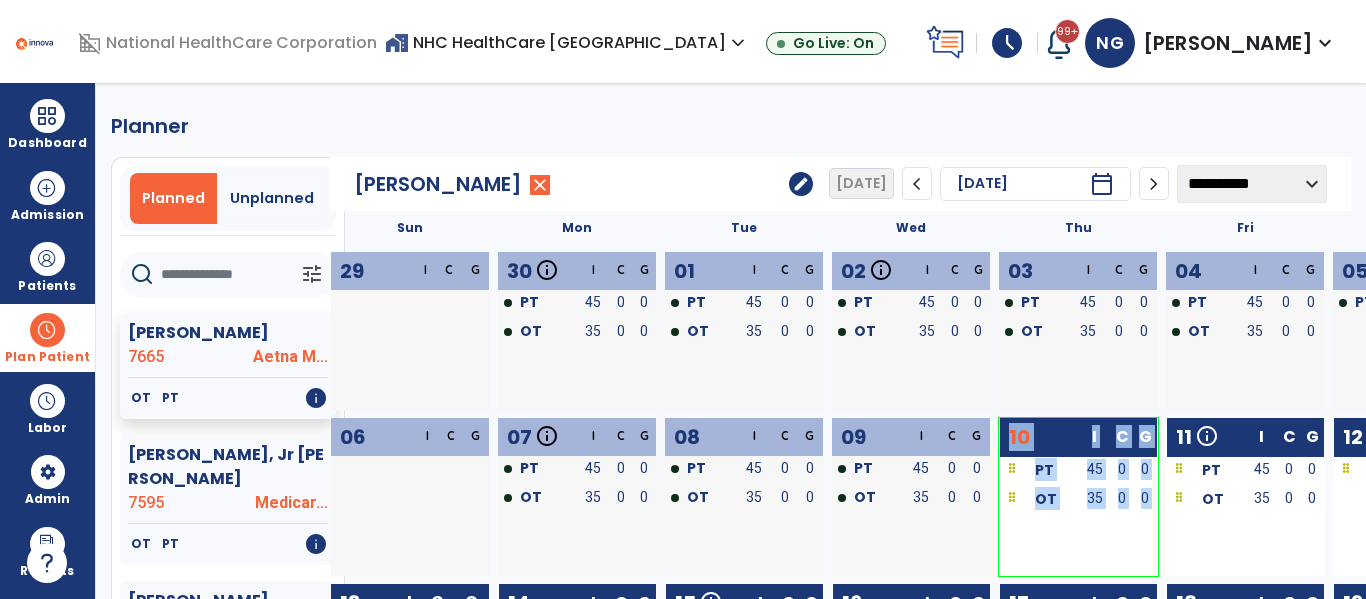 drag, startPoint x: 1073, startPoint y: 514, endPoint x: 1154, endPoint y: 526, distance: 81.88406 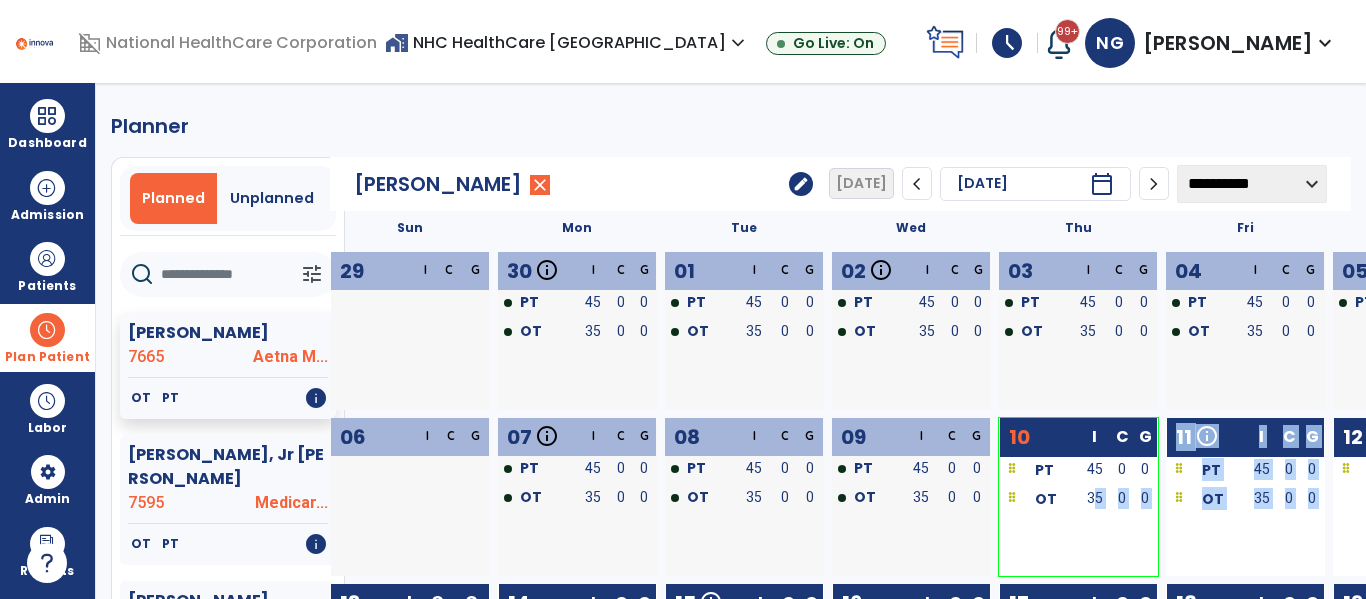 drag, startPoint x: 1096, startPoint y: 505, endPoint x: 1263, endPoint y: 523, distance: 167.96725 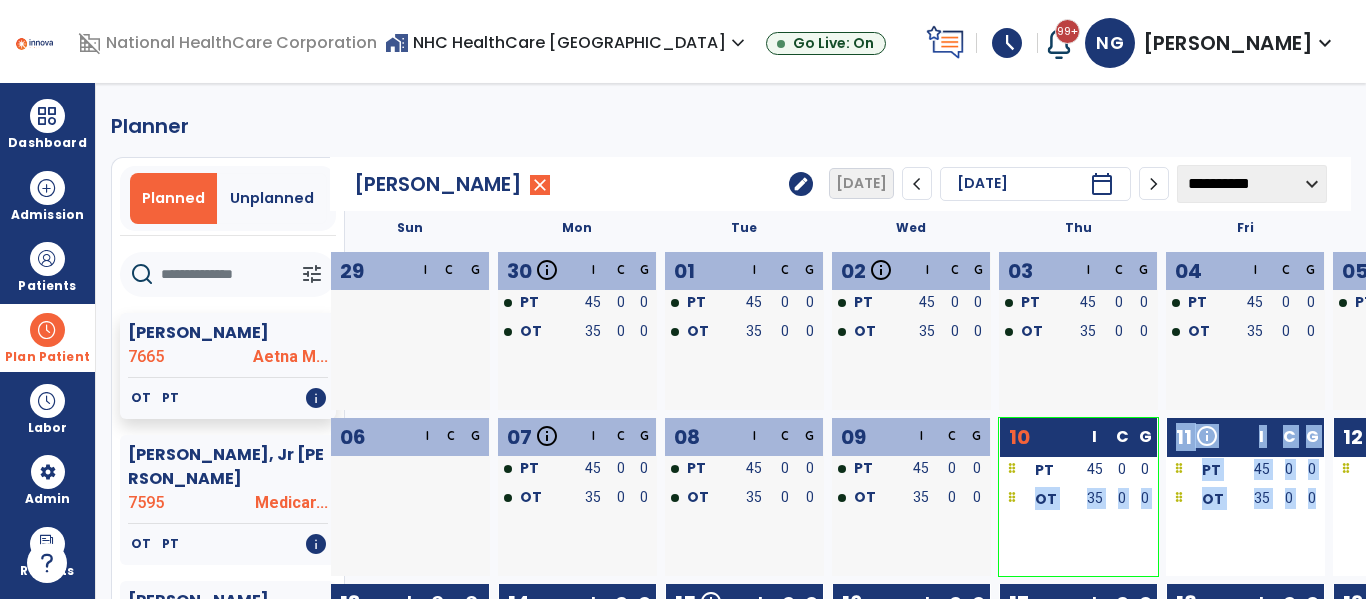drag, startPoint x: 1035, startPoint y: 501, endPoint x: 1205, endPoint y: 517, distance: 170.75128 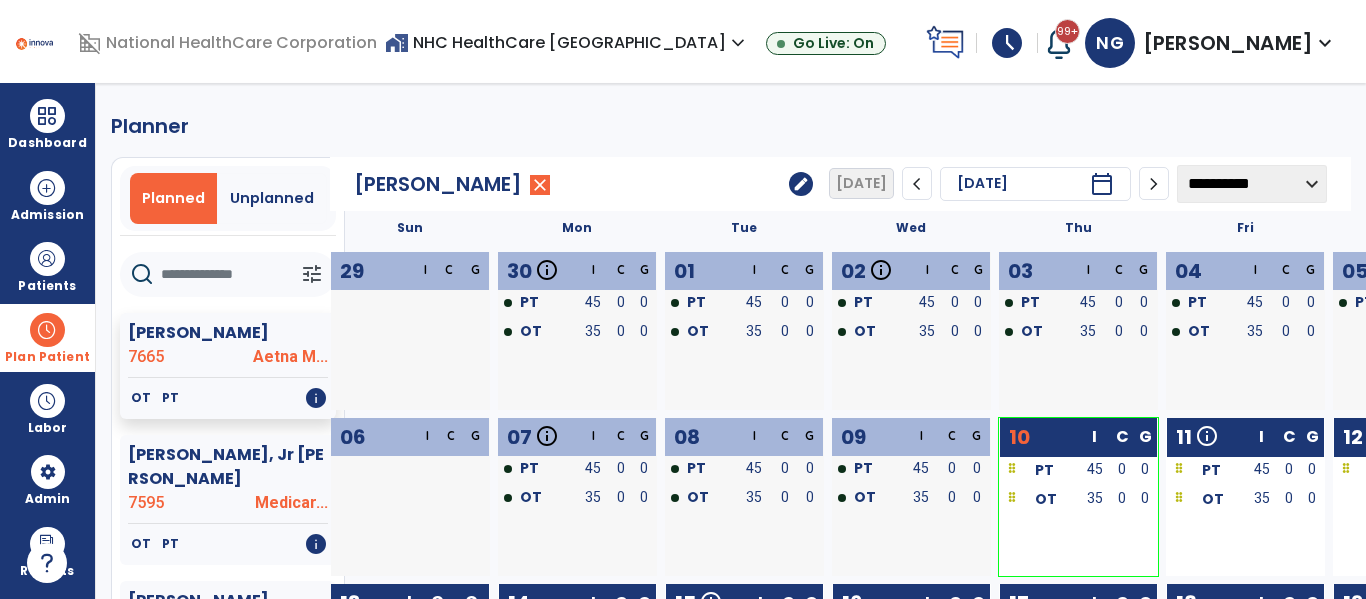 click on "10  I C G PT  45 0 0 OT  35 0 0" 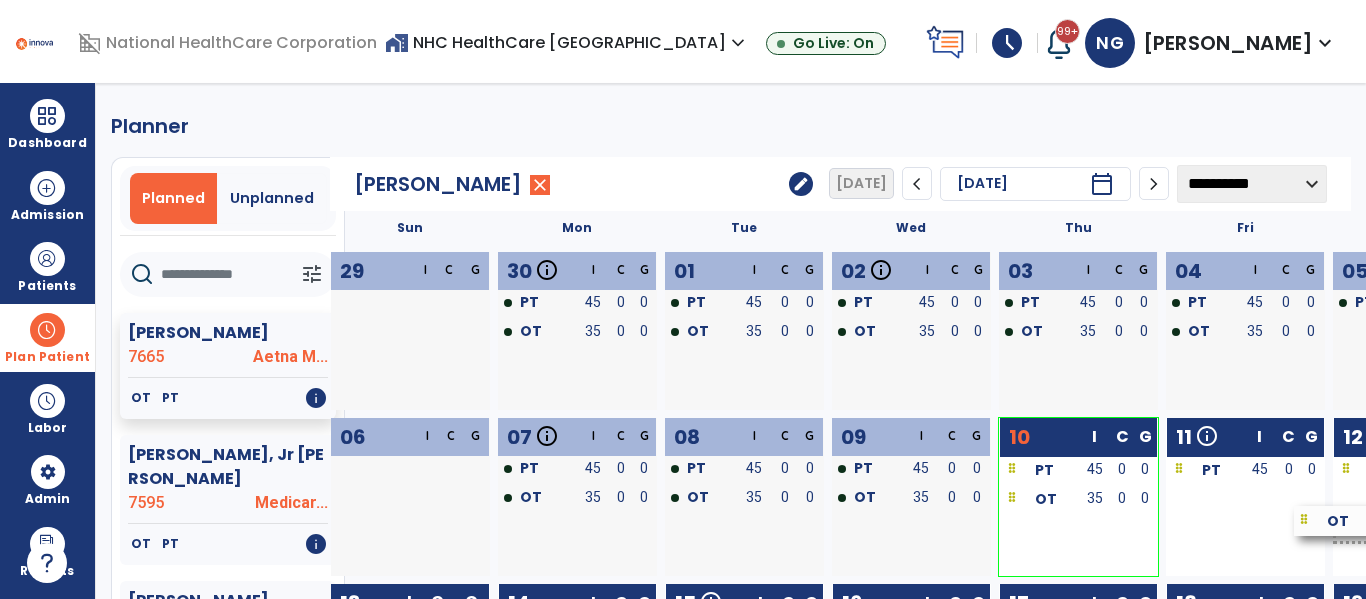 drag, startPoint x: 1227, startPoint y: 511, endPoint x: 1355, endPoint y: 531, distance: 129.55309 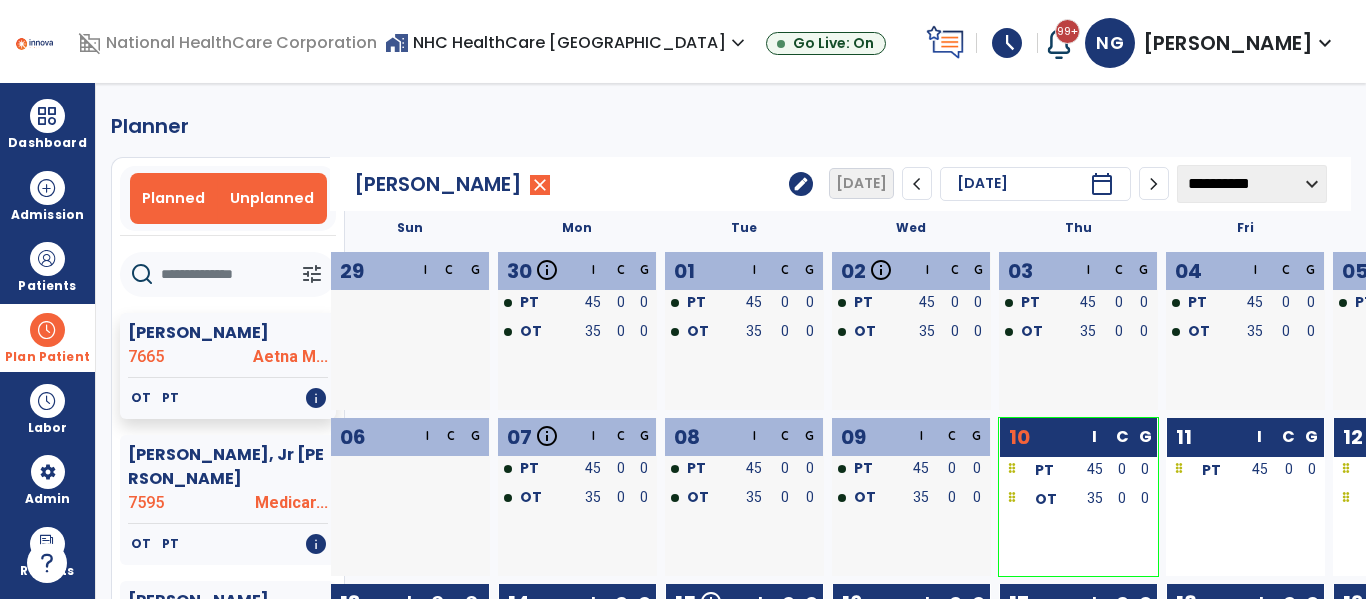 click on "Unplanned" at bounding box center (272, 198) 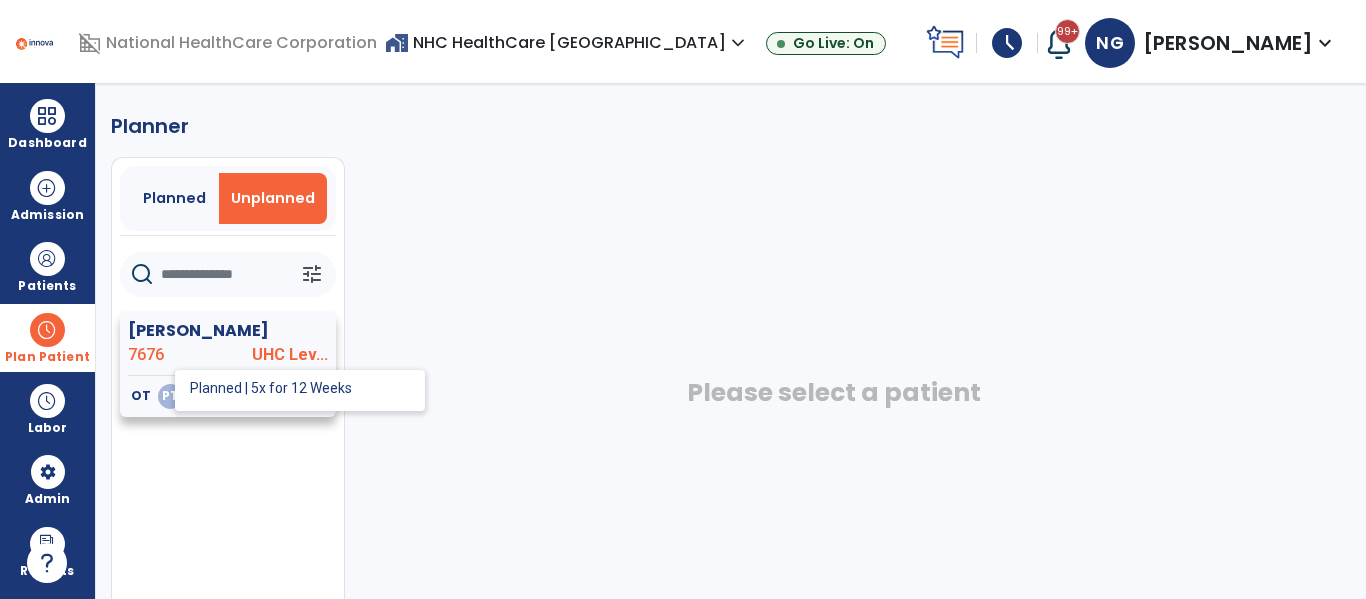click on "OT" 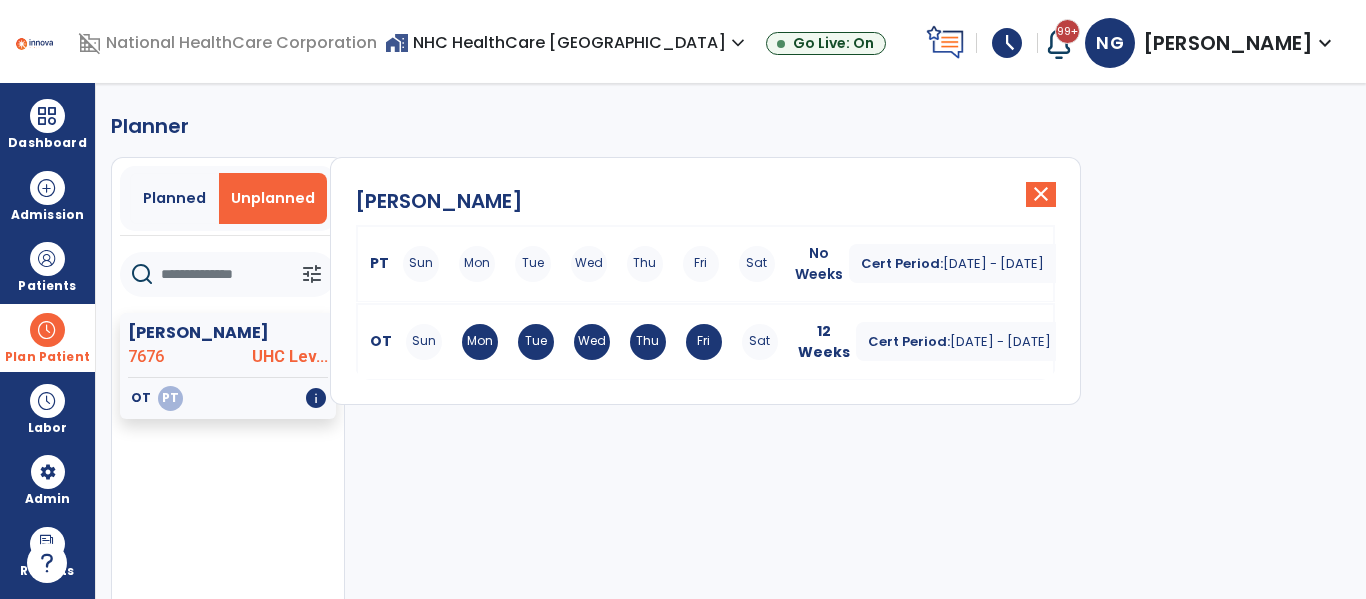 click on "Plan Patient  event_note  Planner  content_paste_go  Scheduler  content_paste_go  Whiteboard" at bounding box center [47, 337] 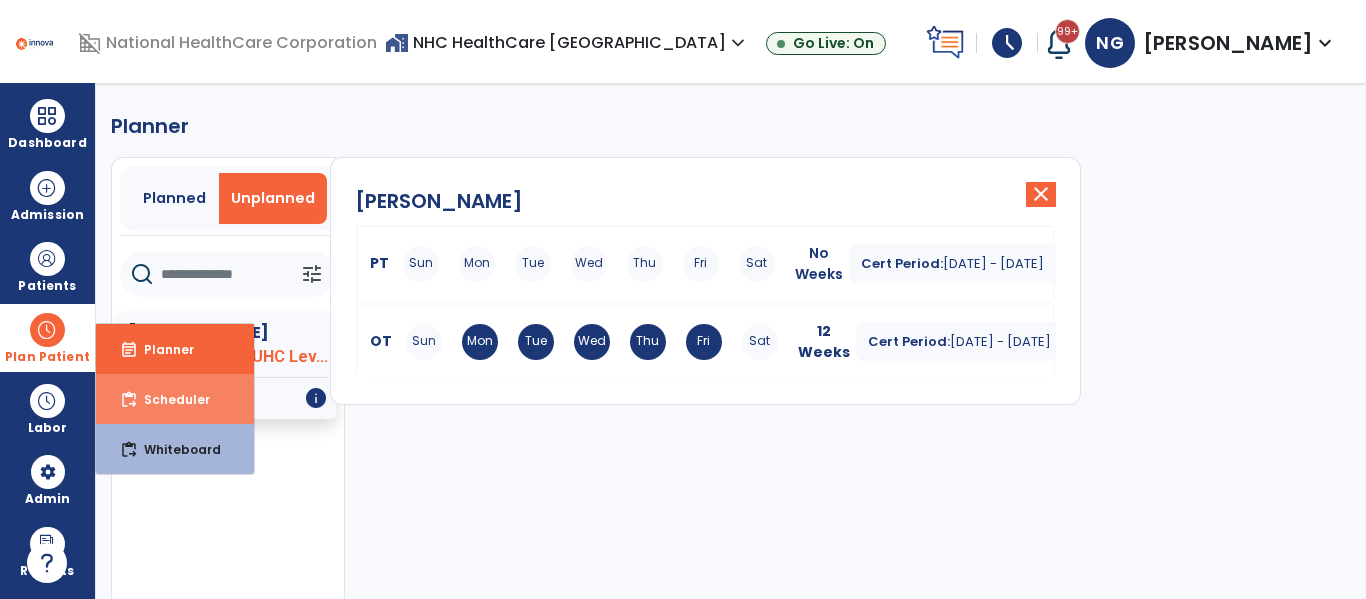 click on "content_paste_go  Scheduler" at bounding box center [175, 399] 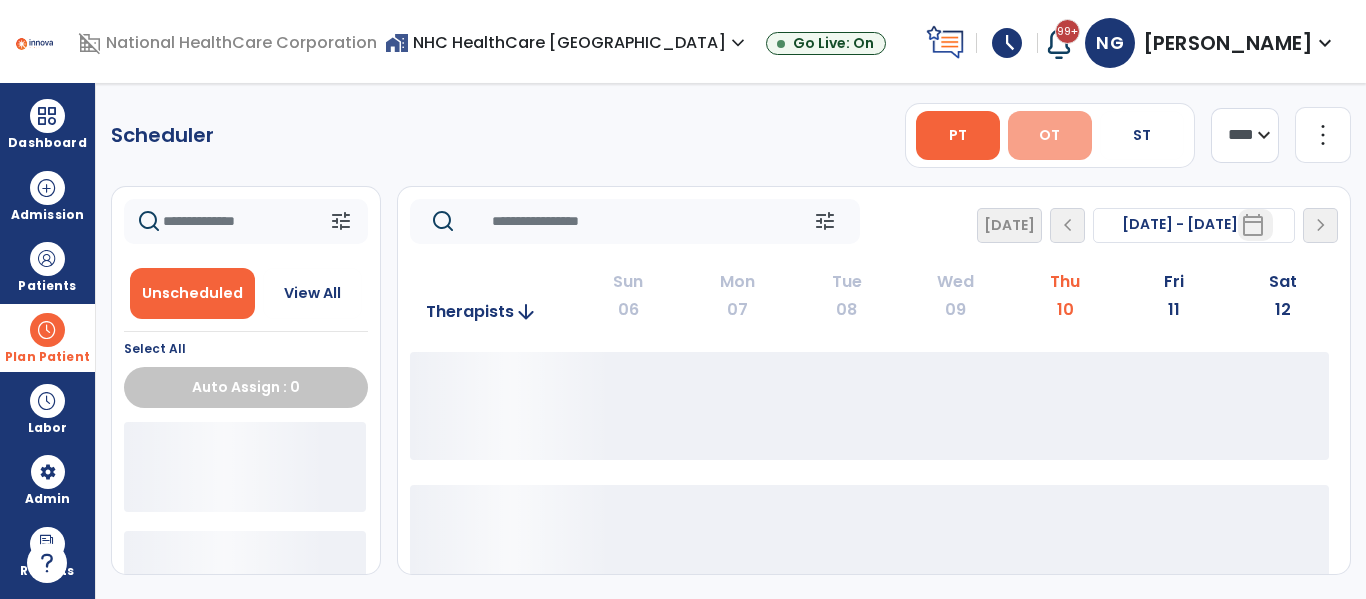 click on "OT" at bounding box center [1049, 135] 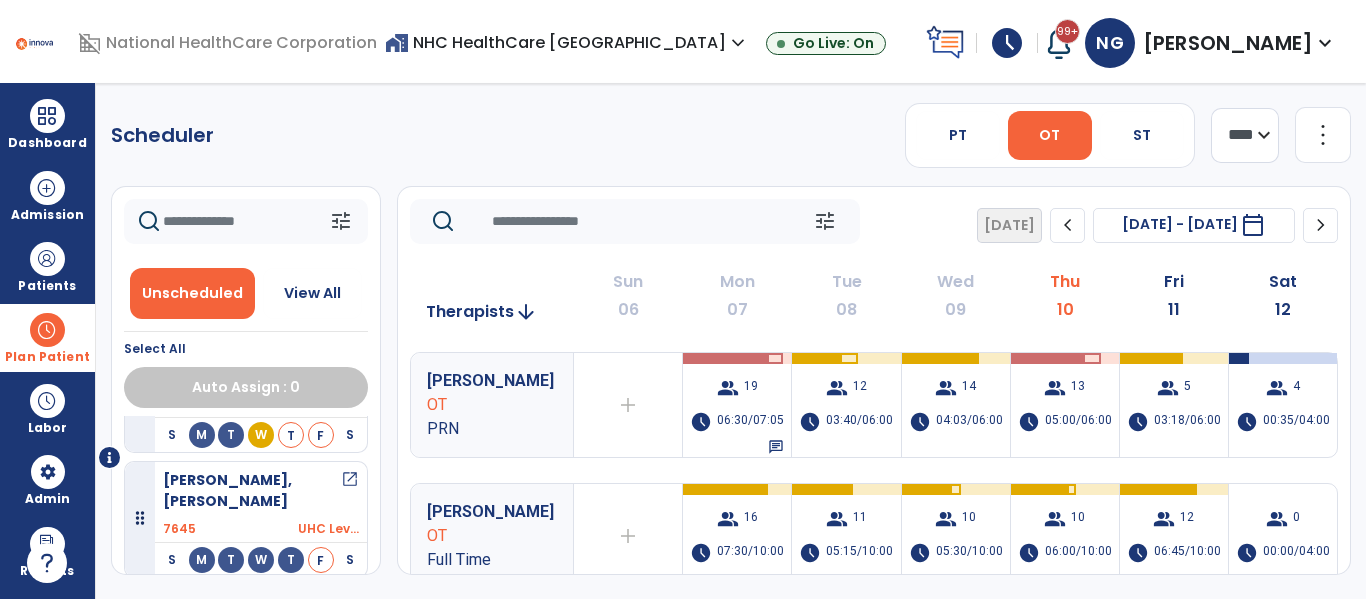 scroll, scrollTop: 100, scrollLeft: 0, axis: vertical 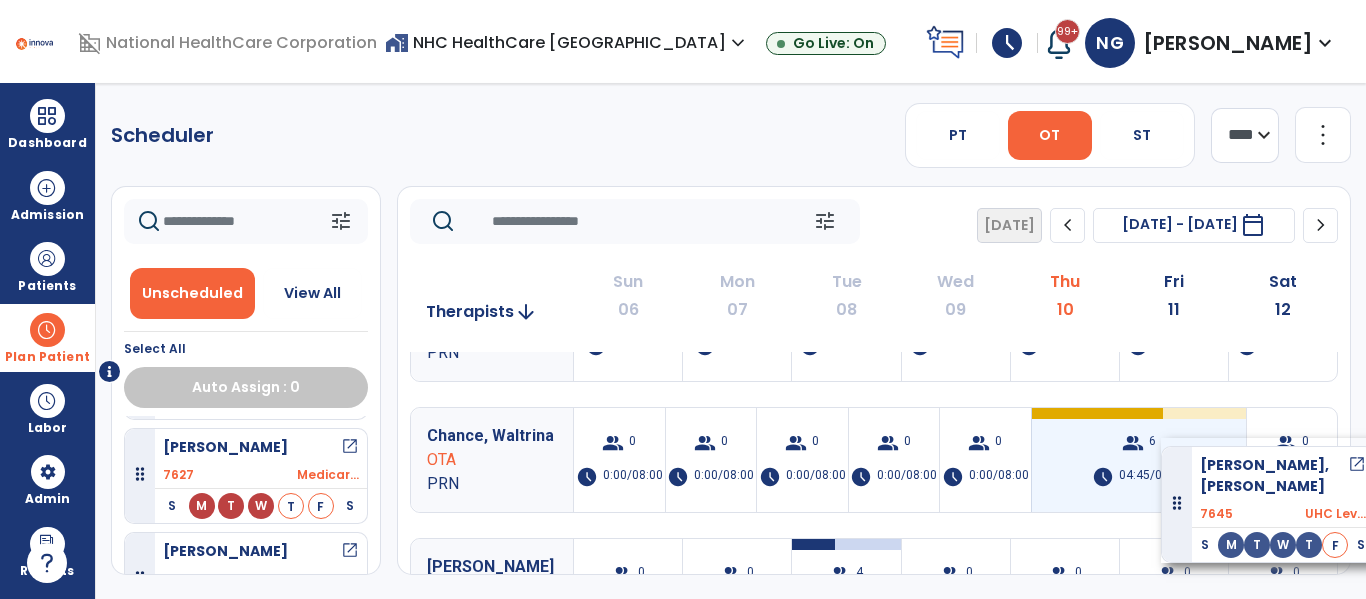 drag, startPoint x: 254, startPoint y: 456, endPoint x: 1161, endPoint y: 438, distance: 907.1786 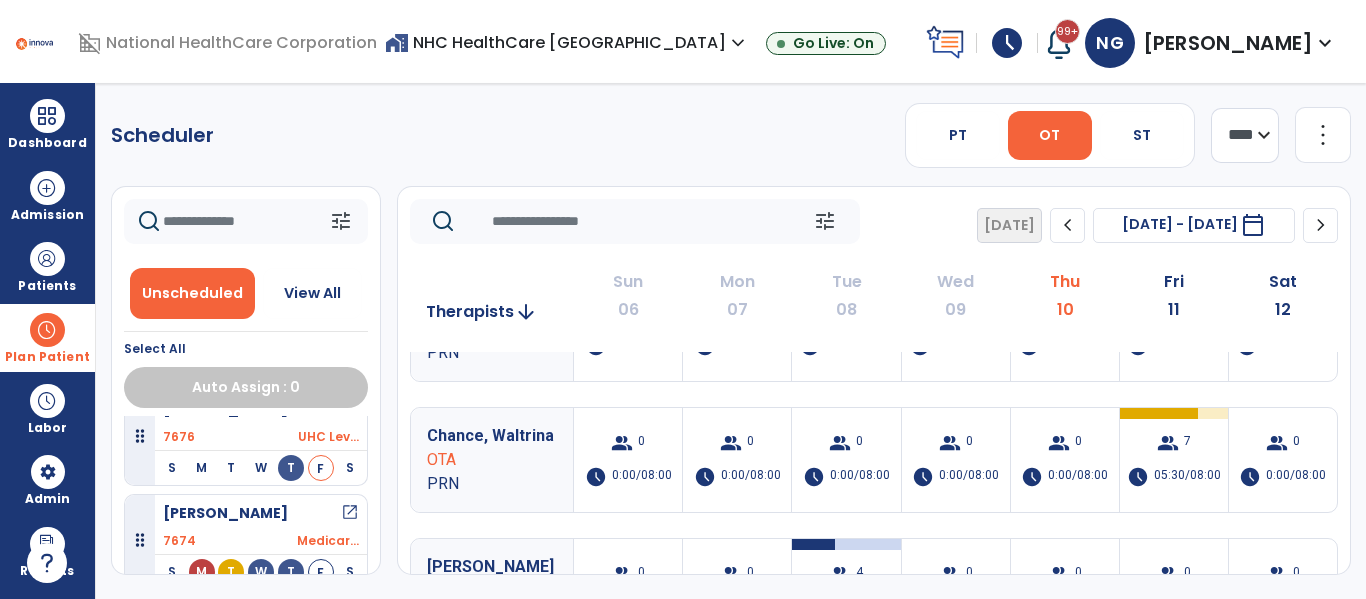 scroll, scrollTop: 249, scrollLeft: 0, axis: vertical 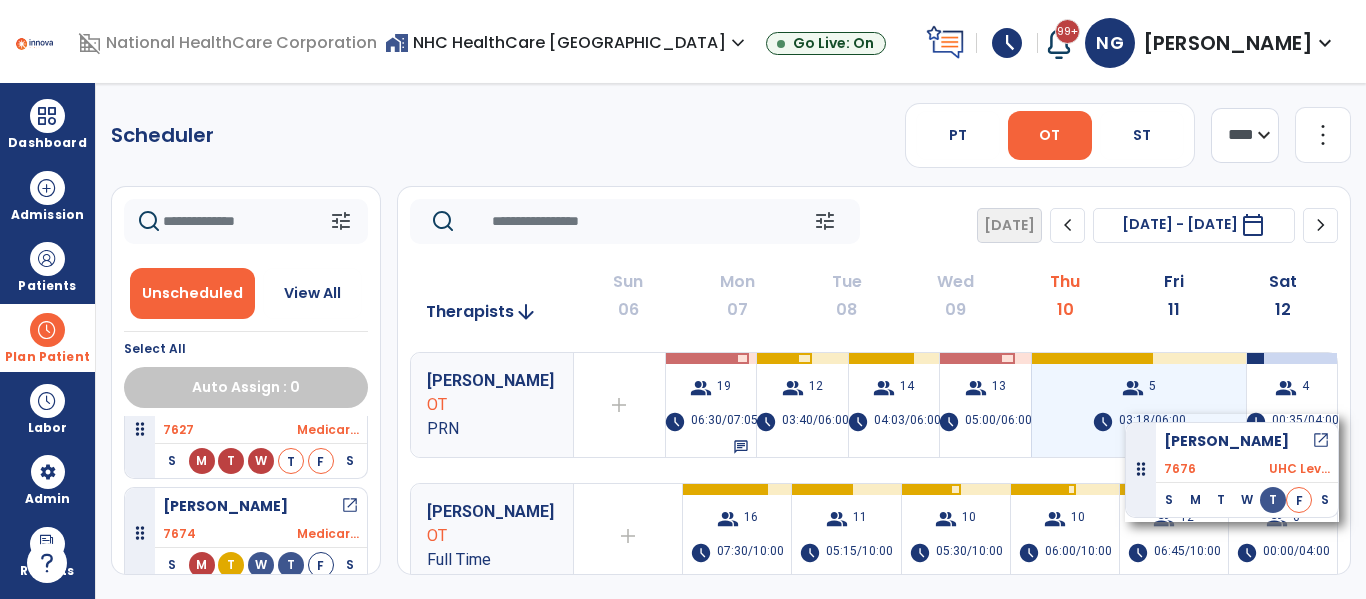 drag, startPoint x: 285, startPoint y: 539, endPoint x: 1125, endPoint y: 414, distance: 849.2497 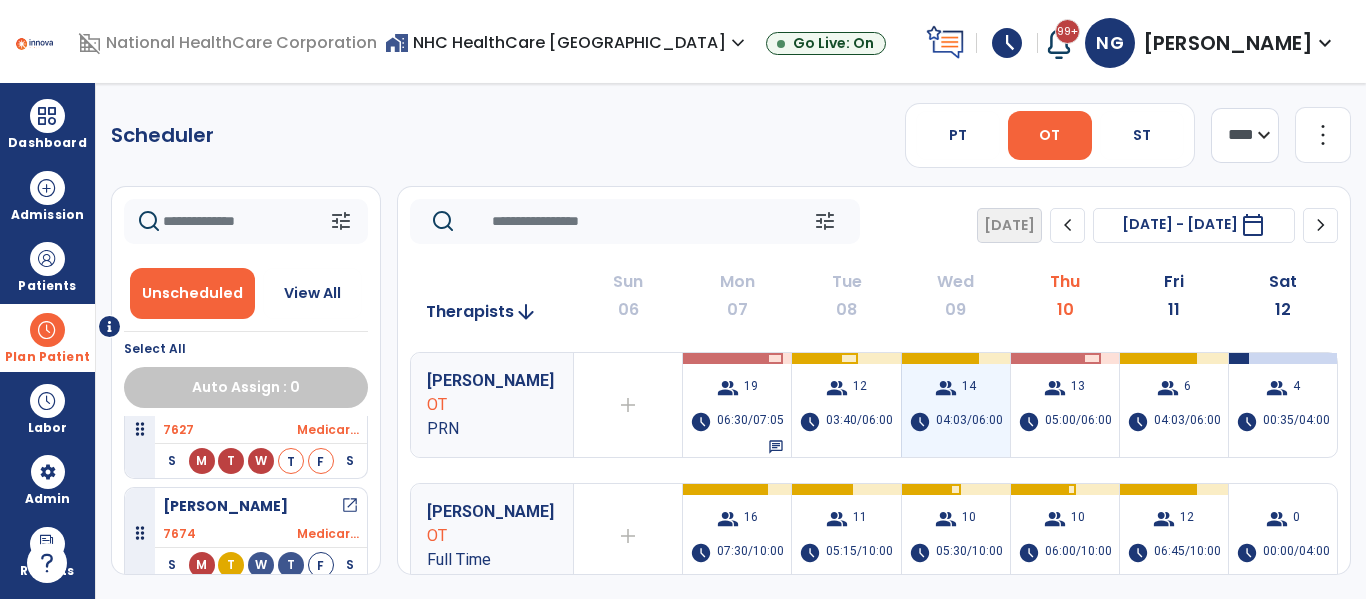 scroll, scrollTop: 145, scrollLeft: 0, axis: vertical 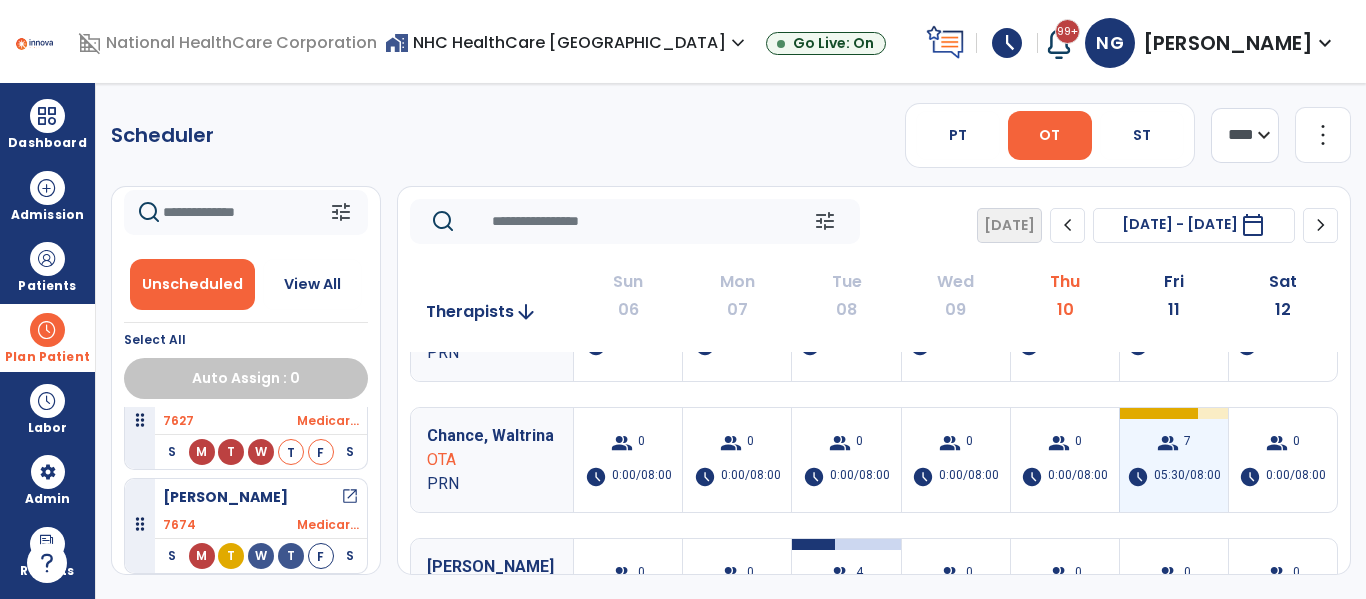 click on "05:30/08:00" at bounding box center (1187, 477) 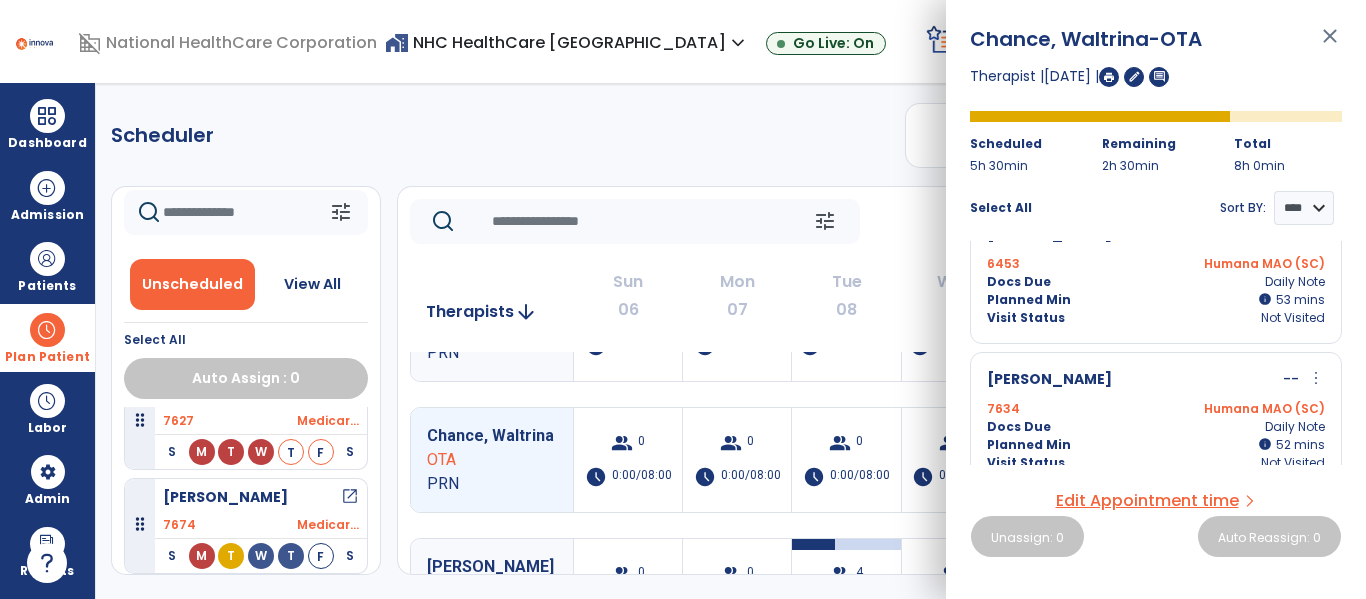 scroll, scrollTop: 0, scrollLeft: 0, axis: both 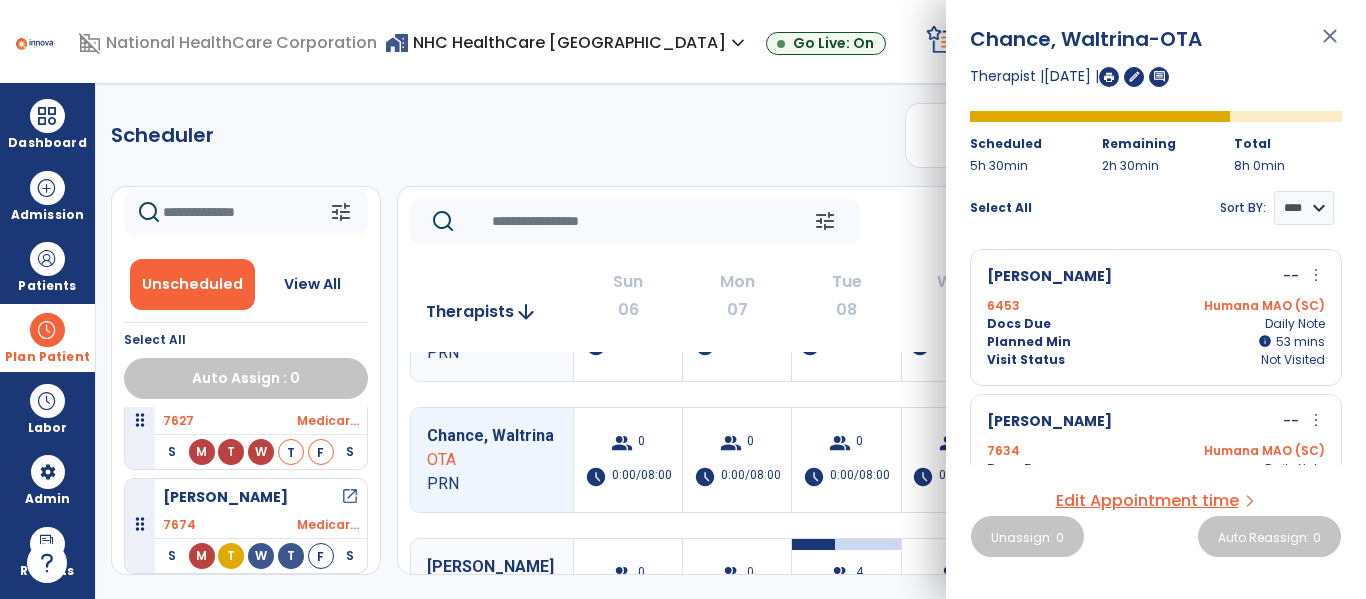 click on "close" at bounding box center (1330, 45) 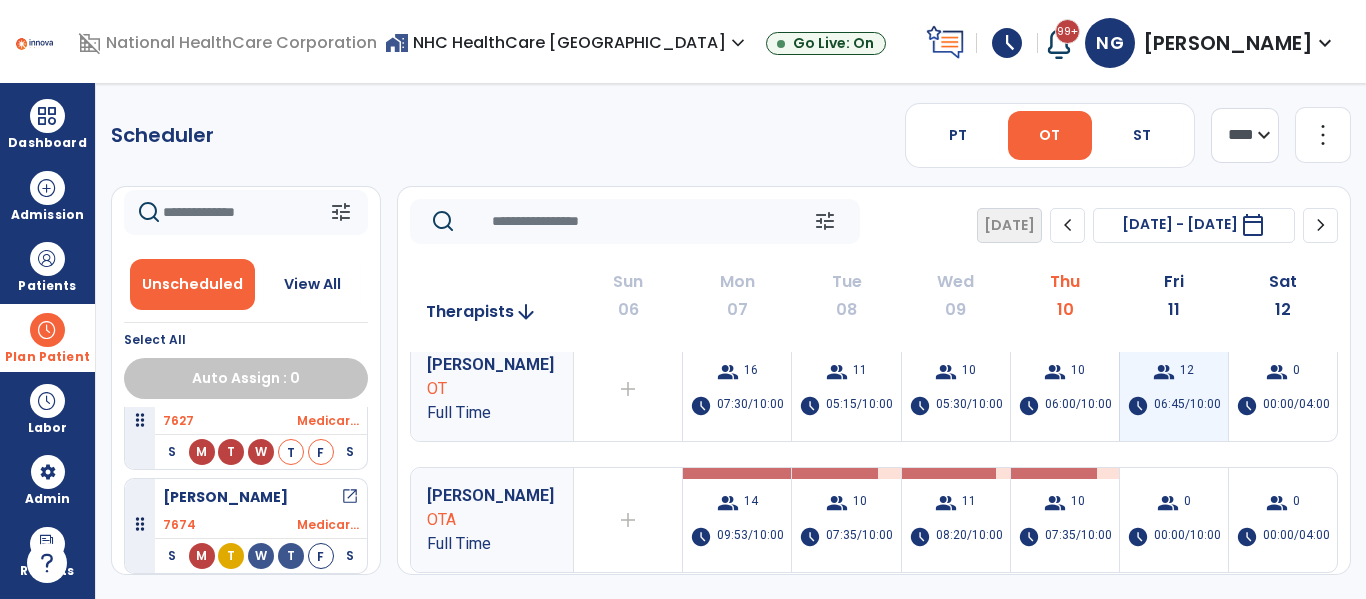 scroll, scrollTop: 100, scrollLeft: 0, axis: vertical 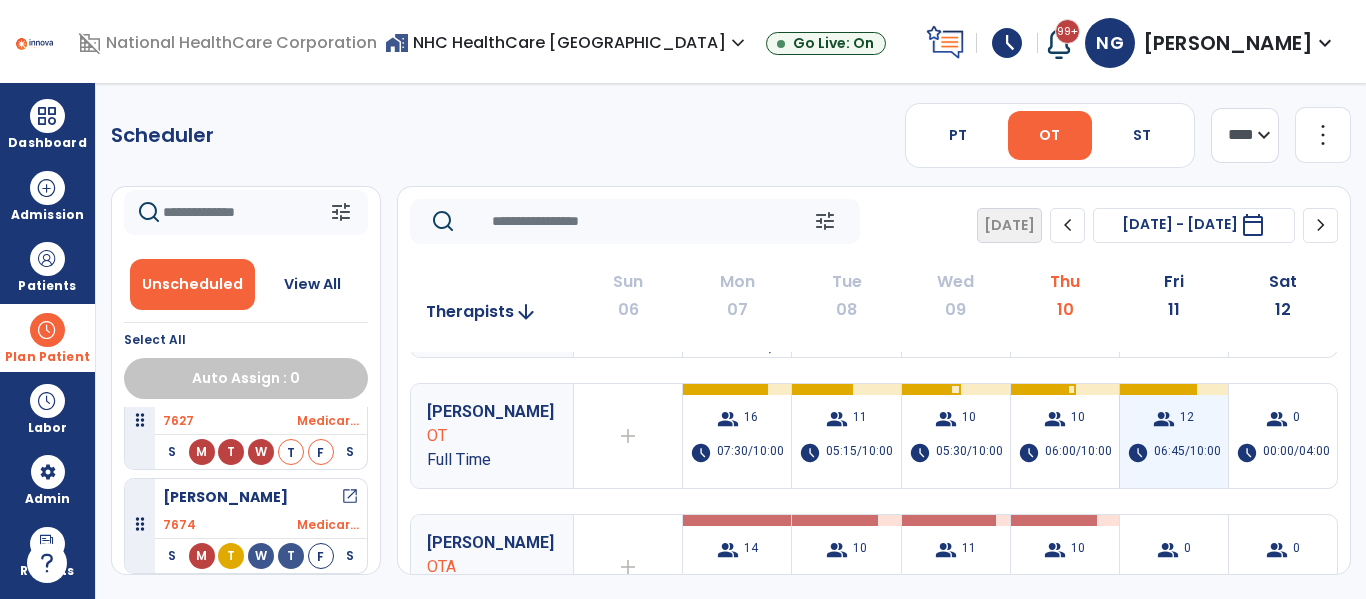 click on "06:45/10:00" at bounding box center [1187, 453] 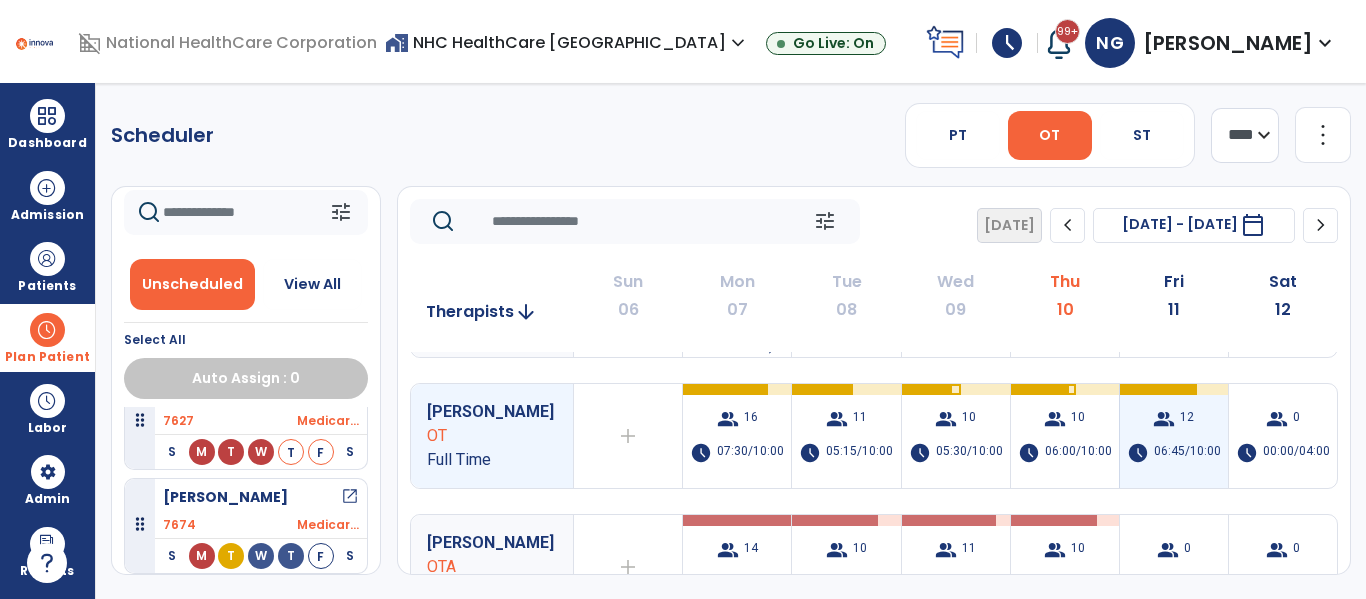 click on "06:45/10:00" at bounding box center (1187, 453) 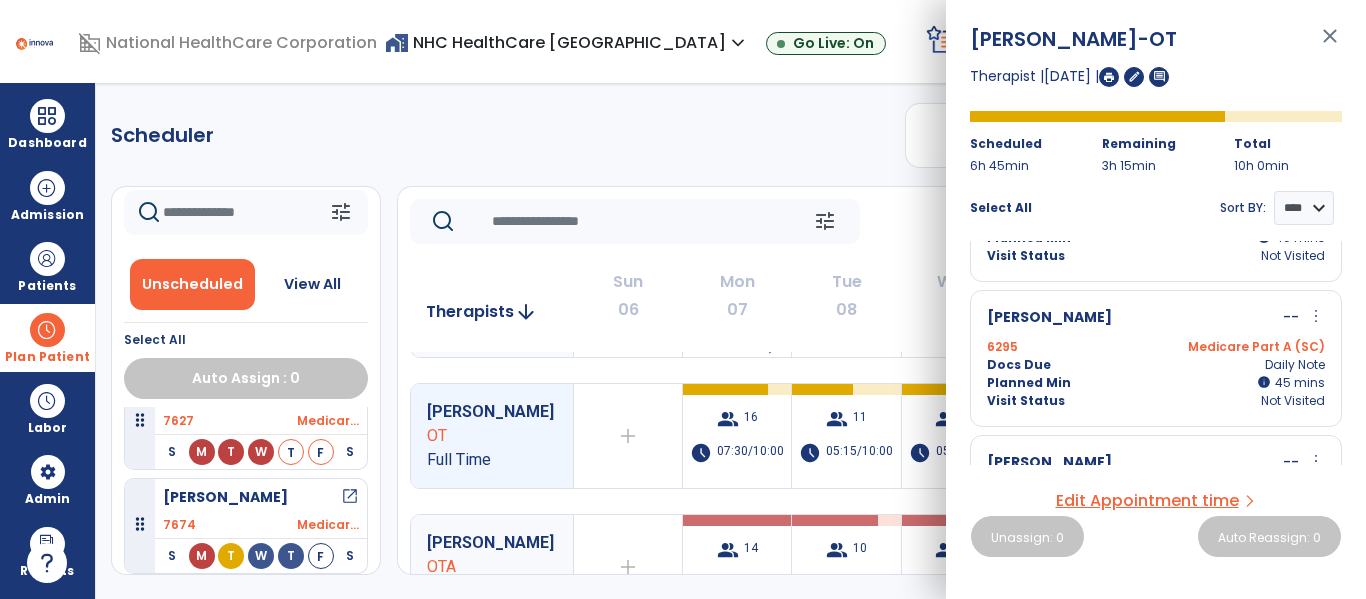 scroll, scrollTop: 1000, scrollLeft: 0, axis: vertical 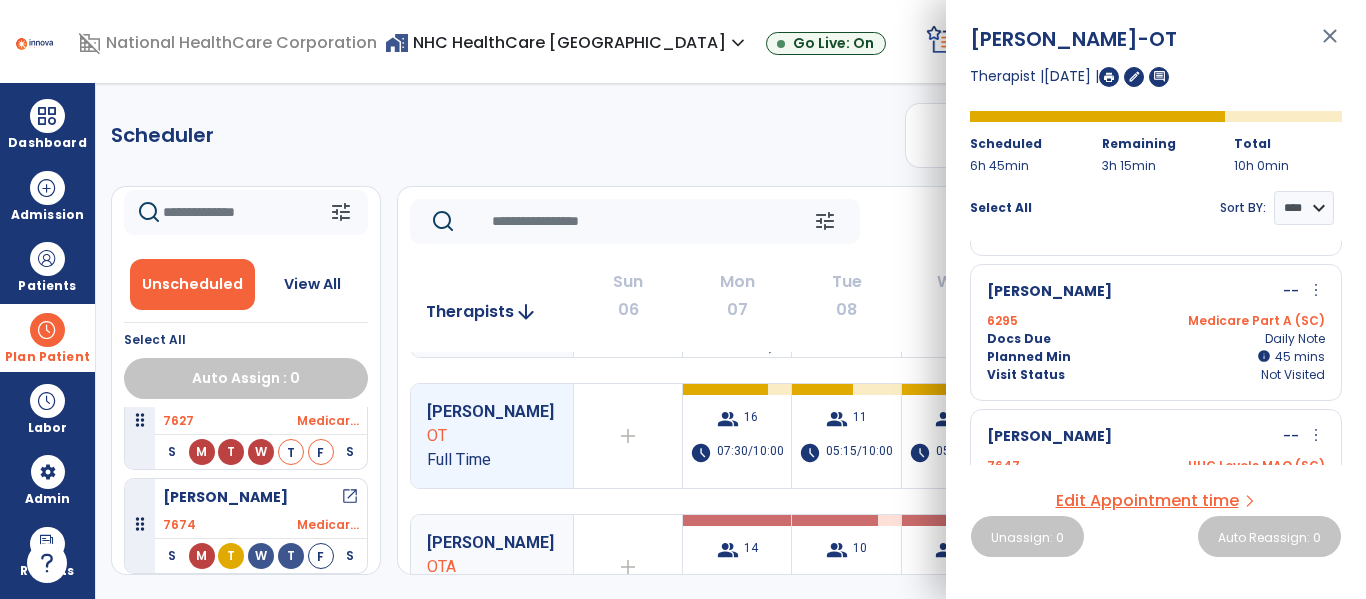 click on "Planned Min" at bounding box center (1029, 357) 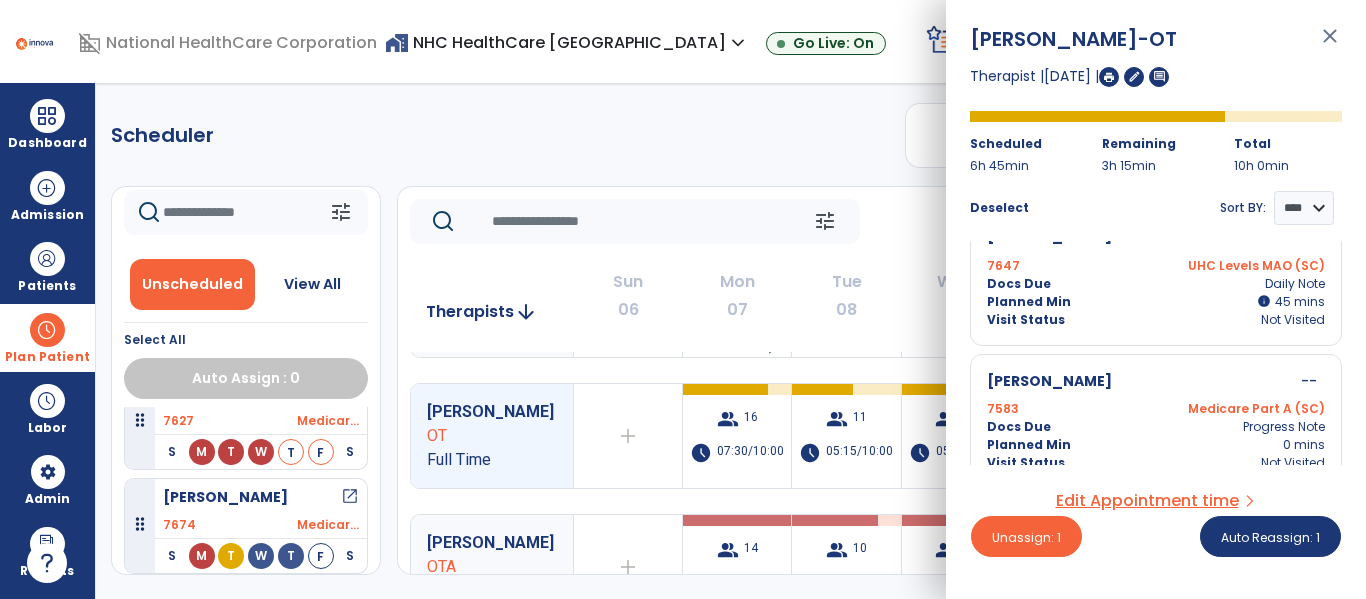scroll, scrollTop: 1300, scrollLeft: 0, axis: vertical 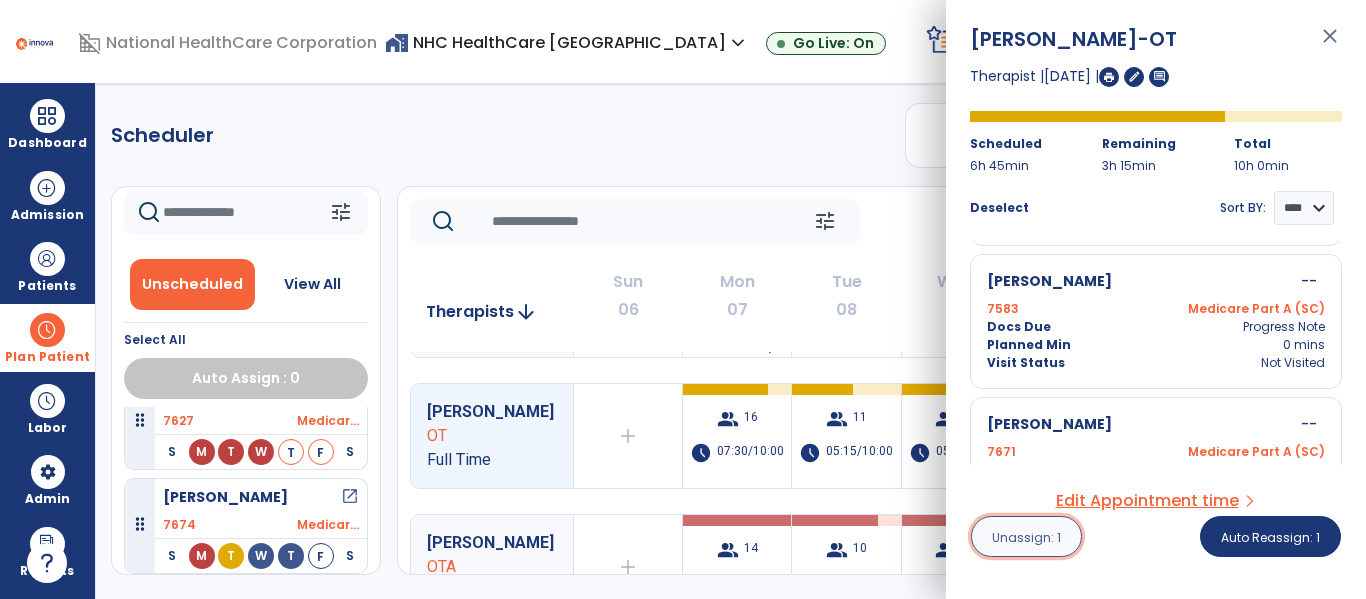 click on "Unassign: 1" at bounding box center [1026, 536] 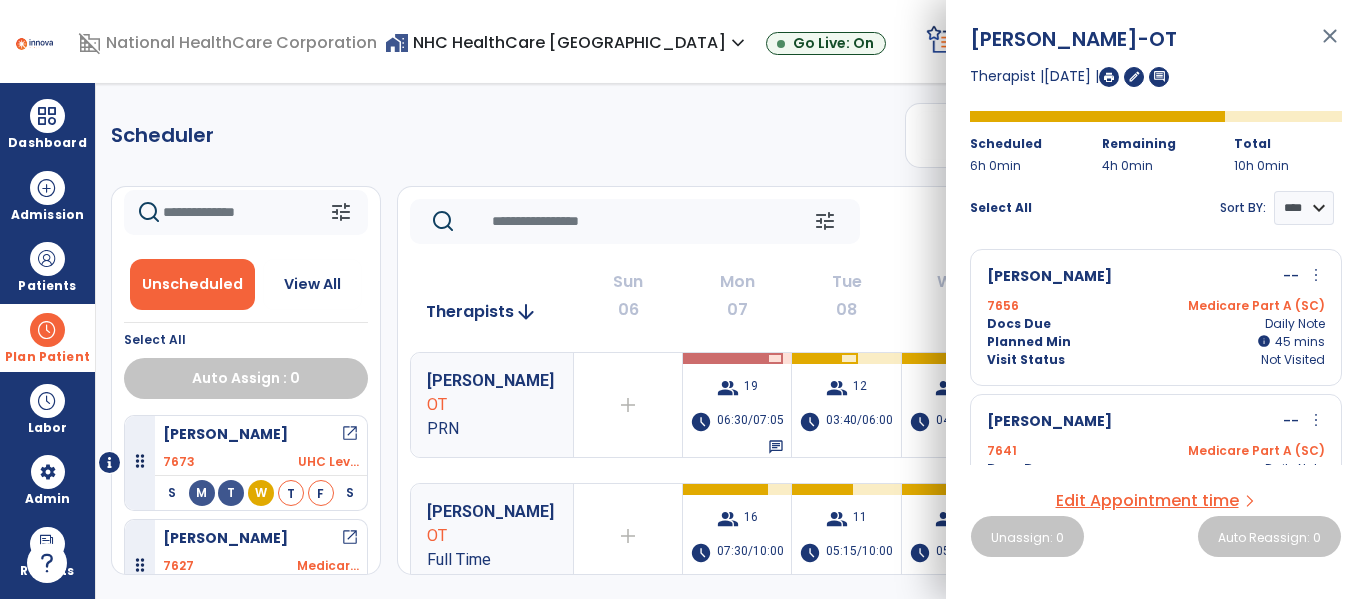 click on "[PERSON_NAME]   -OT close  Therapist |   [DATE] |   edit   comment  Scheduled 6h 0min Remaining  4h 0min  Total 10h 0min  Select All   Sort BY:  **** ****  [PERSON_NAME]   --  more_vert  edit   Edit Session   alt_route   Split Minutes  7656 Medicare Part A (SC)  Docs Due Daily Note   Planned Min  info   45 I 45 mins  Visit Status  Not Visited   [PERSON_NAME]   --  more_vert  edit   Edit Session   alt_route   Split Minutes  7641 Medicare Part A (SC)  Docs Due Daily Note   Planned Min  info   45 I 45 mins  Visit Status  Not Visited   [GEOGRAPHIC_DATA][PERSON_NAME]   --  more_vert  edit   Edit Session   alt_route   Split Minutes  7652 UHC Levels MAO (SC)  Docs Due Daily Note   Planned Min  info   45 I 45 mins  Visit Status  Not Visited   [PERSON_NAME]   --  more_vert  edit   Edit Session   alt_route   Split Minutes  7636 Medicare Part A (SC)  Docs Due Daily Note   Planned Min  info   45 I 45 mins  Visit Status  Not Visited   [PERSON_NAME]   --  more_vert  edit   Edit Session   alt_route   Split Minutes  7664 I" at bounding box center [1156, 299] 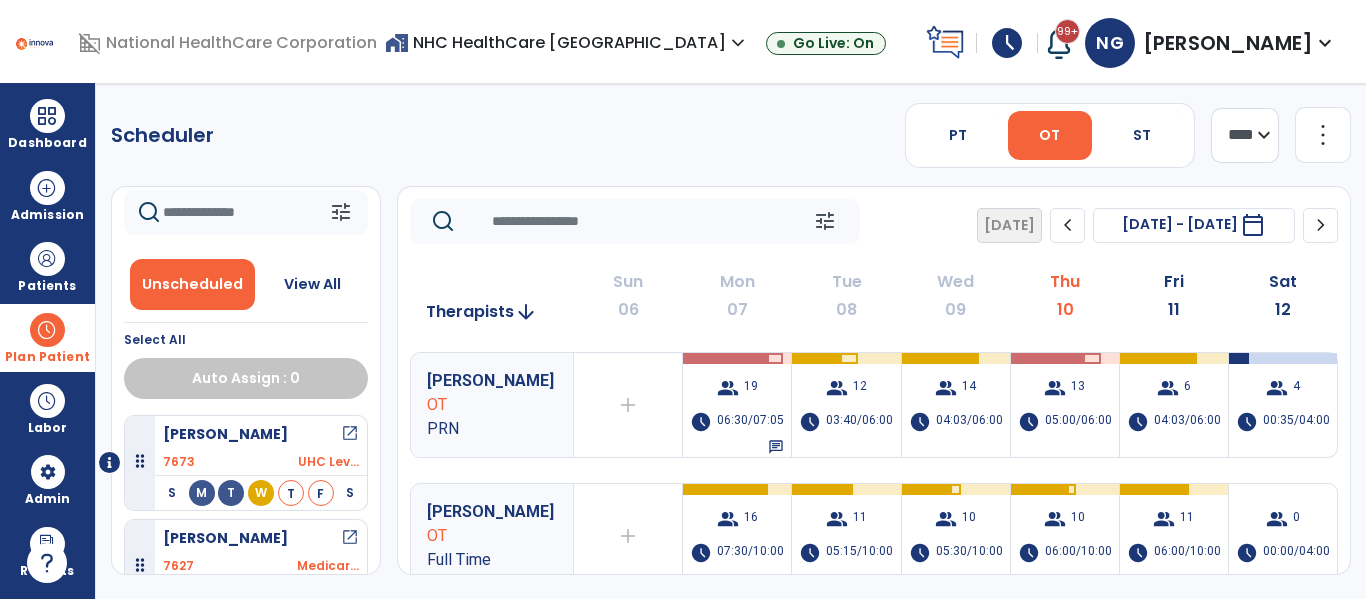 click on "Plan Patient" at bounding box center [47, 337] 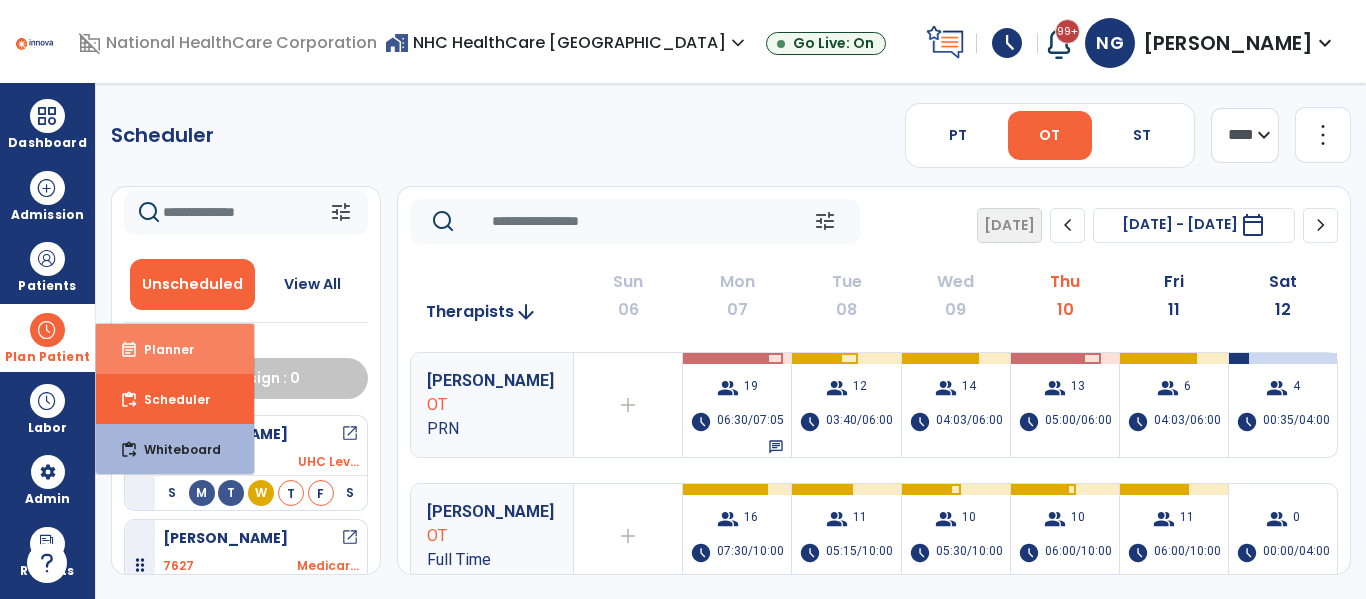 click on "event_note  Planner" at bounding box center [175, 349] 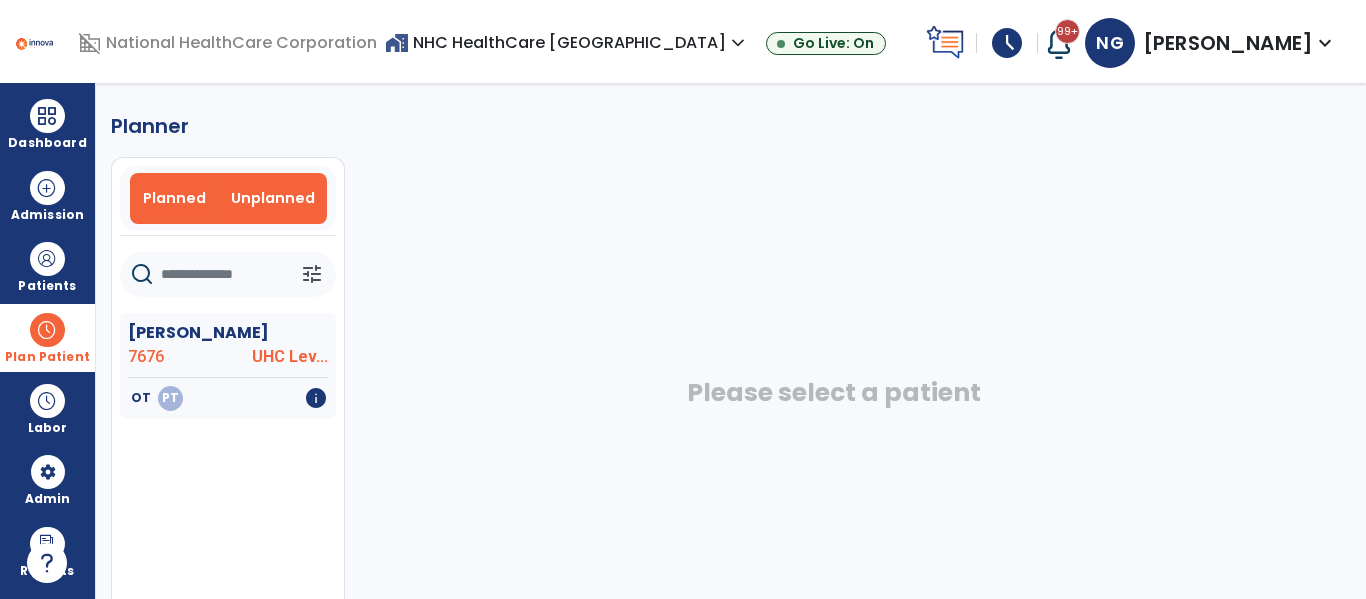 click on "Planned" at bounding box center [174, 198] 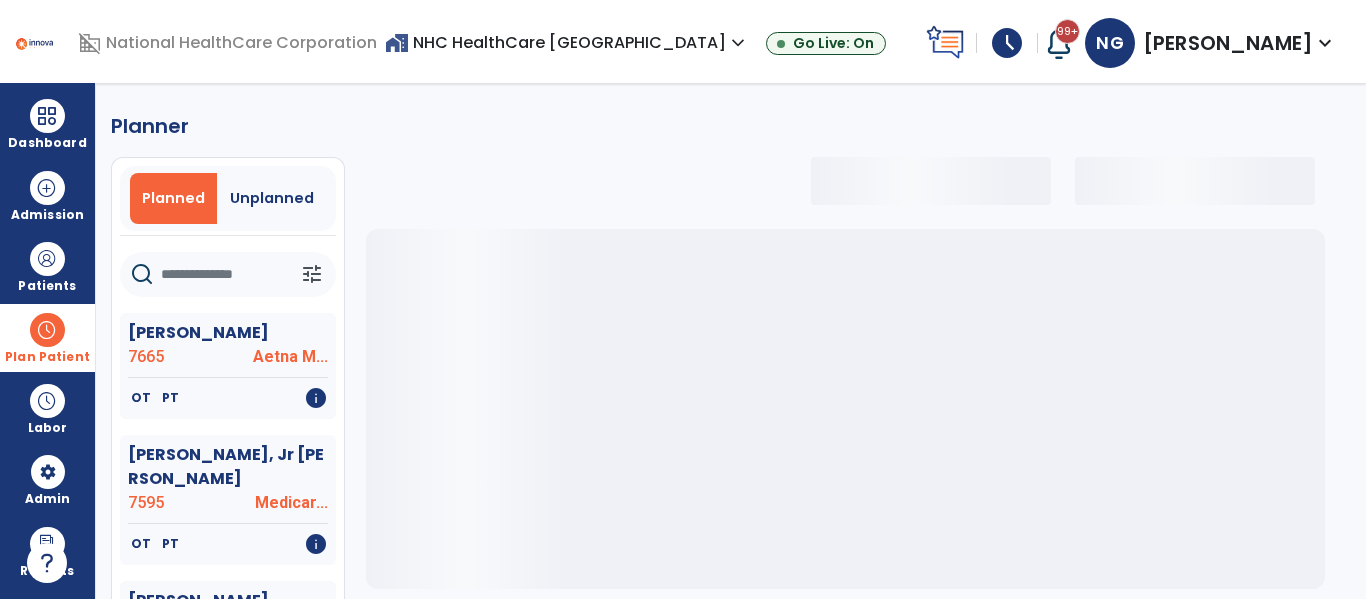 click 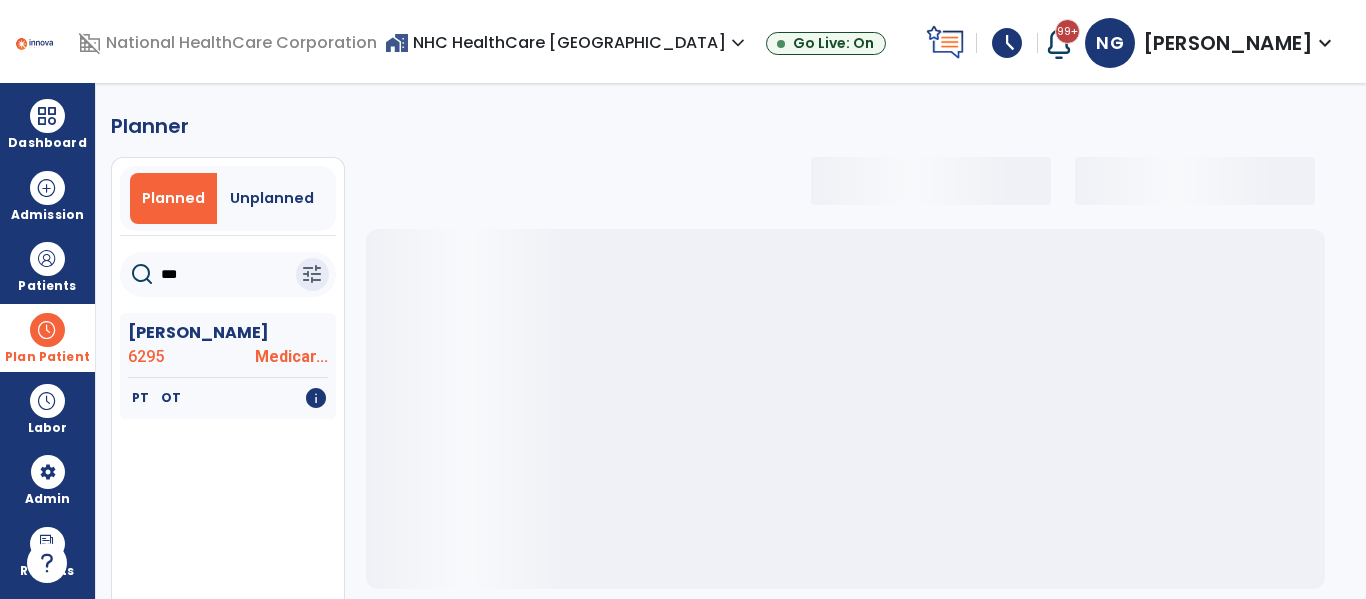 type on "****" 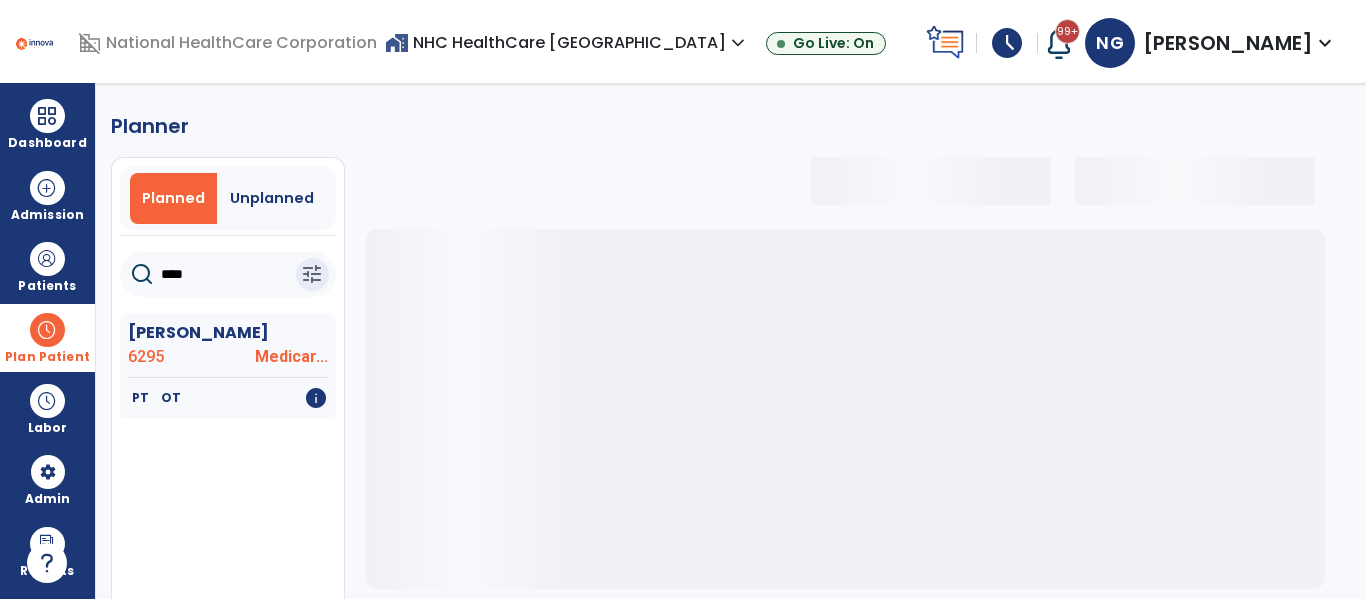 select on "***" 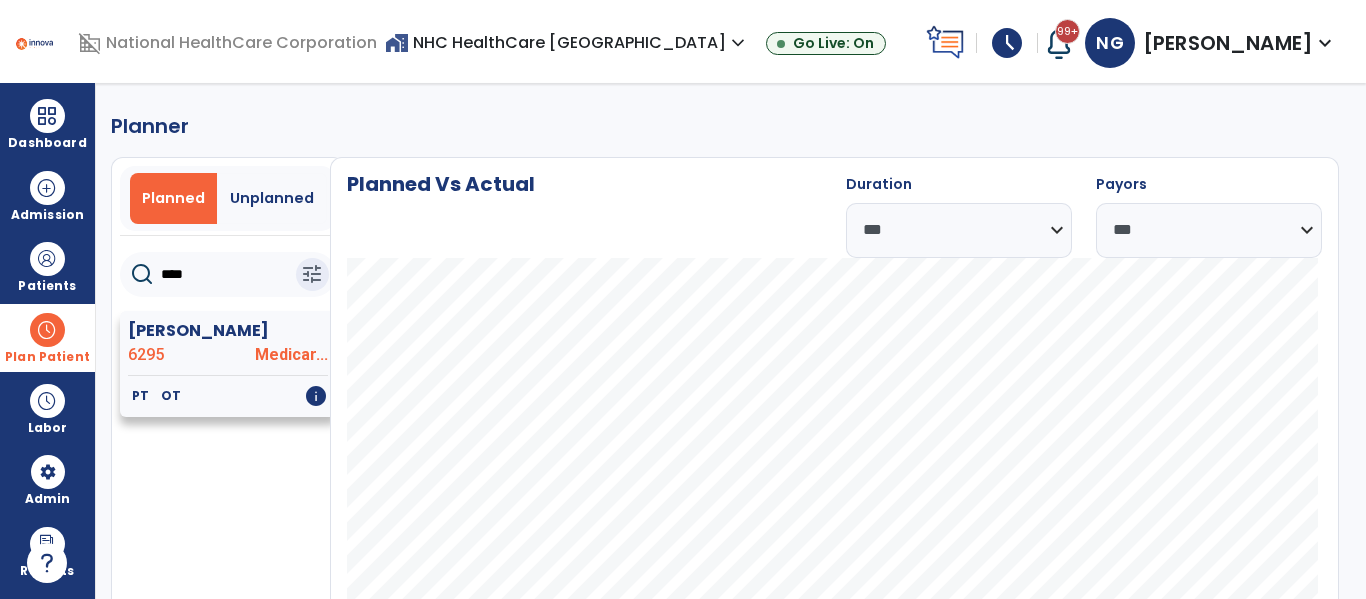 type on "****" 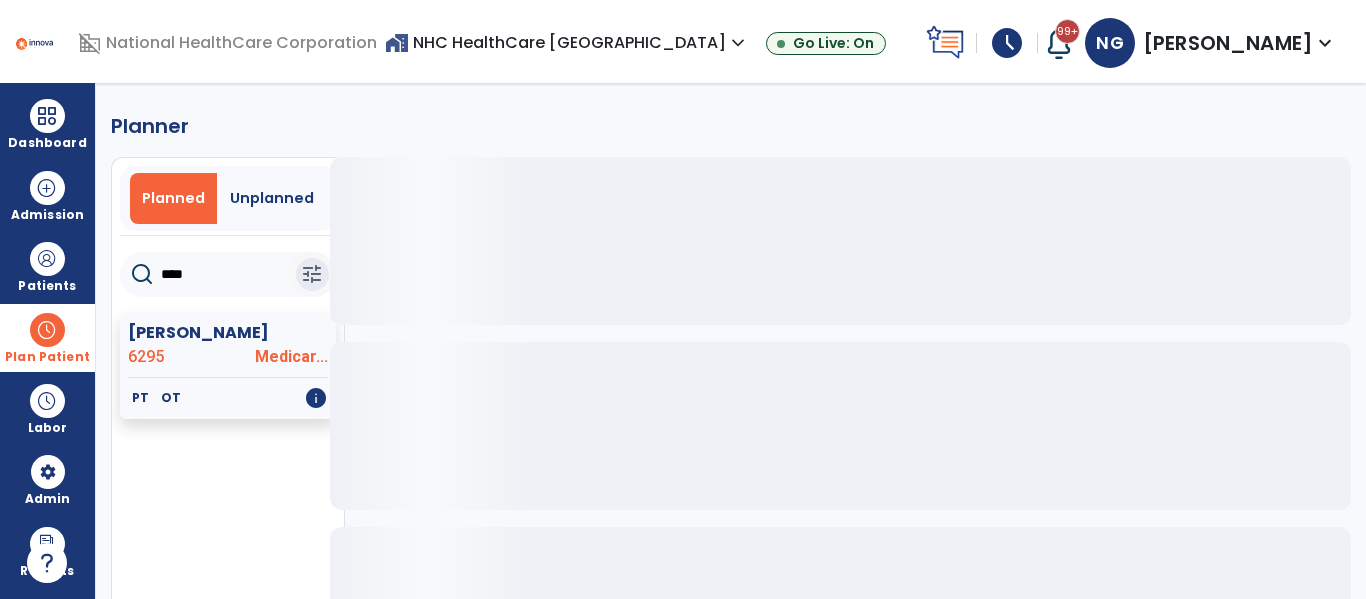 click on "tune" at bounding box center [312, 274] 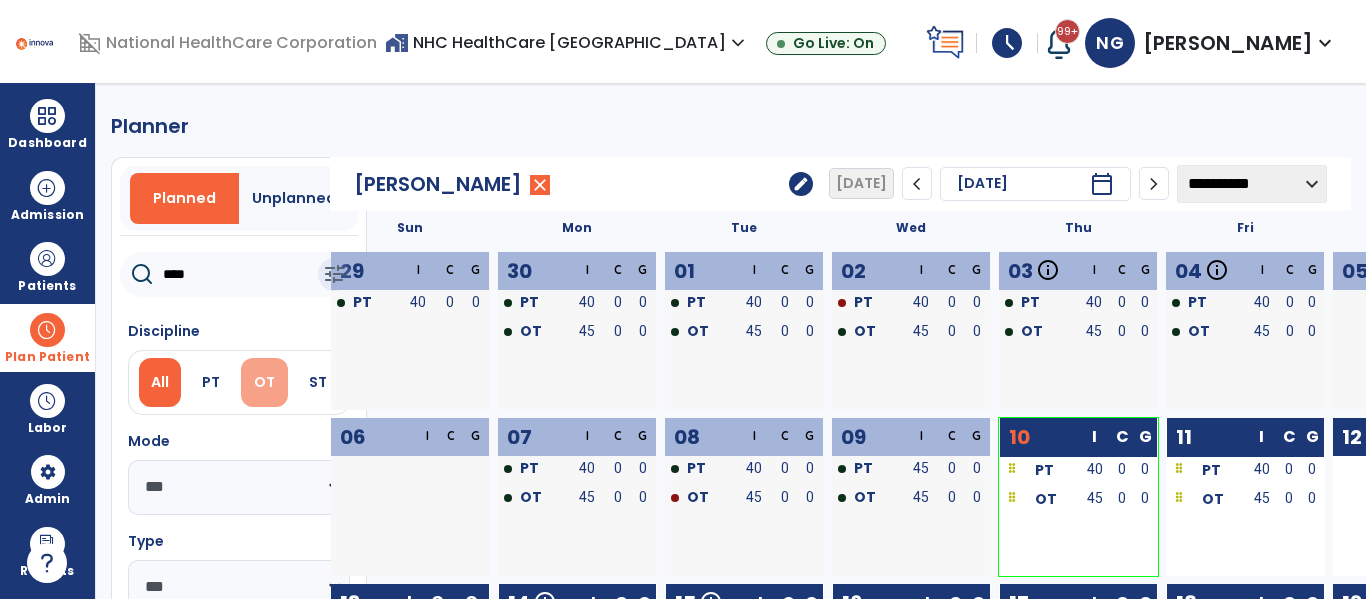 click on "OT" at bounding box center (264, 382) 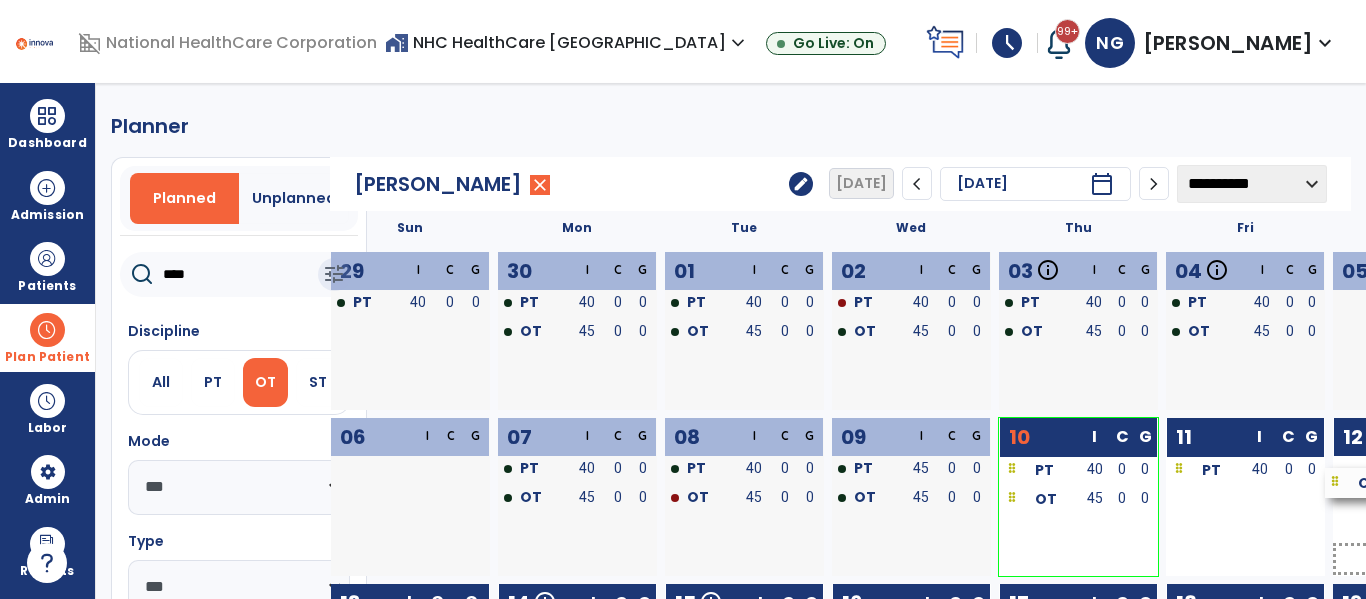 drag, startPoint x: 1203, startPoint y: 511, endPoint x: 1362, endPoint y: 493, distance: 160.01562 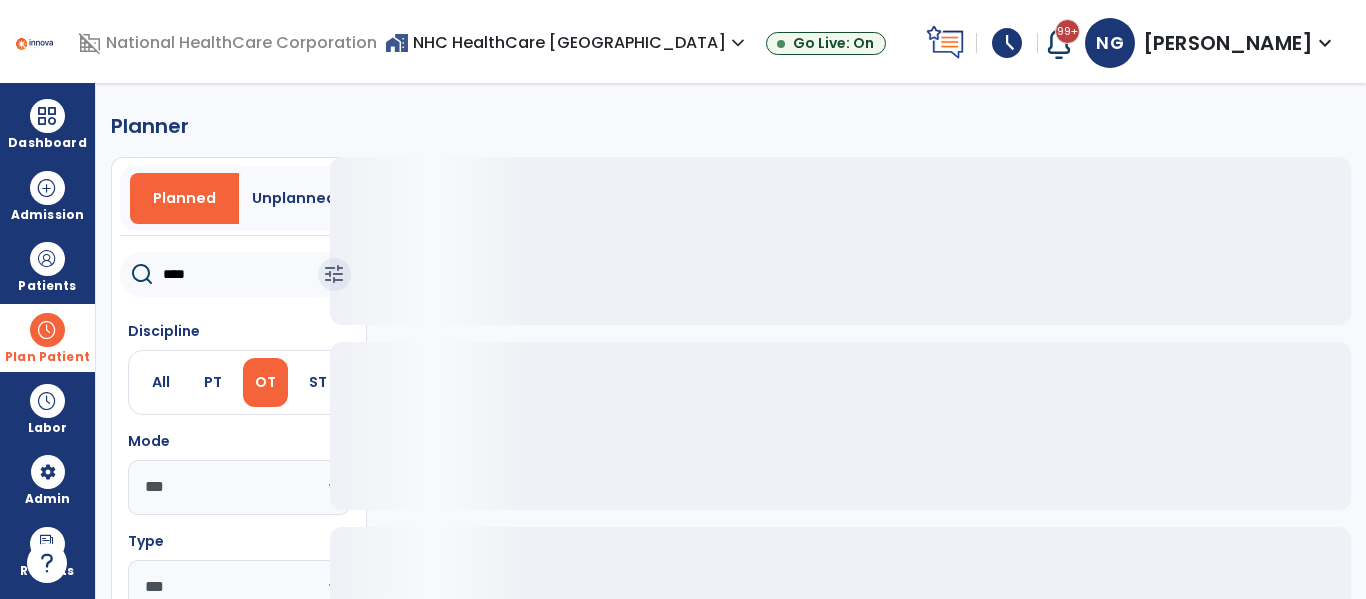 click at bounding box center [47, 330] 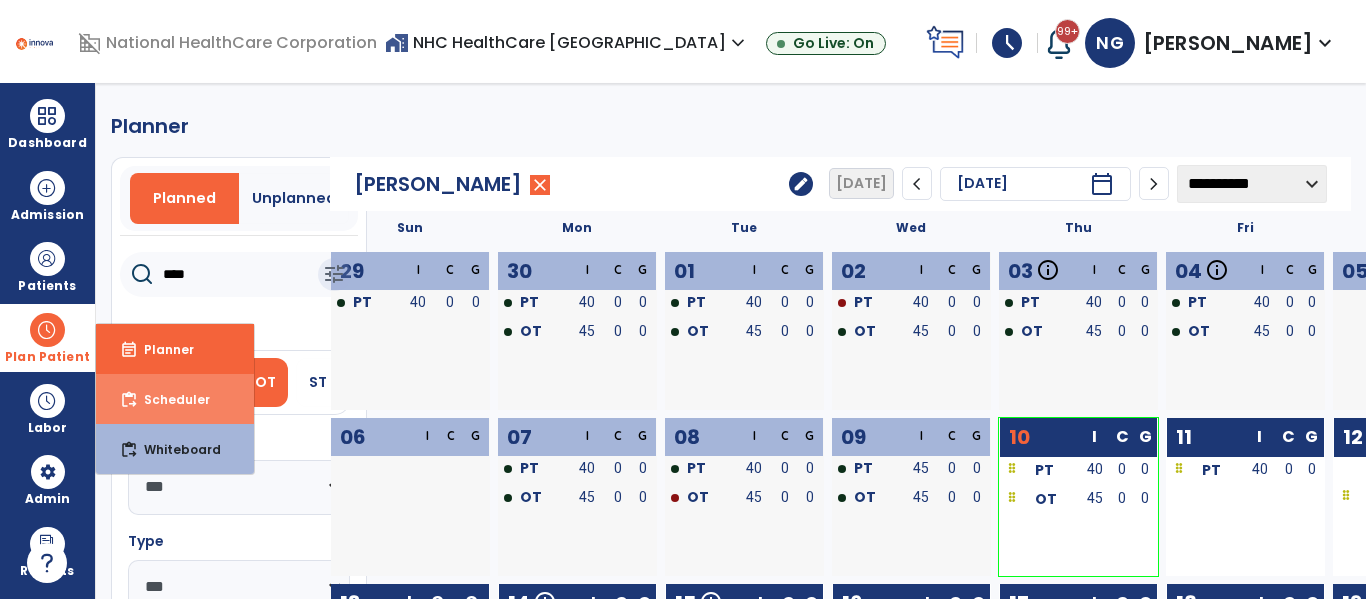click on "content_paste_go" at bounding box center [129, 400] 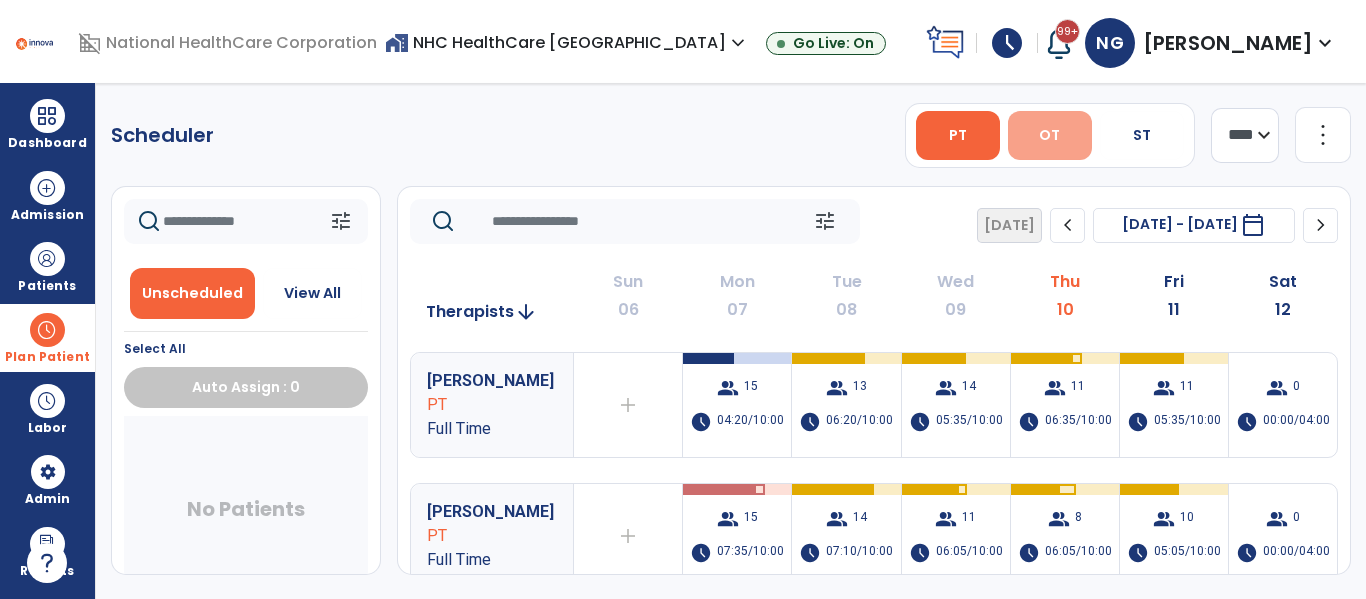 click on "OT" at bounding box center [1050, 135] 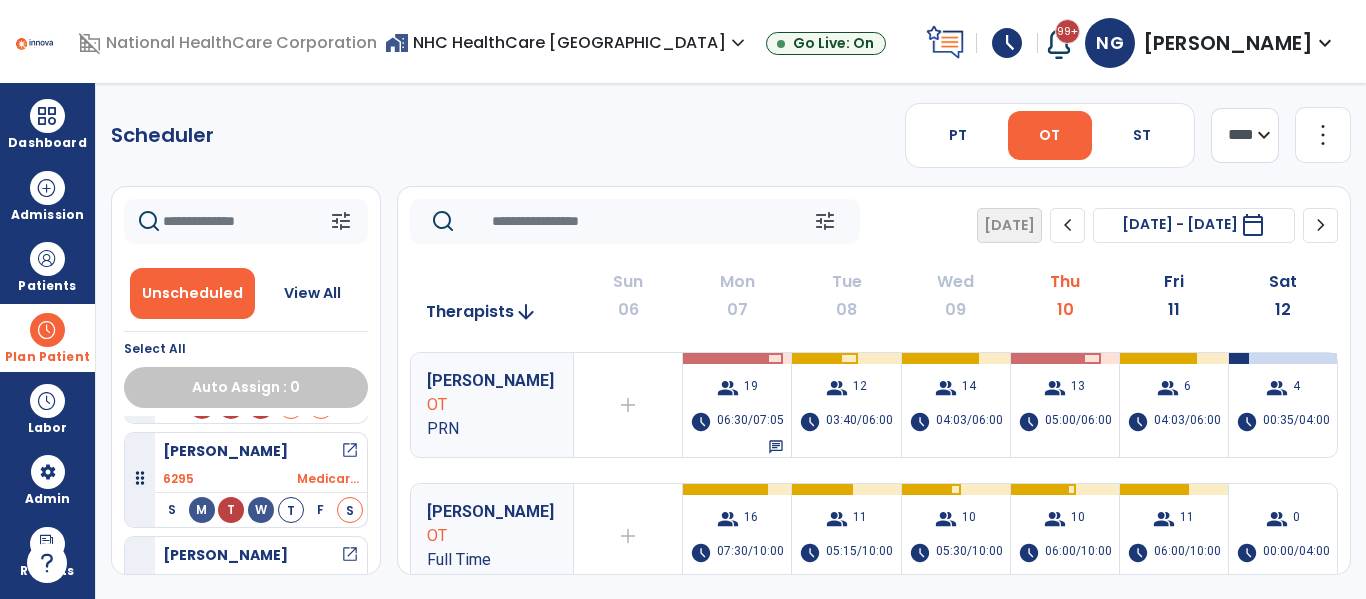 scroll, scrollTop: 249, scrollLeft: 0, axis: vertical 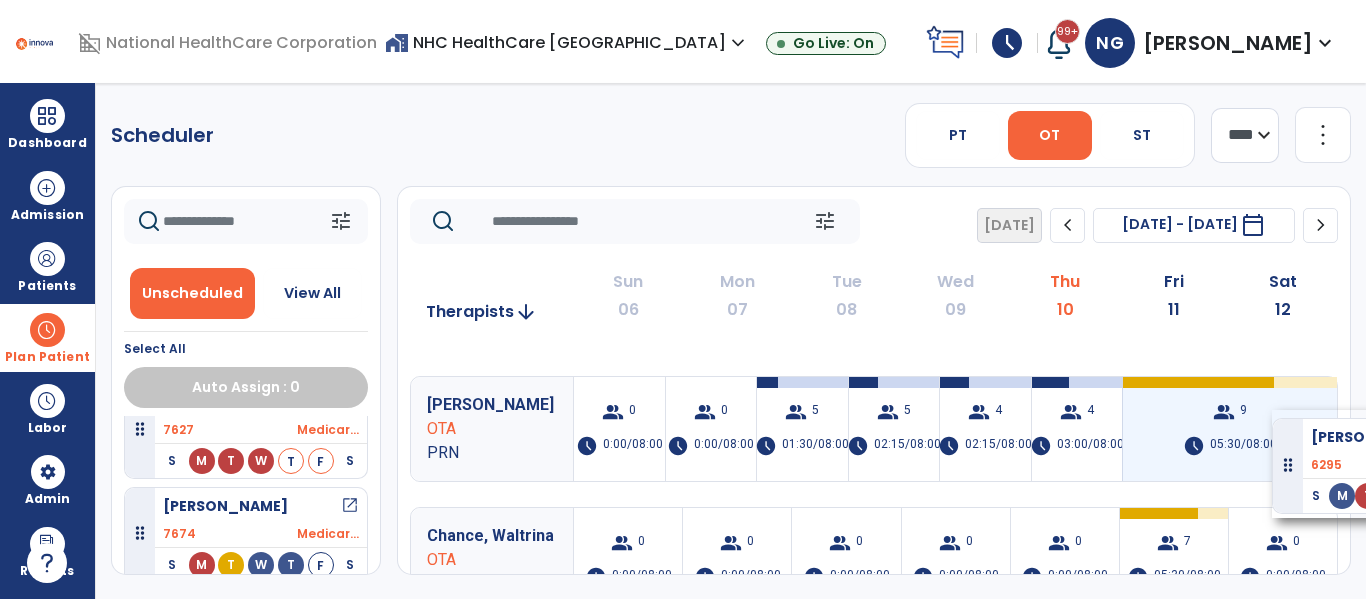 drag, startPoint x: 313, startPoint y: 460, endPoint x: 1272, endPoint y: 410, distance: 960.30255 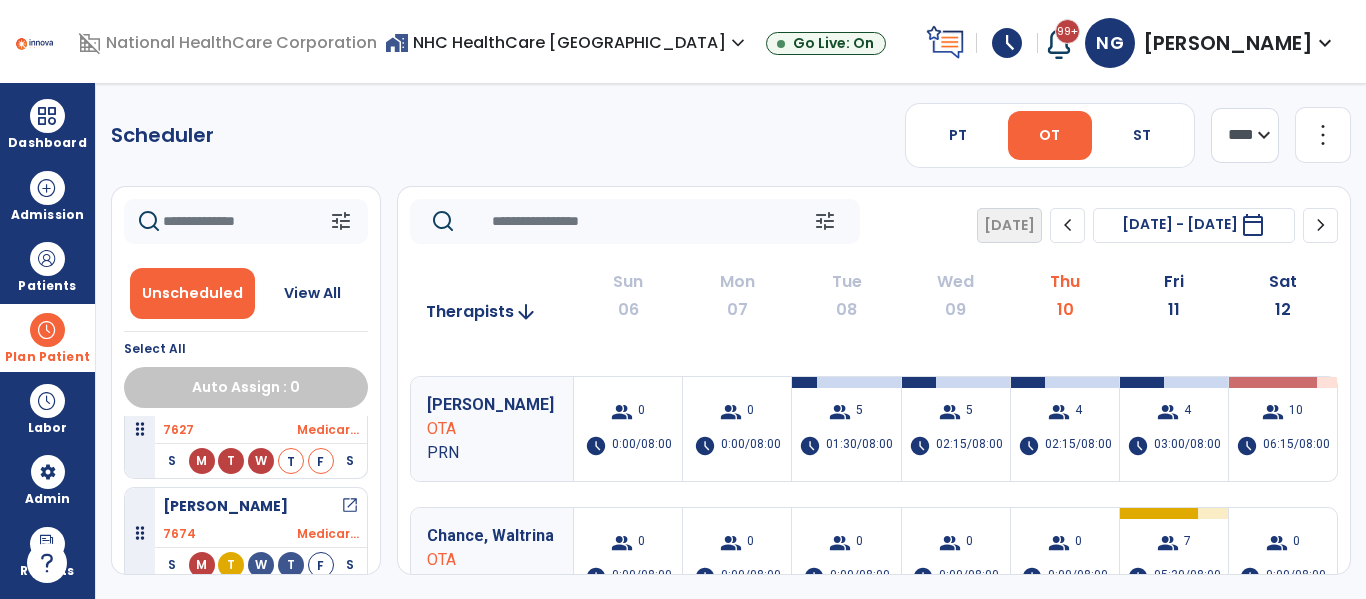scroll, scrollTop: 145, scrollLeft: 0, axis: vertical 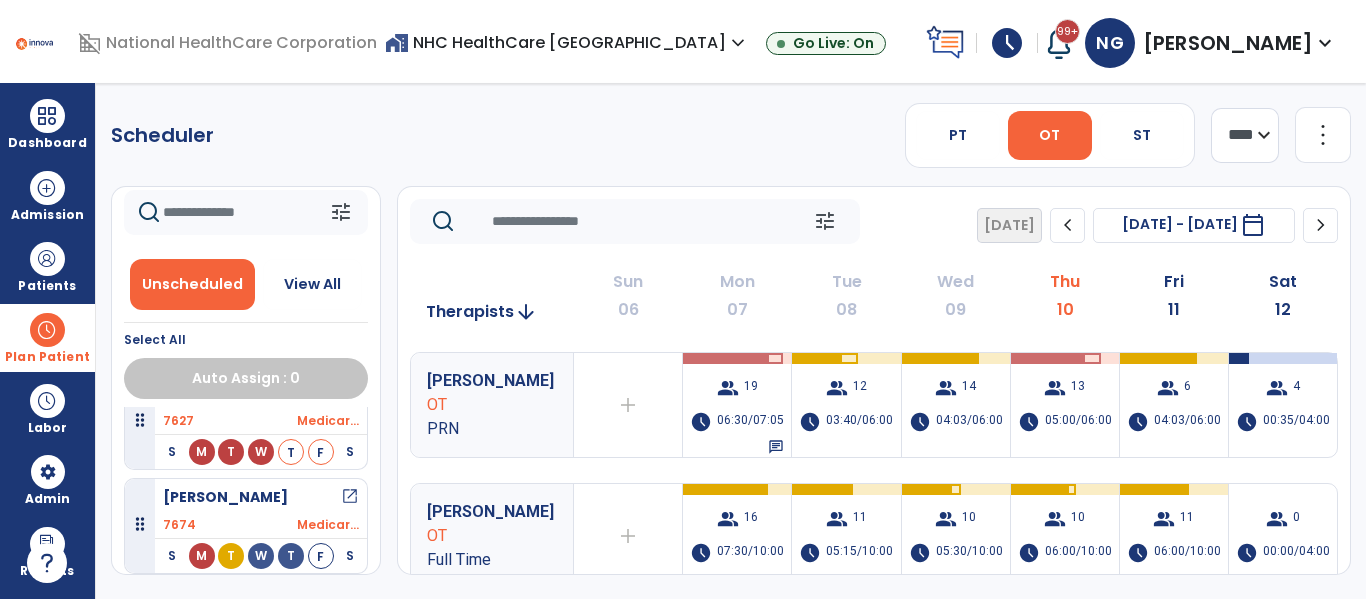 click on "Plan Patient" at bounding box center [47, 357] 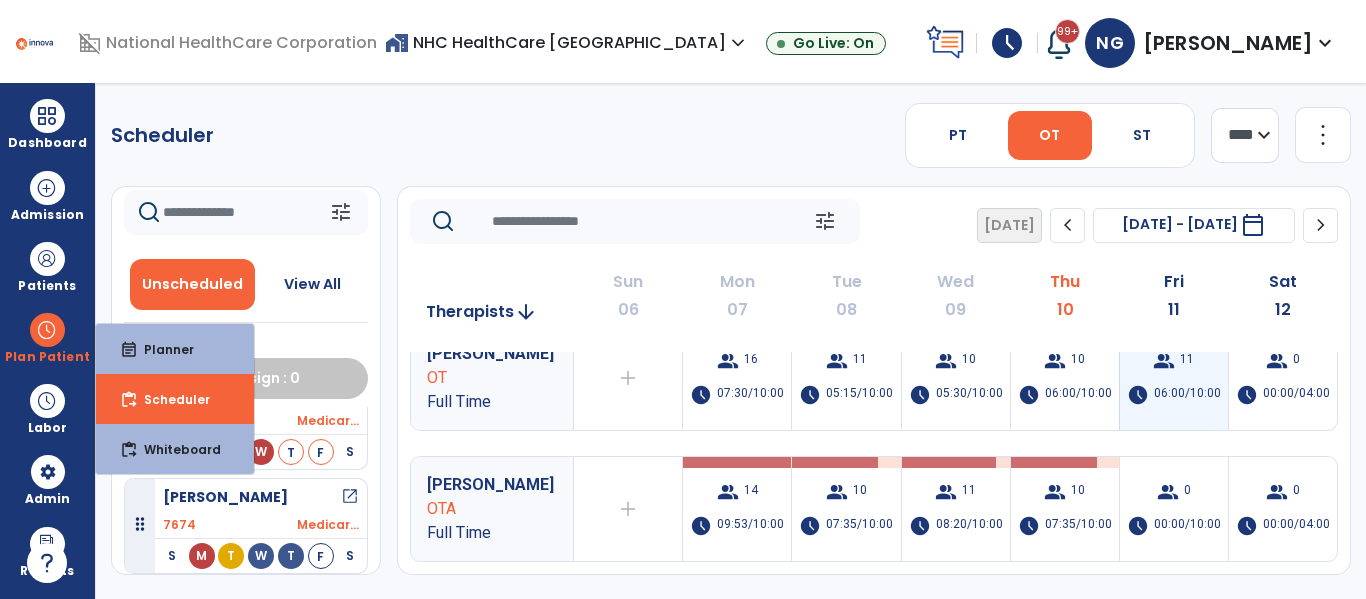 scroll, scrollTop: 200, scrollLeft: 0, axis: vertical 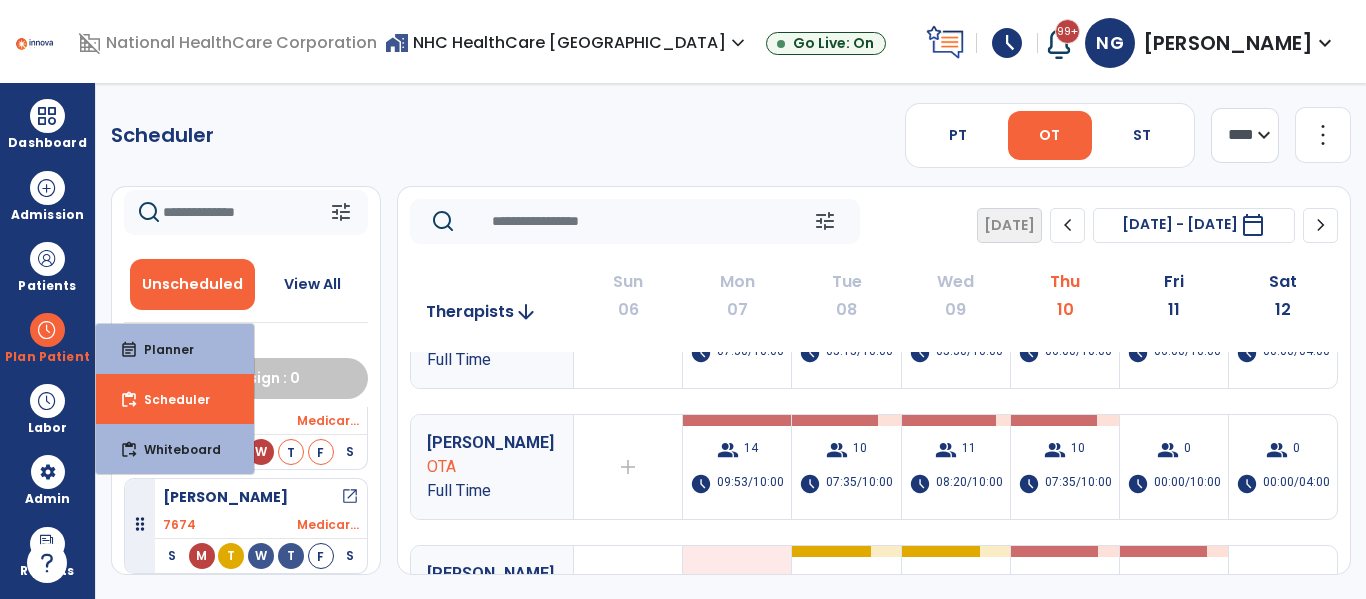 click on "tune   Unscheduled   View All  Select All  Auto Assign : 0   [PERSON_NAME]   open_in_new  7673 UHC Lev...  S M T W T F S [DATE] Visit Status:  Withheld  Docs Due: Daily Note Planned min 00:45 Therapist  [PERSON_NAME]   OT      [PERSON_NAME]   open_in_new  7627 Medicar...  S M T W T F S [DATE] Visit Status:  Missed  Docs Due: Daily Note Planned min 00:45     [PERSON_NAME]   open_in_new  7674 Medicar...  S M T W T F S [DATE] Visit Status:  Missed  Docs Due: Daily Note Planned min 00:45" 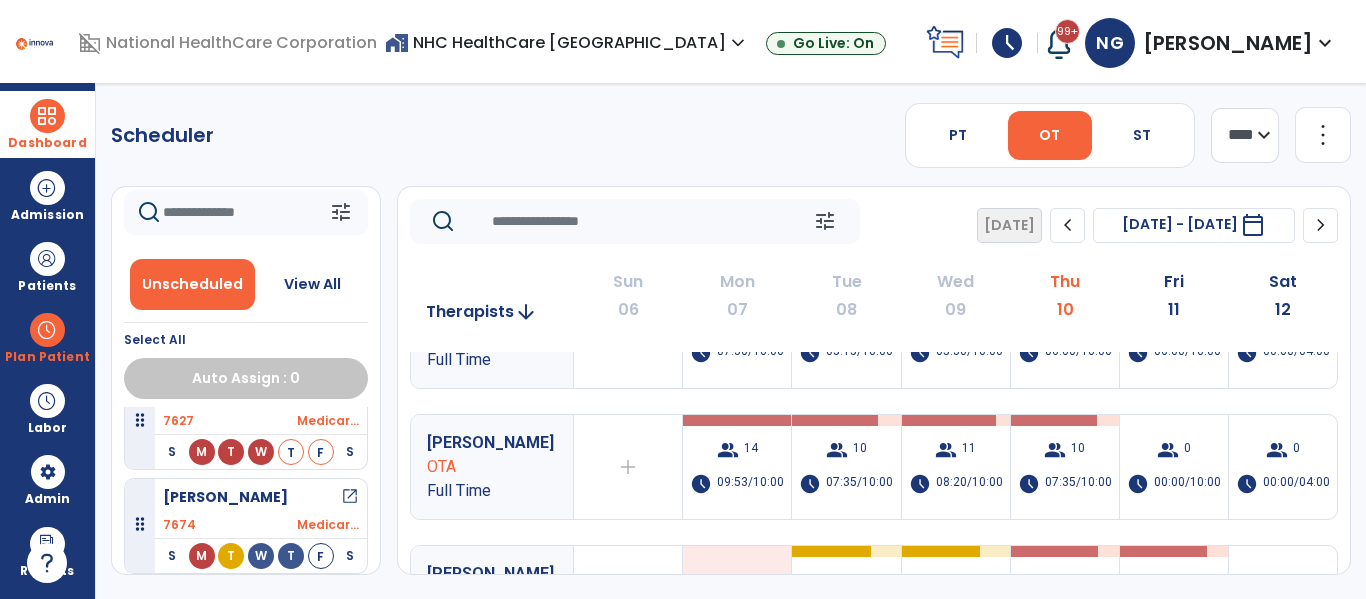 click at bounding box center [47, 116] 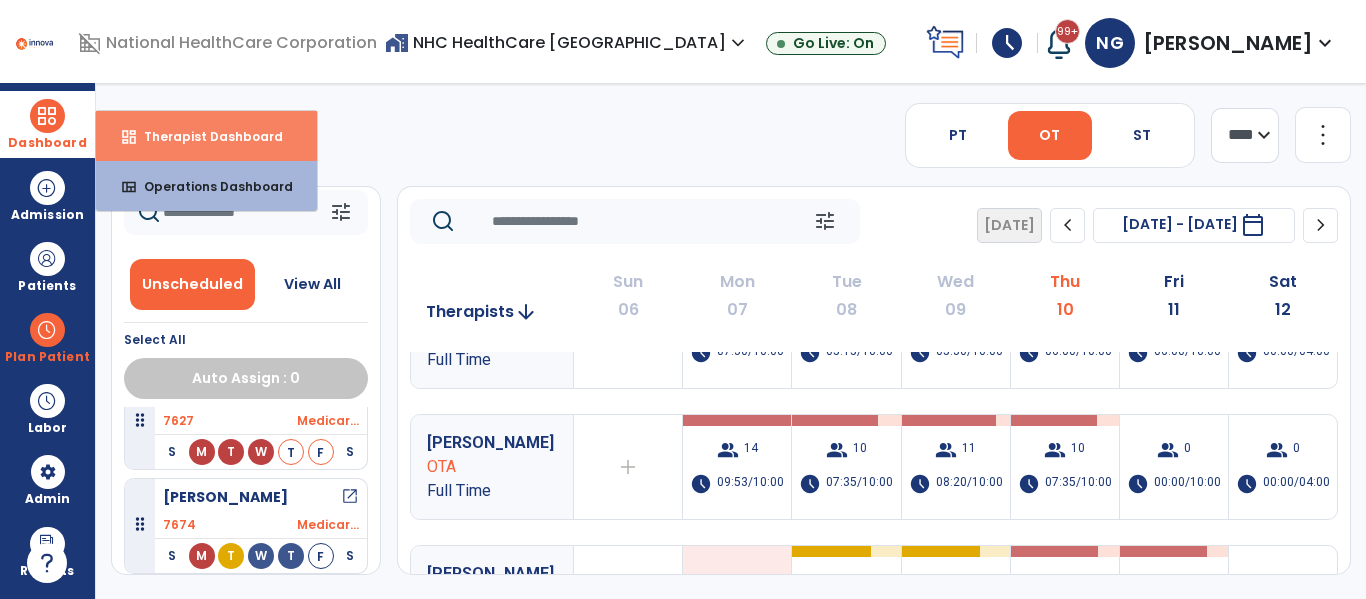 click on "dashboard  Therapist Dashboard" at bounding box center (206, 136) 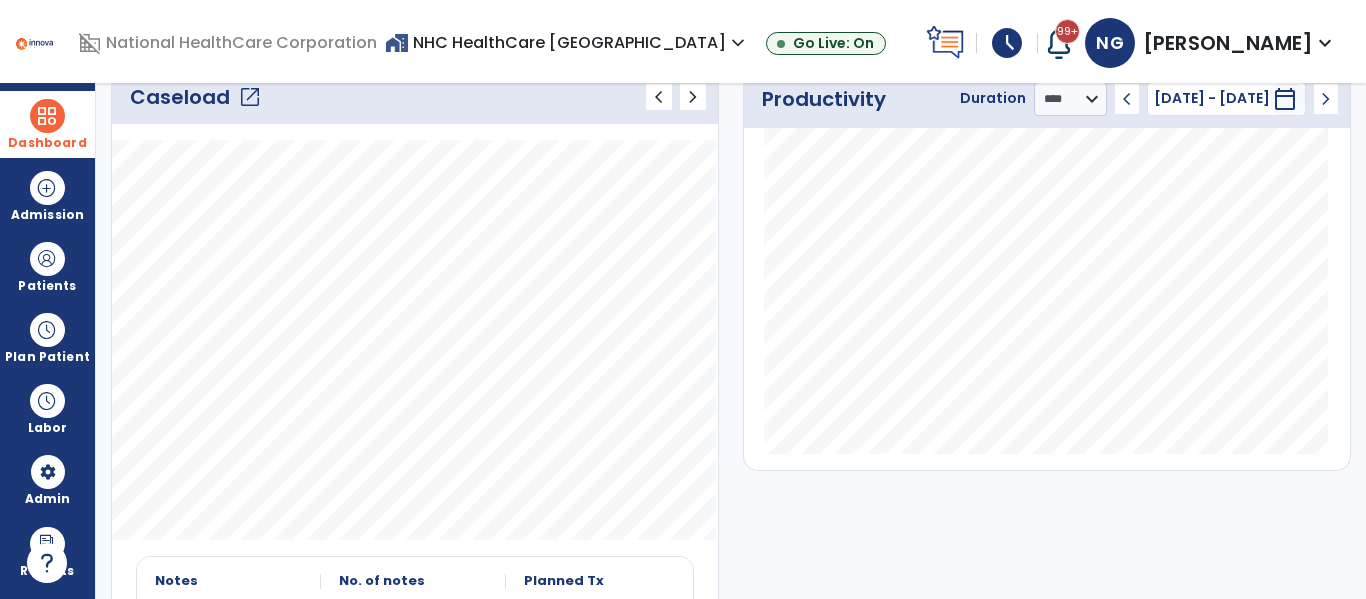 scroll, scrollTop: 200, scrollLeft: 0, axis: vertical 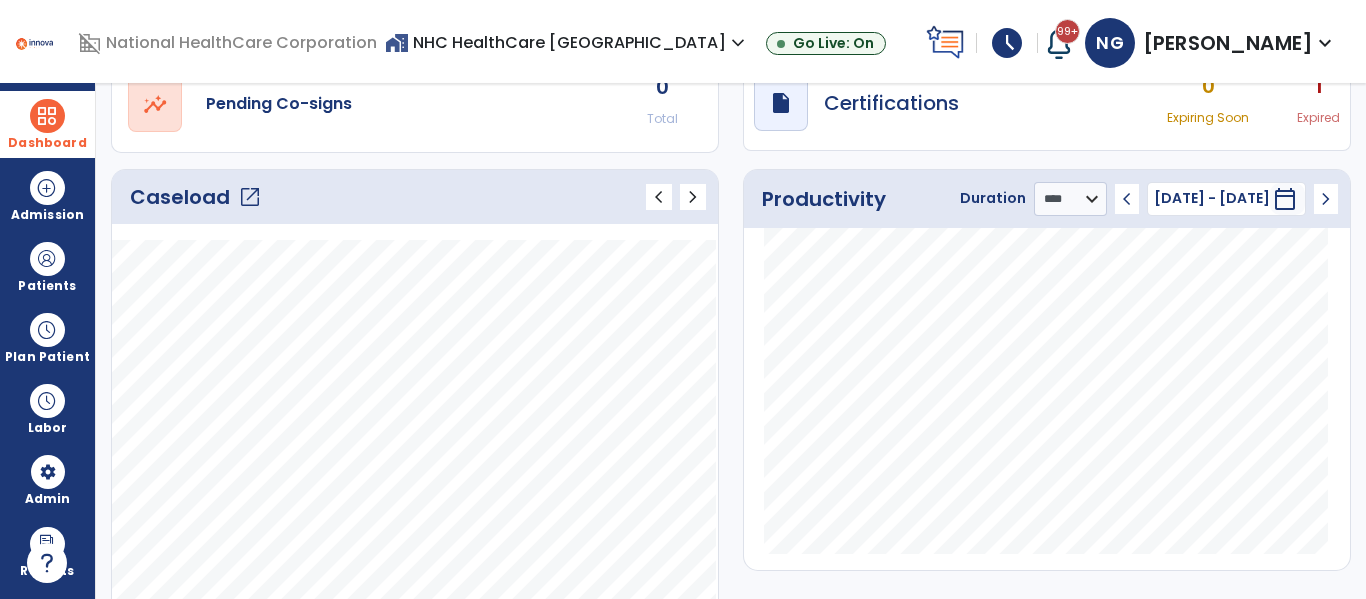 click on "open_in_new" 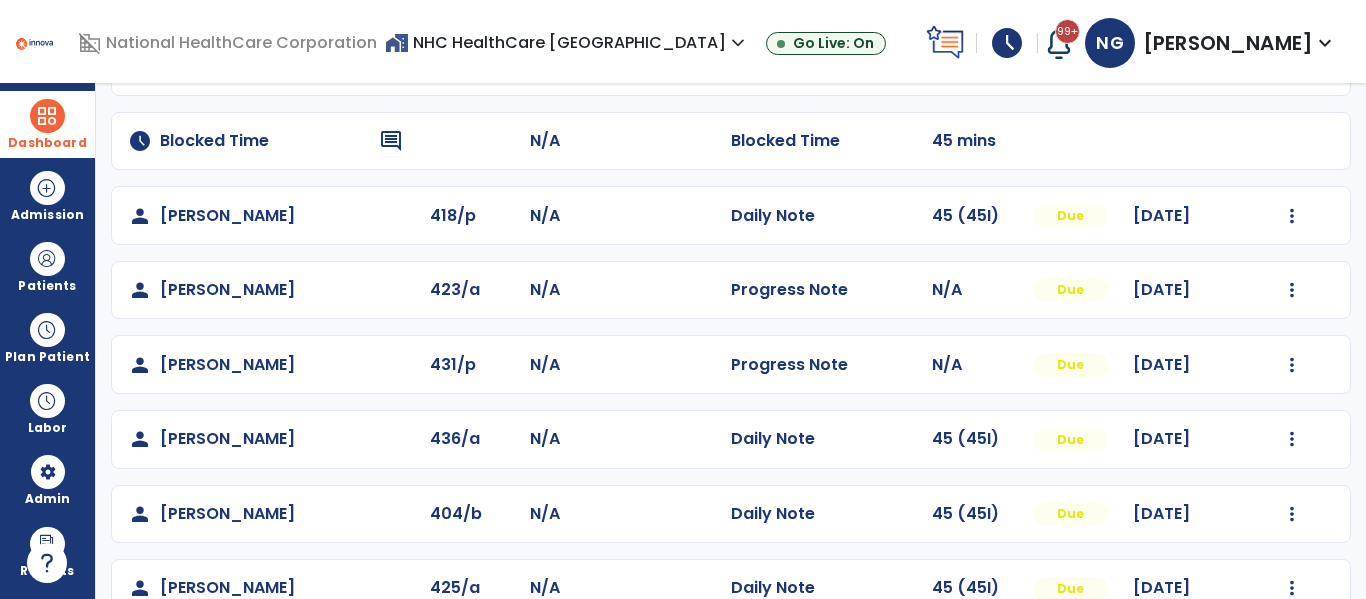 scroll, scrollTop: 468, scrollLeft: 0, axis: vertical 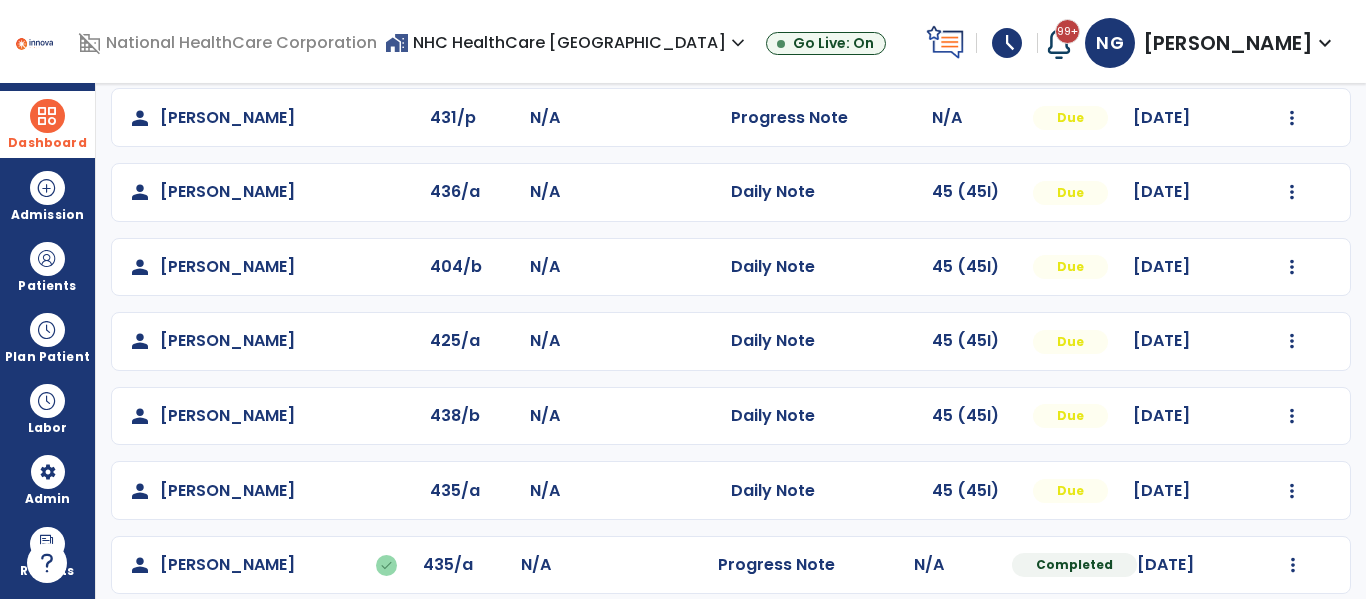 click on "Mark Visit As Complete   Reset Note   Open Document   G + C Mins" 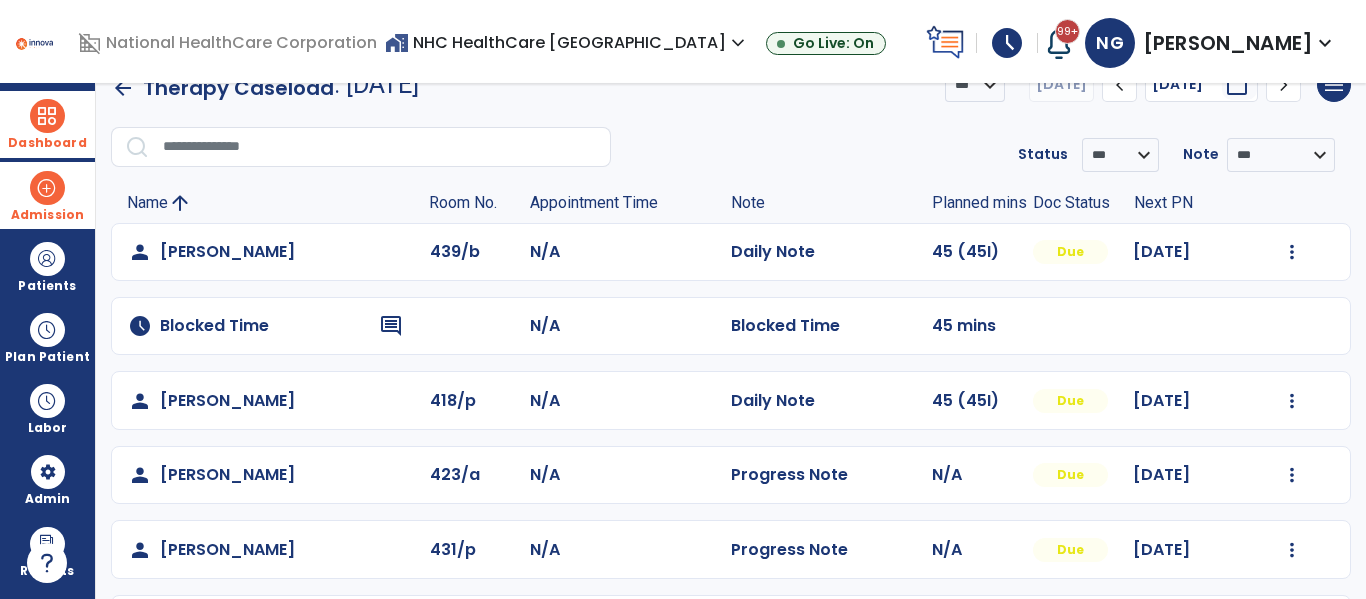 scroll, scrollTop: 0, scrollLeft: 0, axis: both 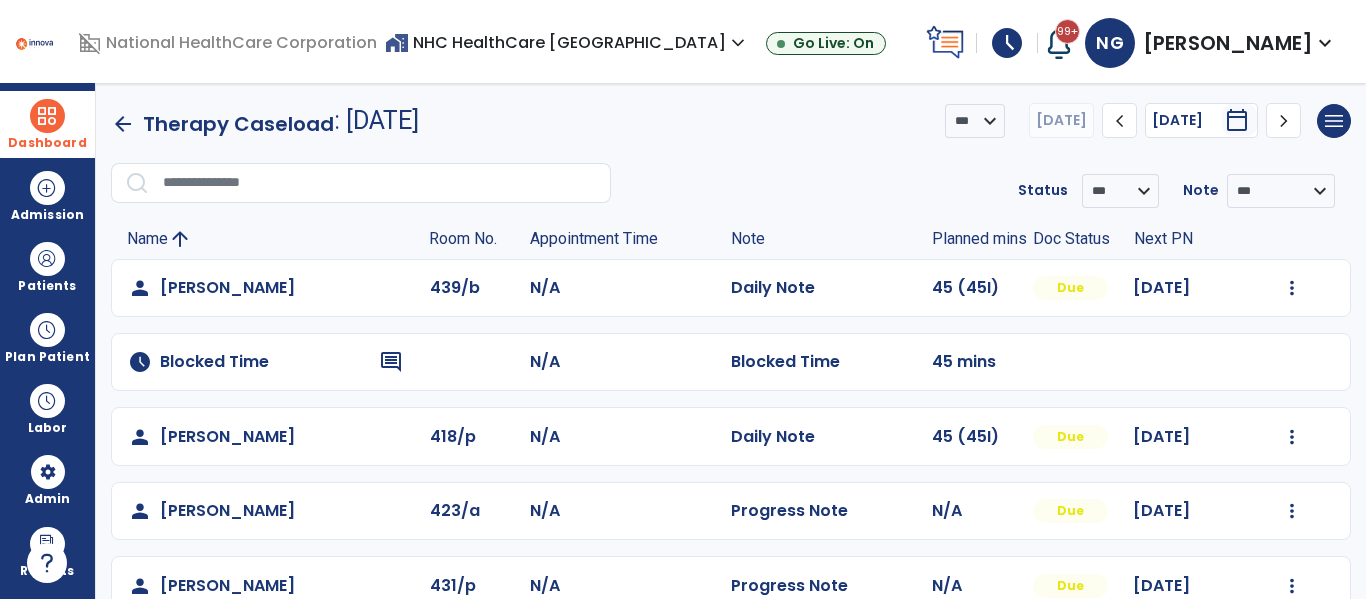 click on "Dashboard" at bounding box center (47, 143) 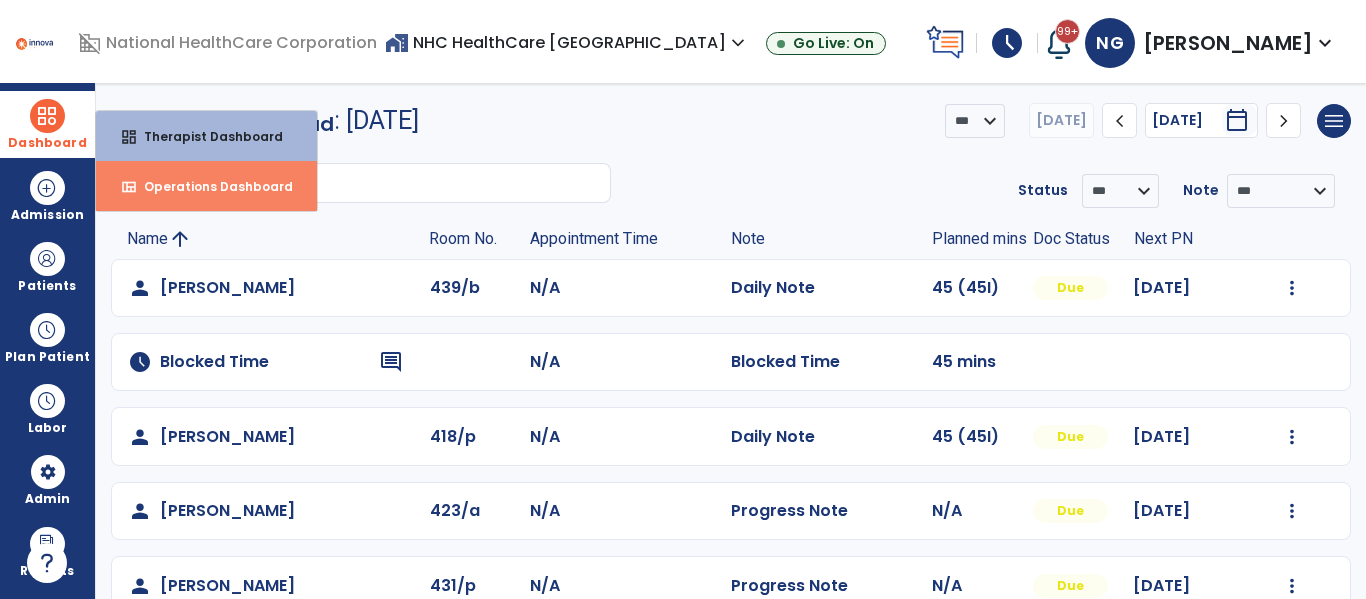 click on "view_quilt  Operations Dashboard" at bounding box center [206, 186] 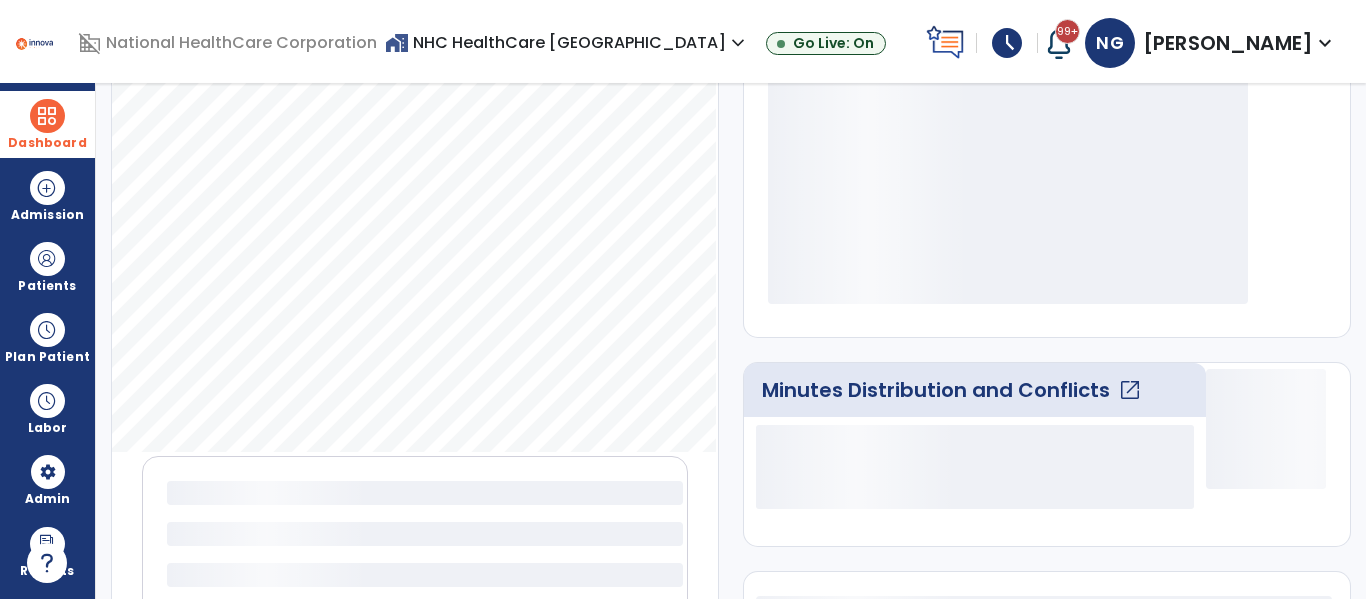 select on "***" 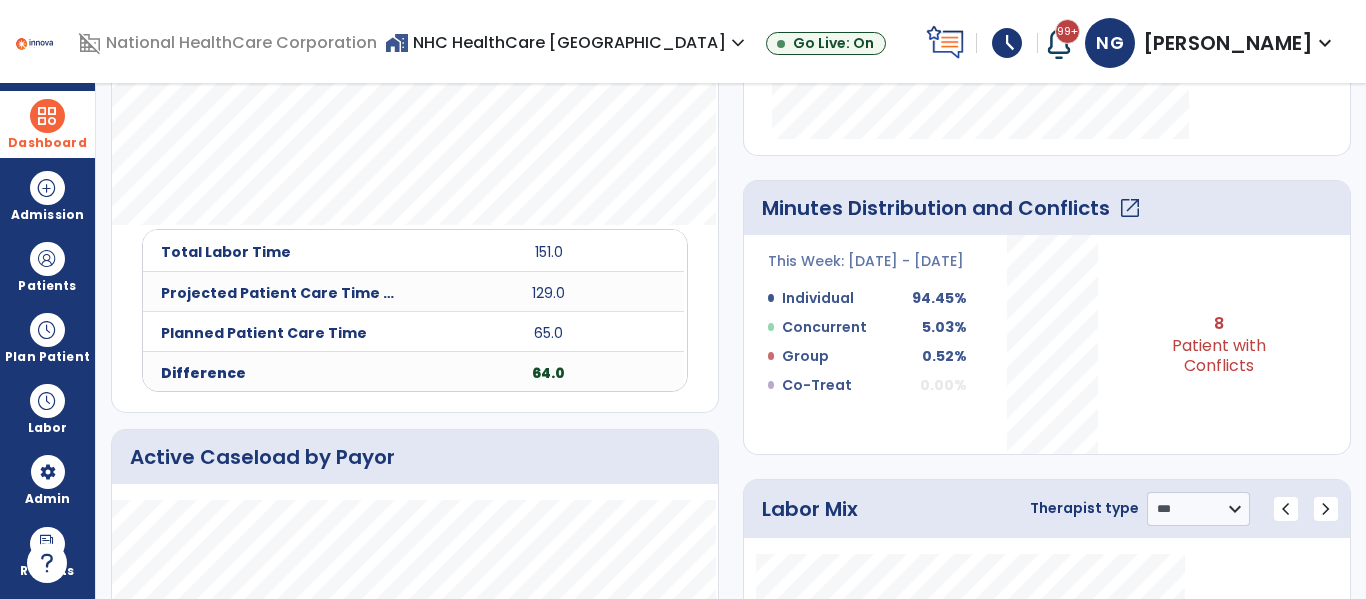 scroll, scrollTop: 816, scrollLeft: 0, axis: vertical 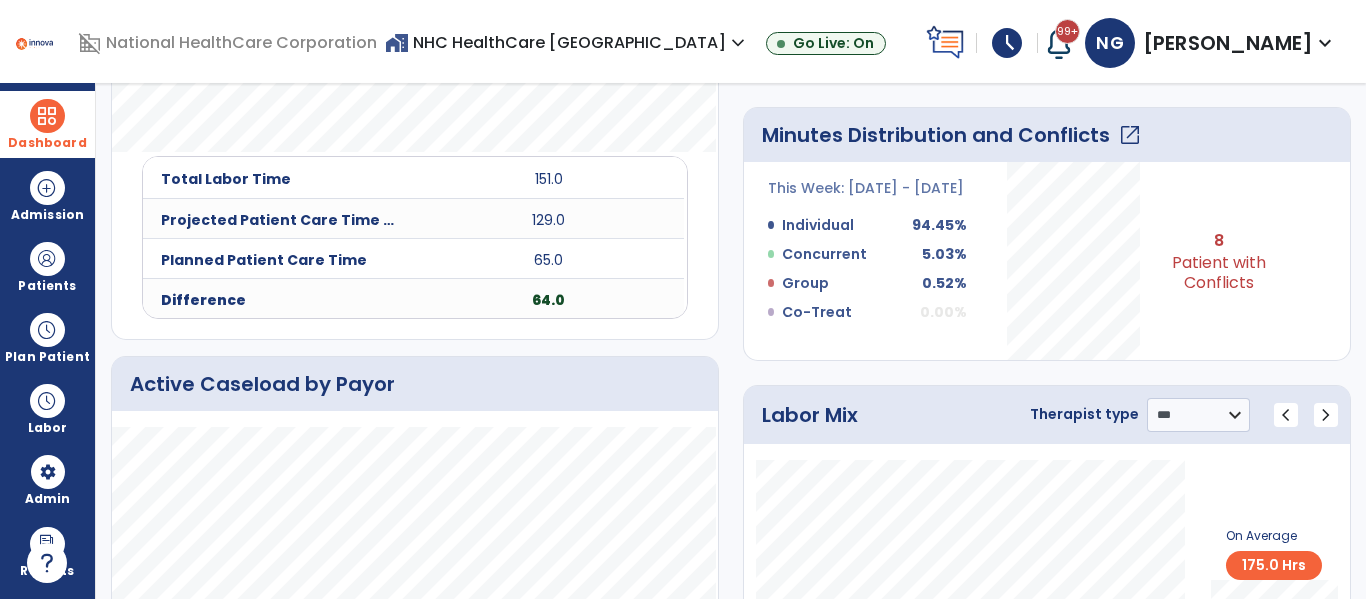 click on "Minutes Distribution and Conflicts   open_in_new" 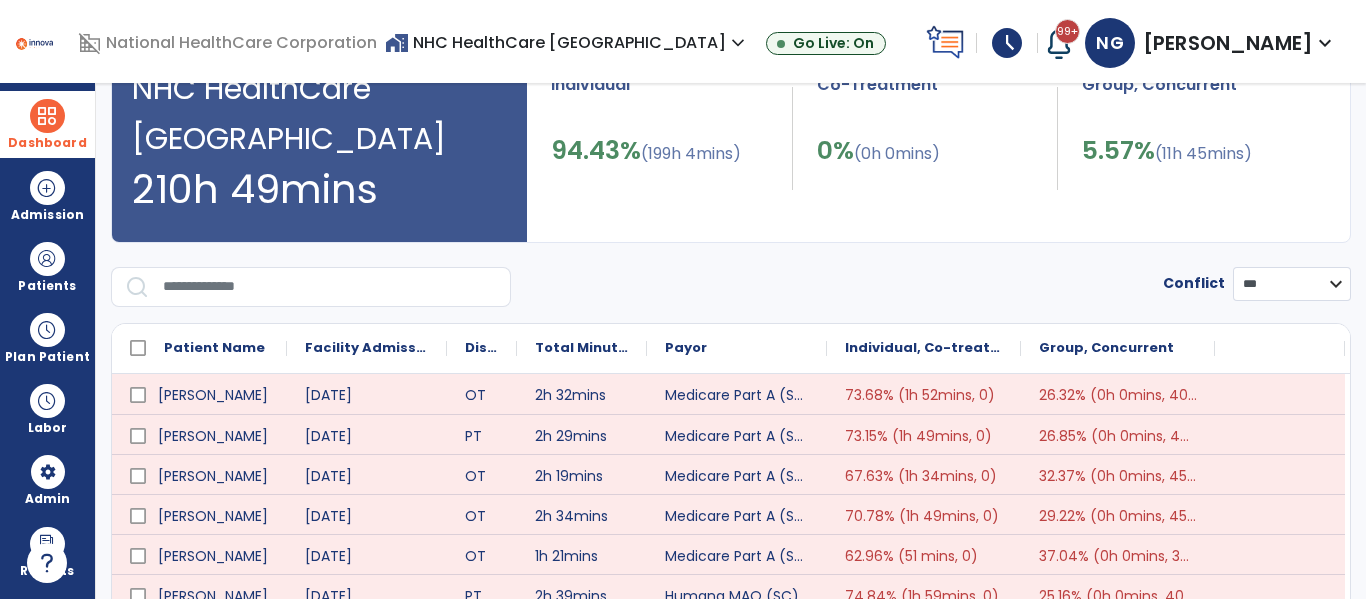 scroll, scrollTop: 0, scrollLeft: 0, axis: both 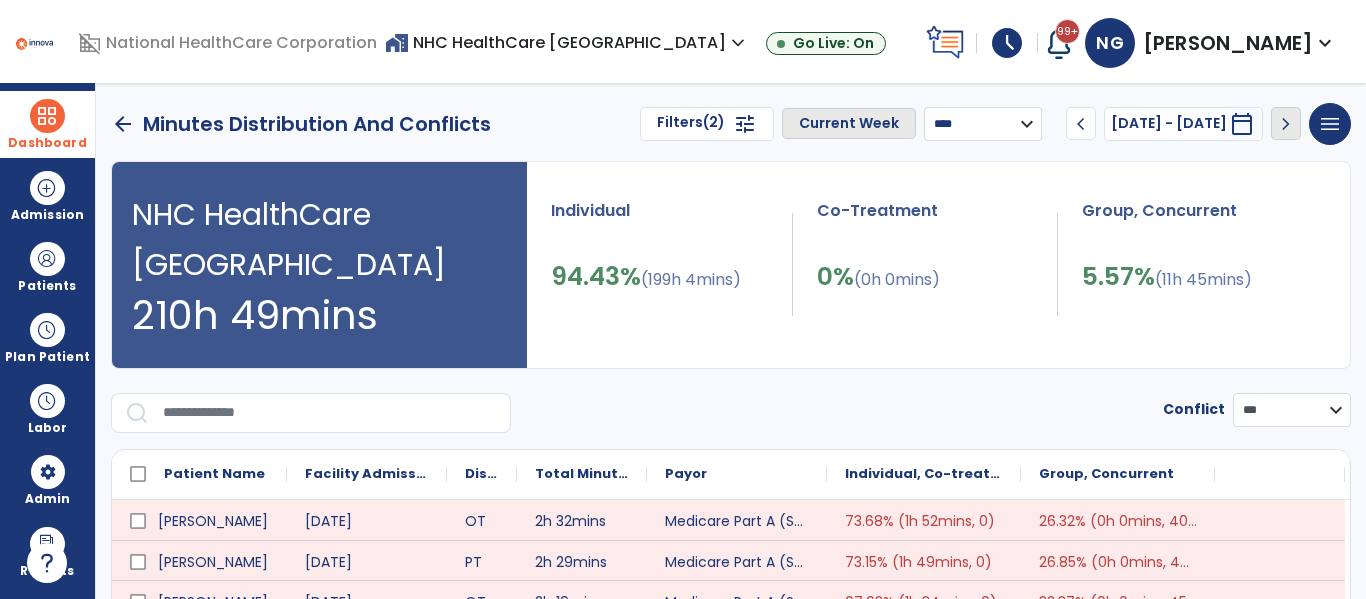 click on "Dashboard" at bounding box center (47, 124) 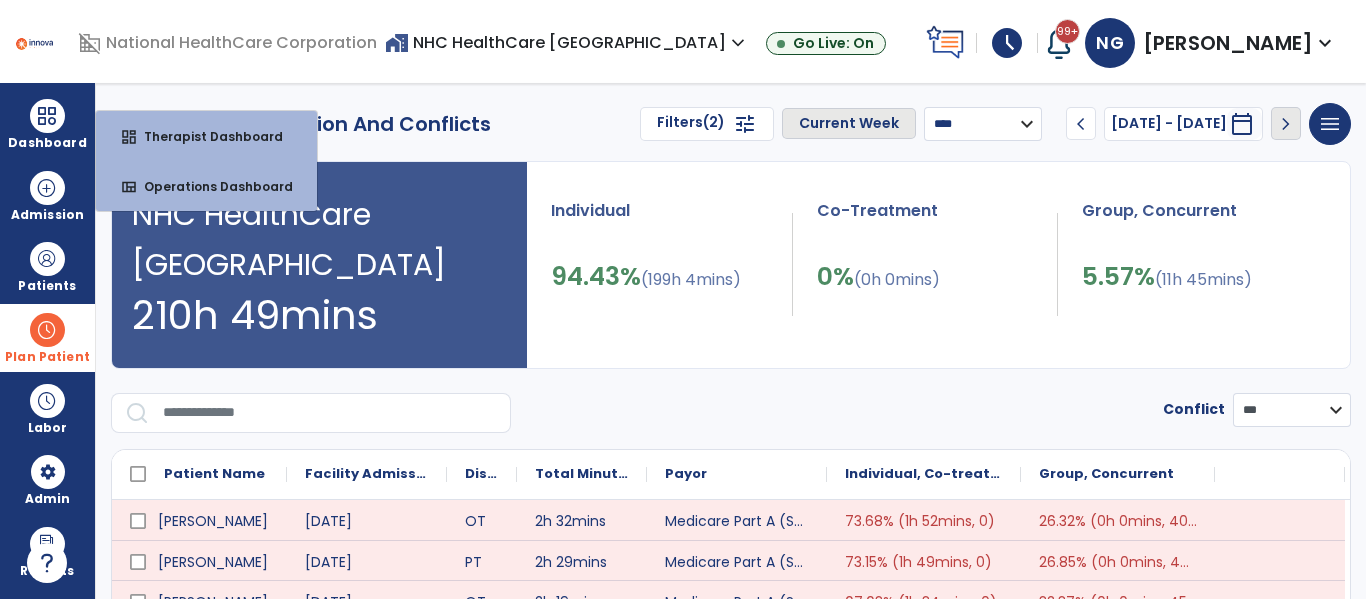 click at bounding box center [47, 330] 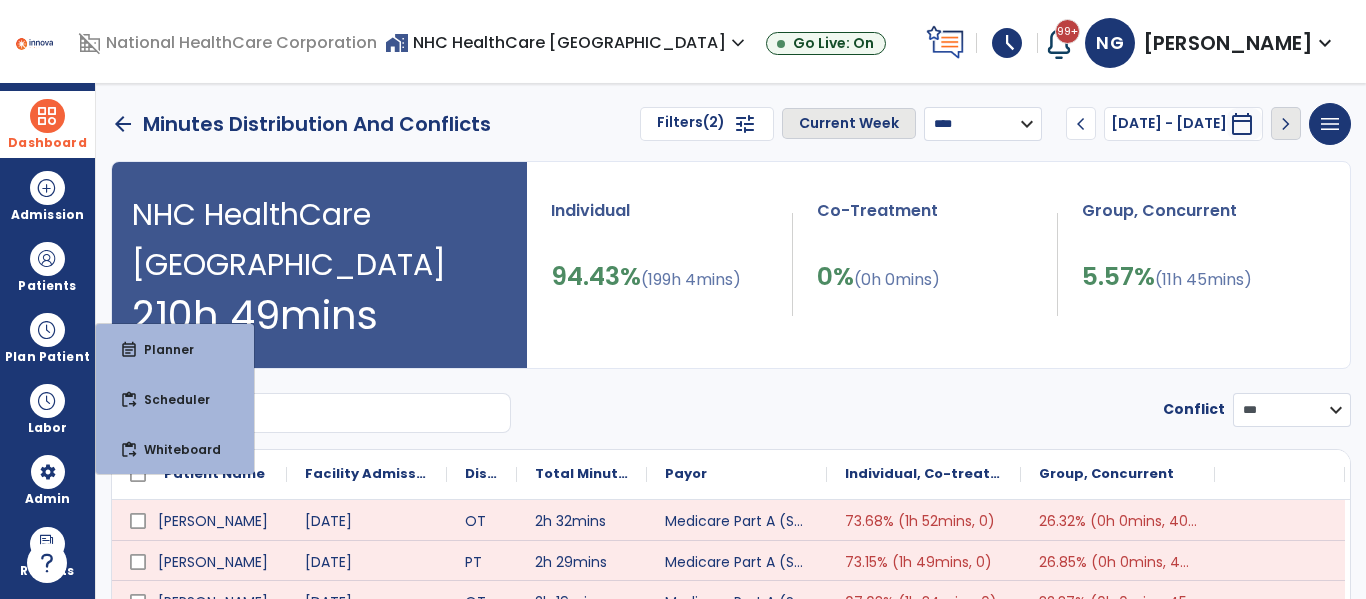 click on "Dashboard" at bounding box center [47, 124] 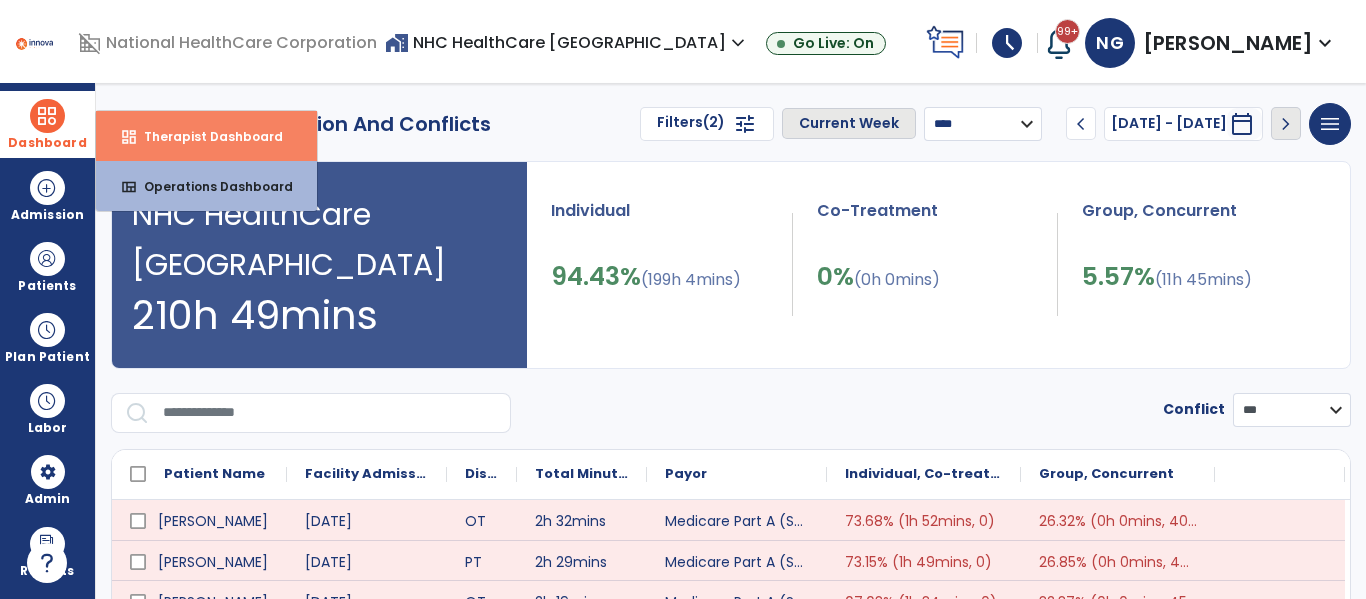 click on "dashboard  Therapist Dashboard" at bounding box center [206, 136] 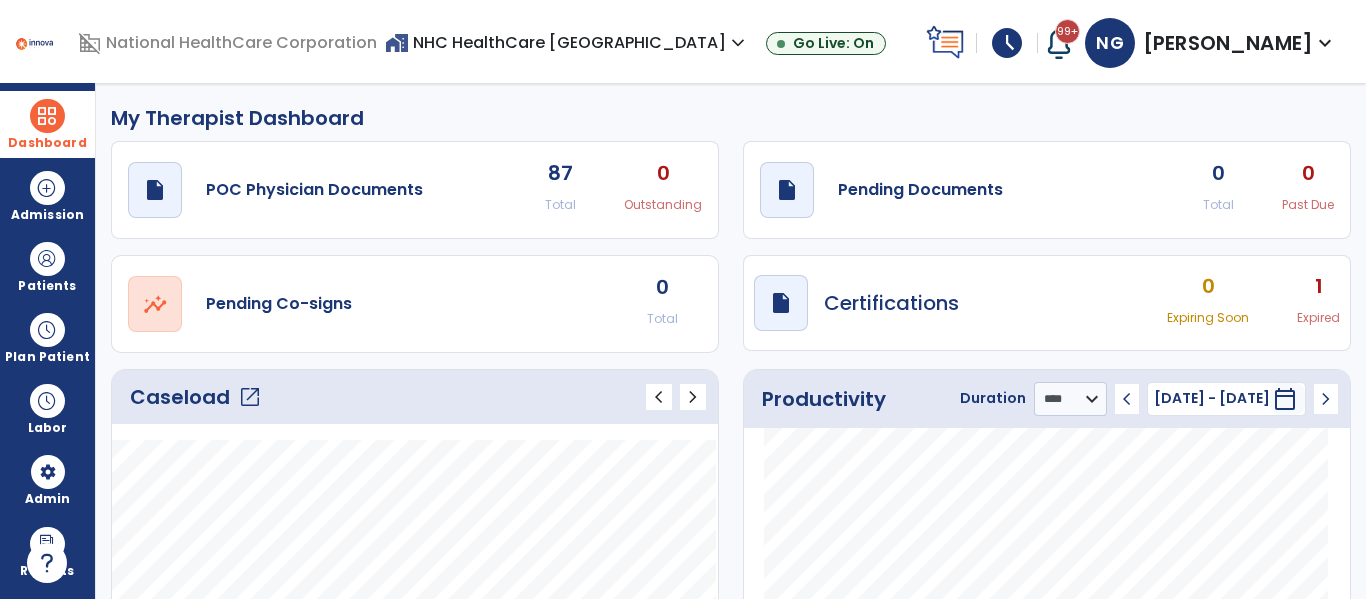 click on "open_in_new" 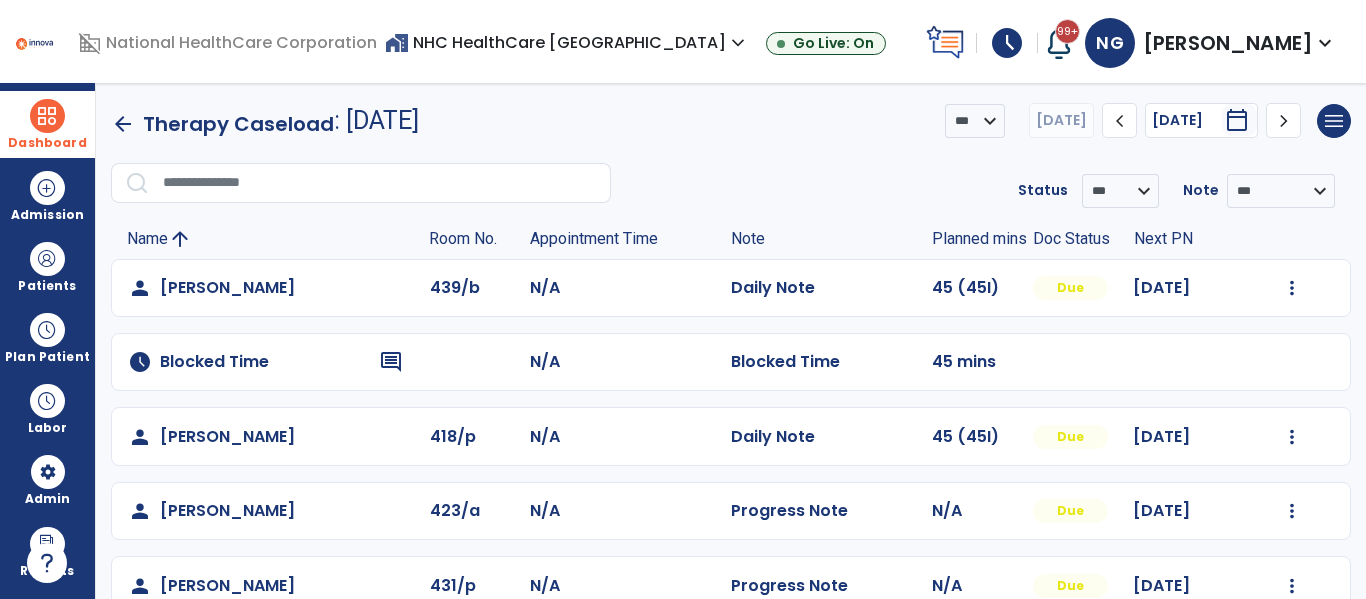 click on "Mark Visit As Complete   Reset Note   Open Document   G + C Mins" 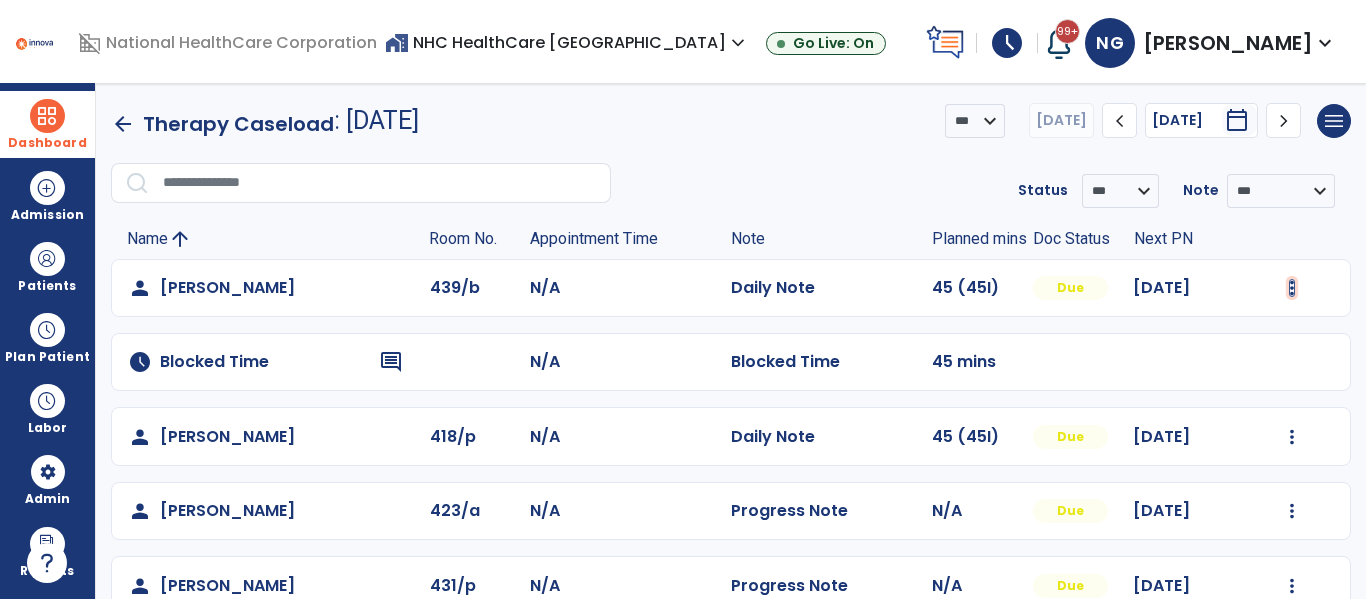 click at bounding box center [1292, 288] 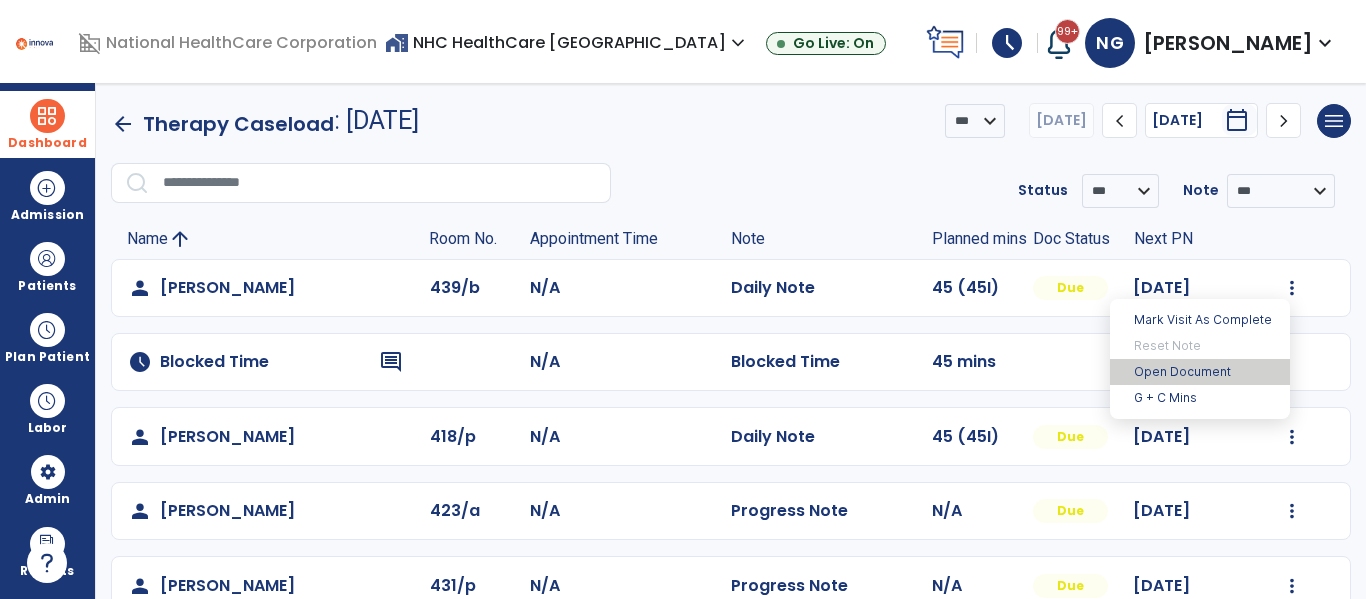 click on "Open Document" at bounding box center [1200, 372] 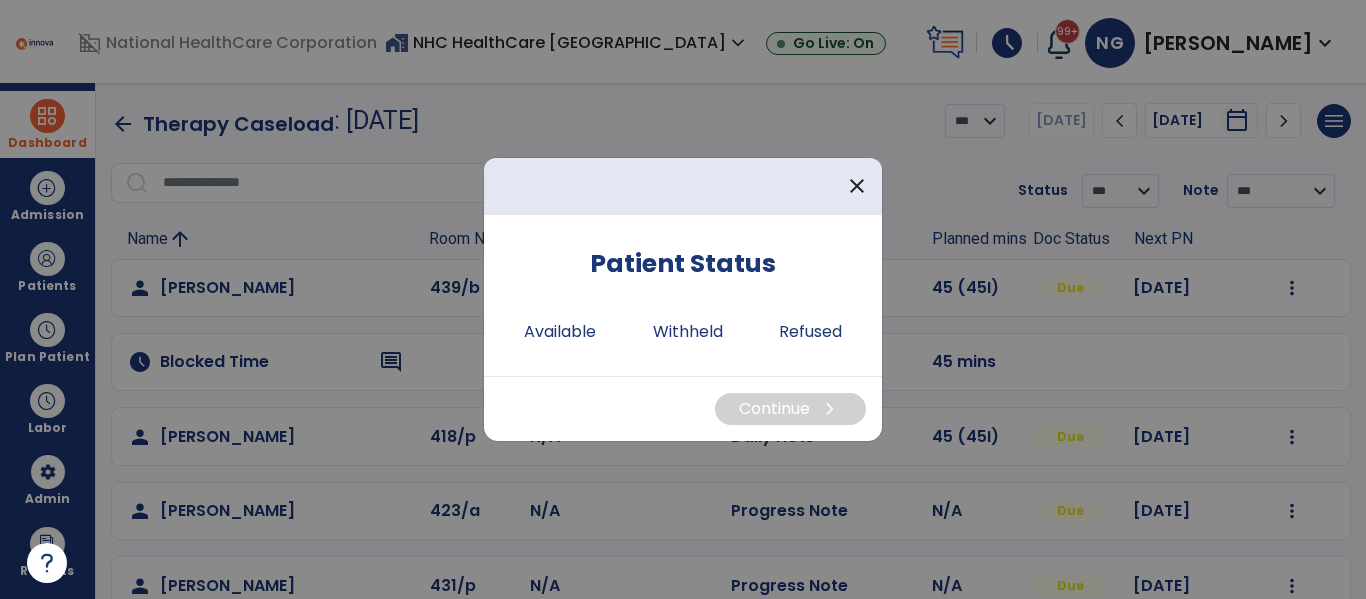 click on "Continue   chevron_right" at bounding box center [683, 409] 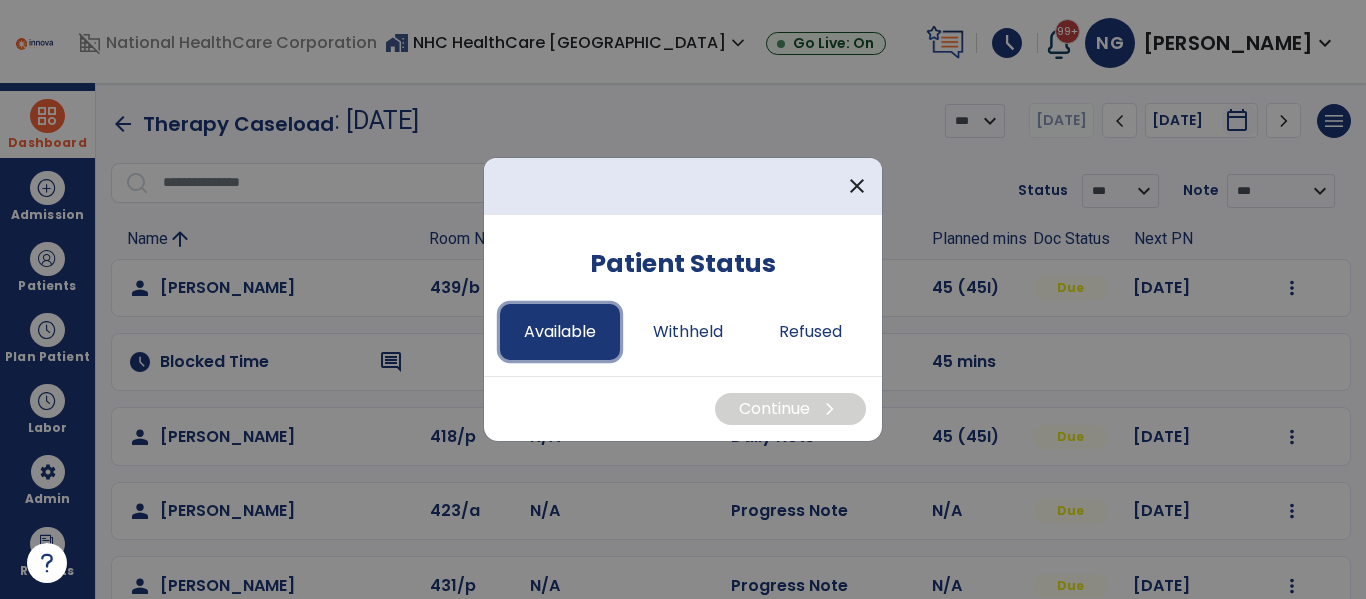 click on "Available" at bounding box center [560, 332] 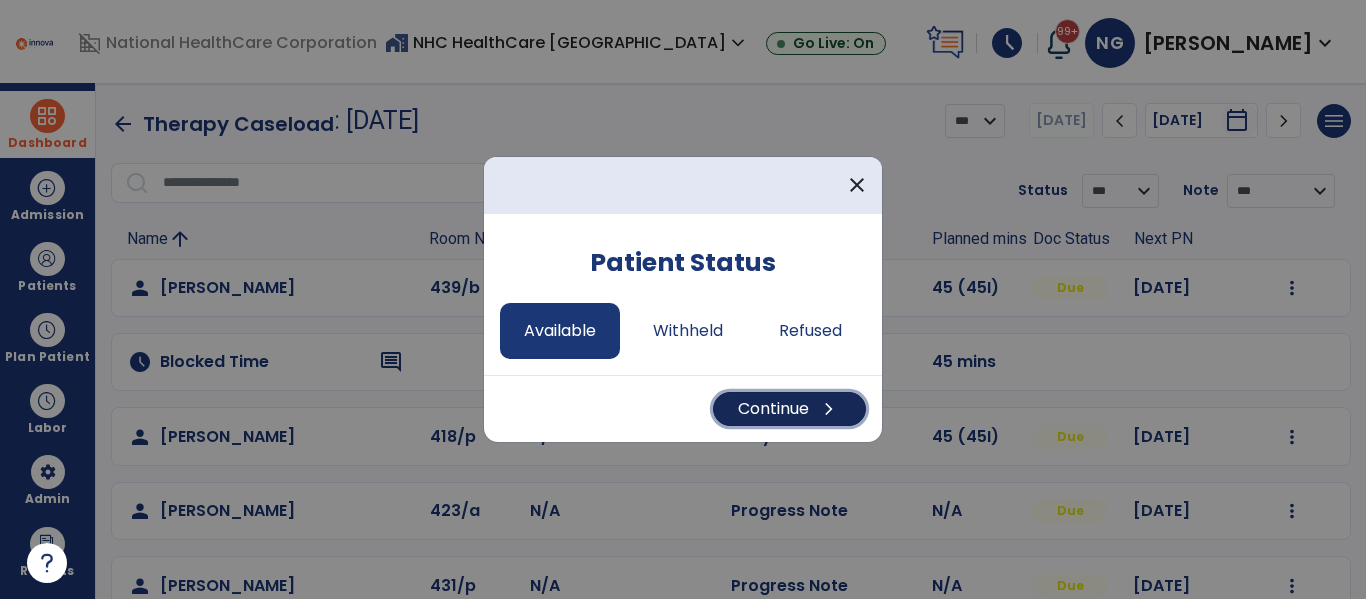 click on "Continue   chevron_right" at bounding box center [789, 409] 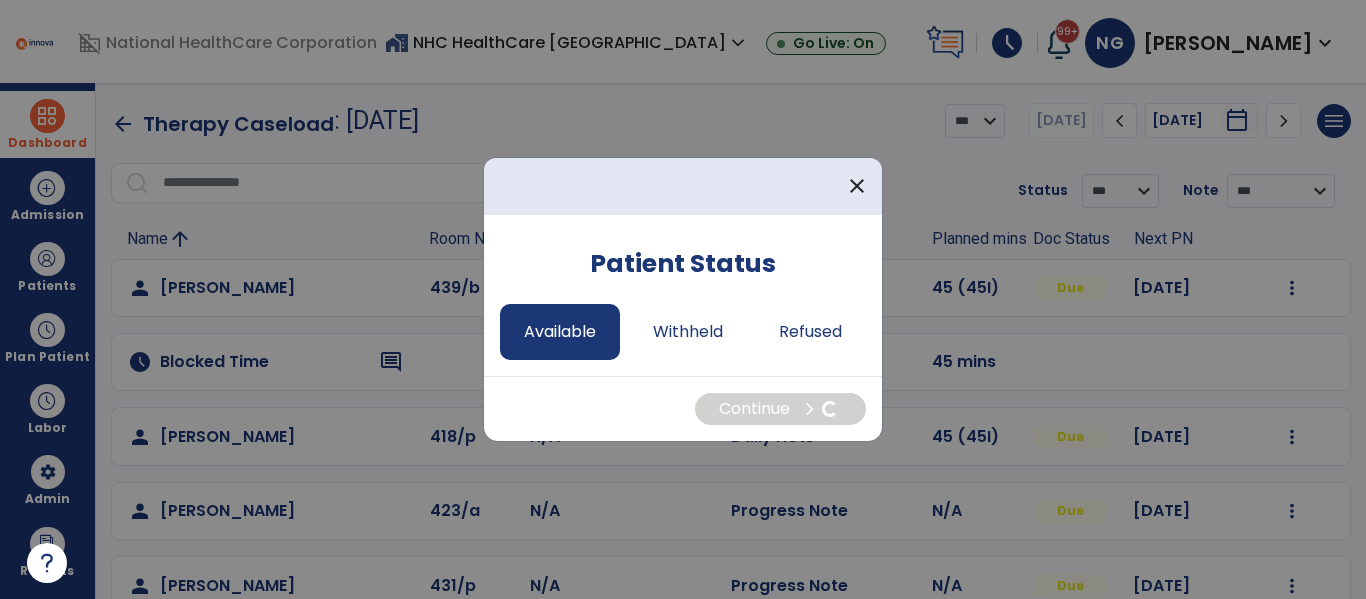 select on "*" 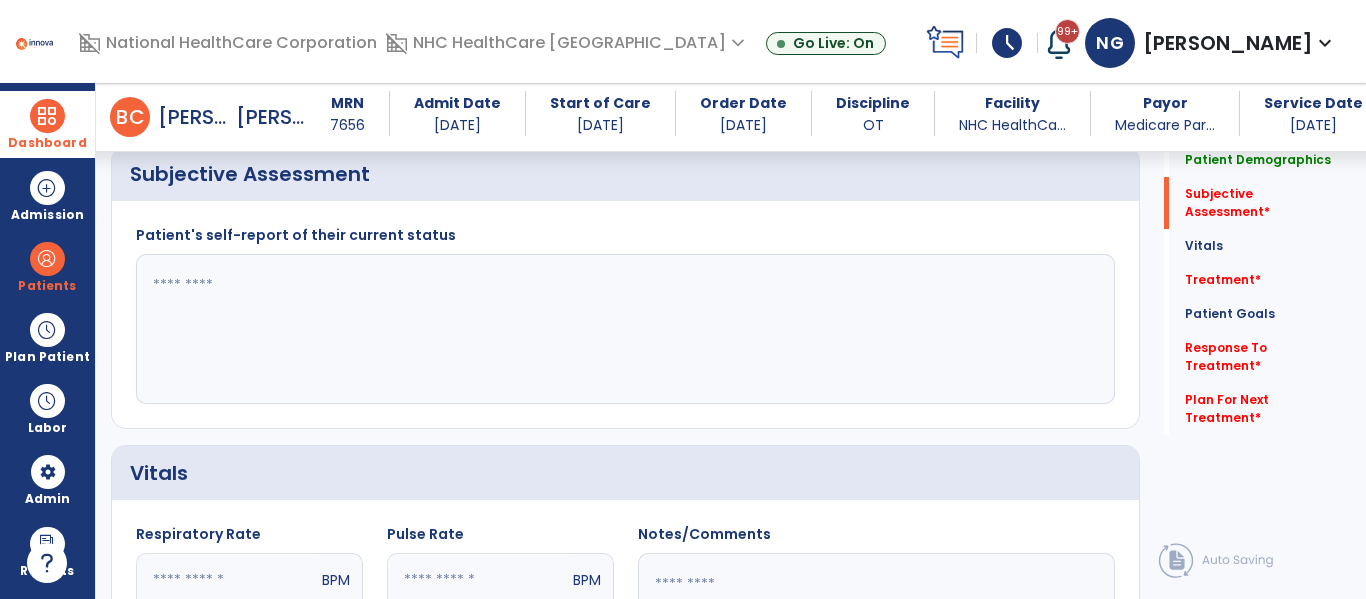 scroll, scrollTop: 316, scrollLeft: 0, axis: vertical 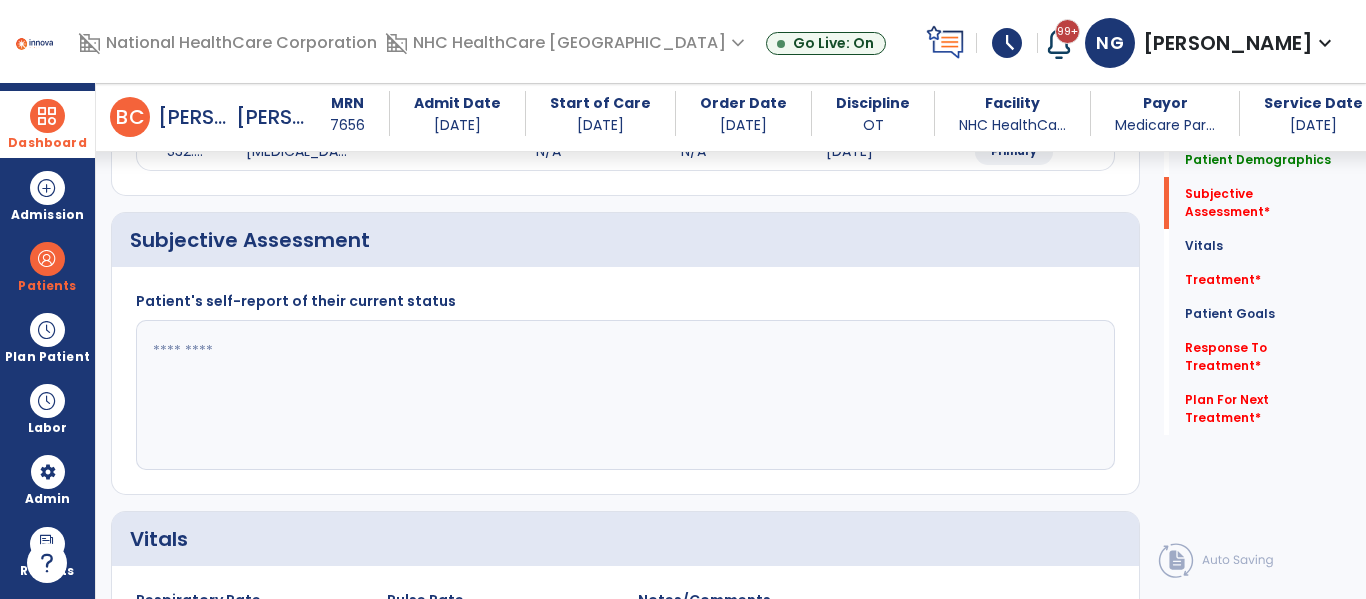 click 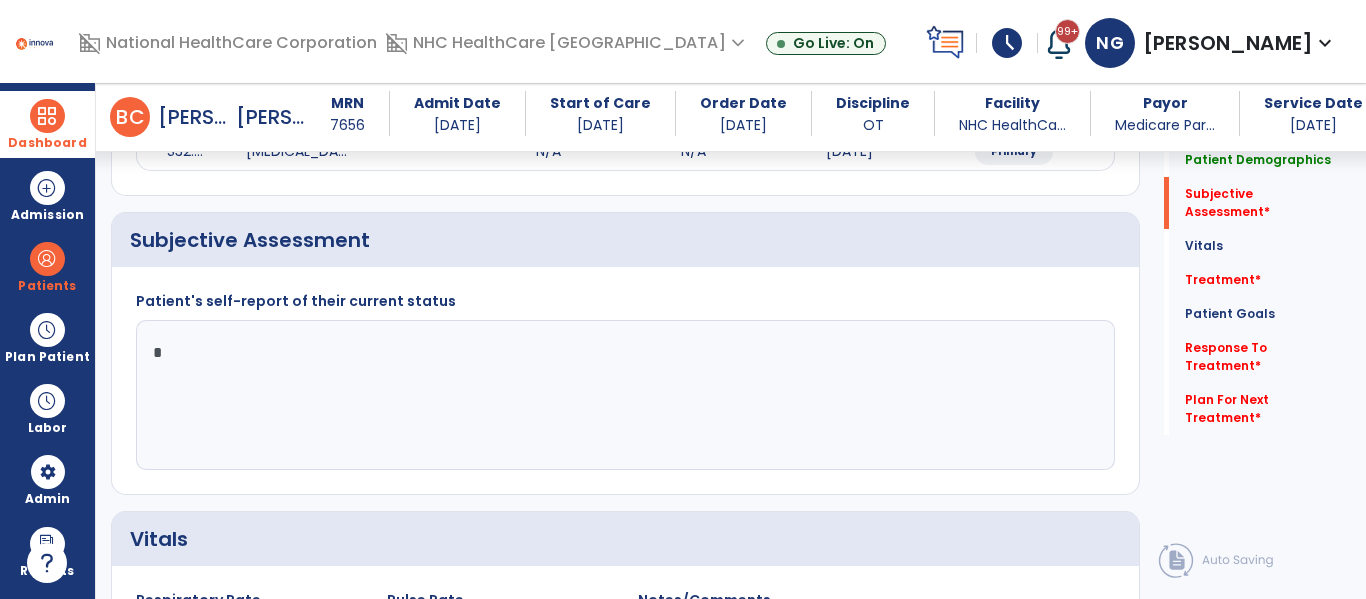 click 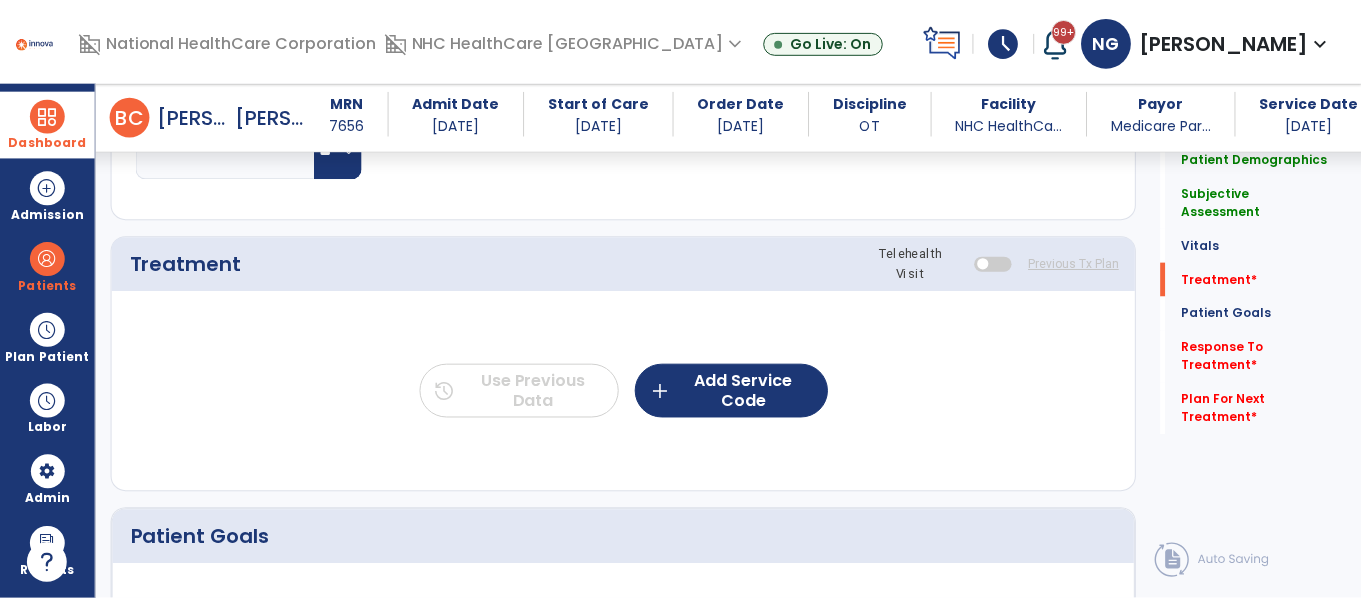 scroll, scrollTop: 1016, scrollLeft: 0, axis: vertical 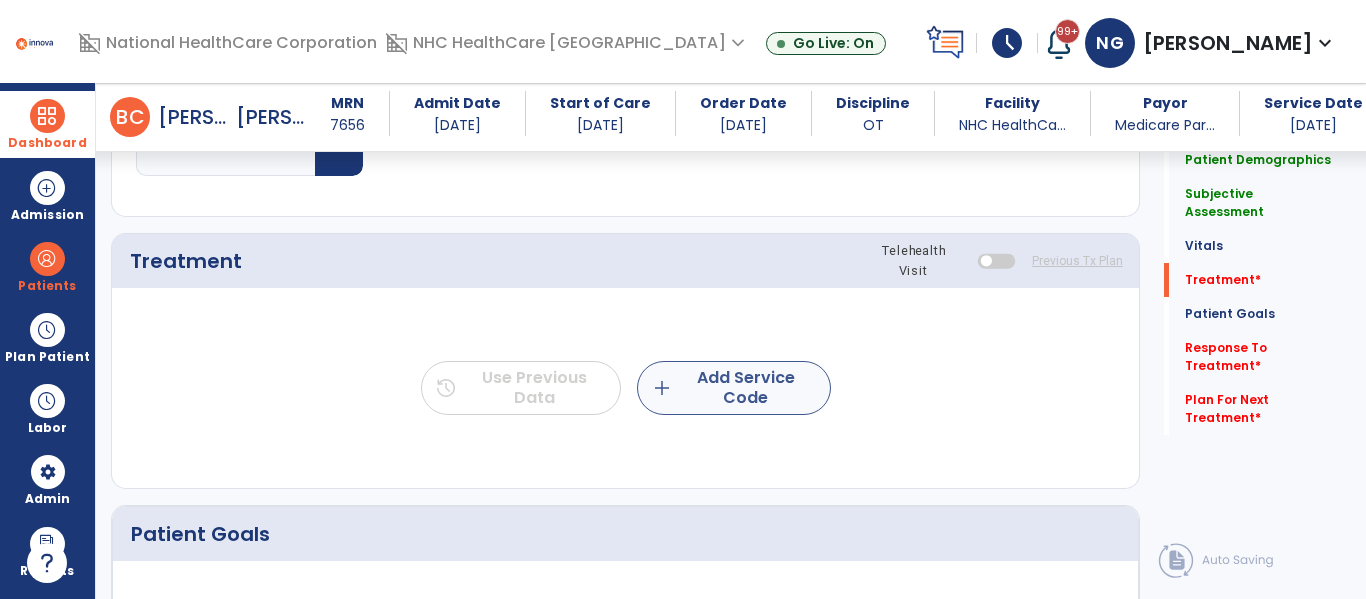 type on "**********" 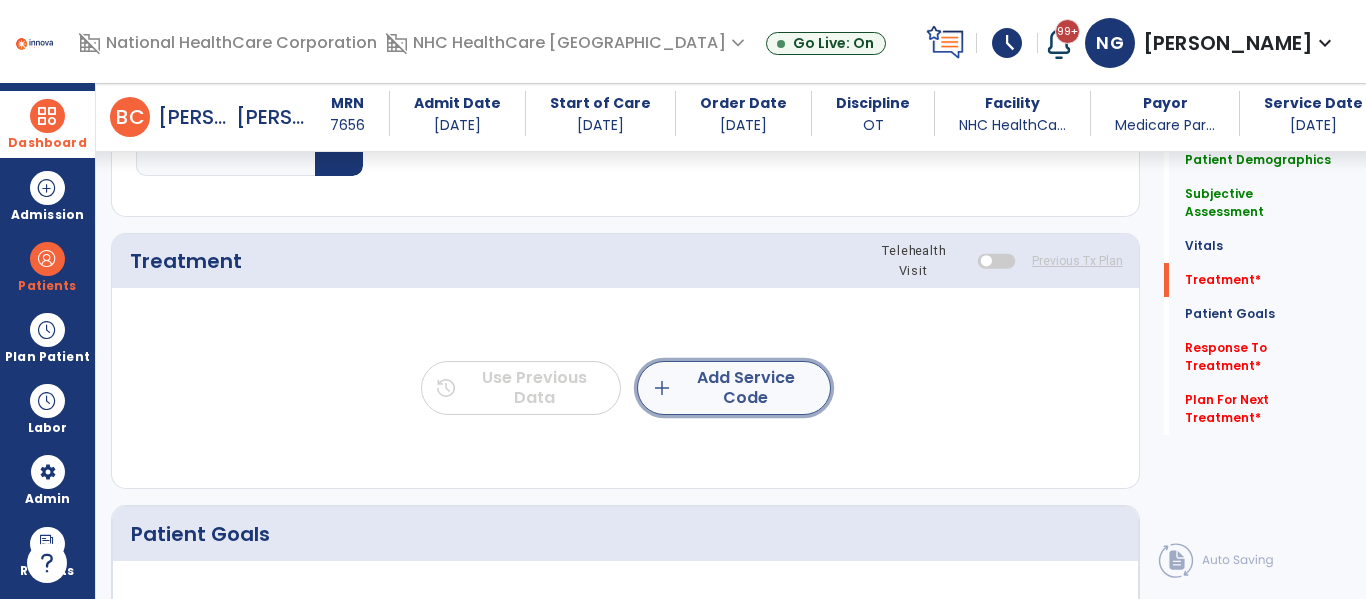 click on "add  Add Service Code" 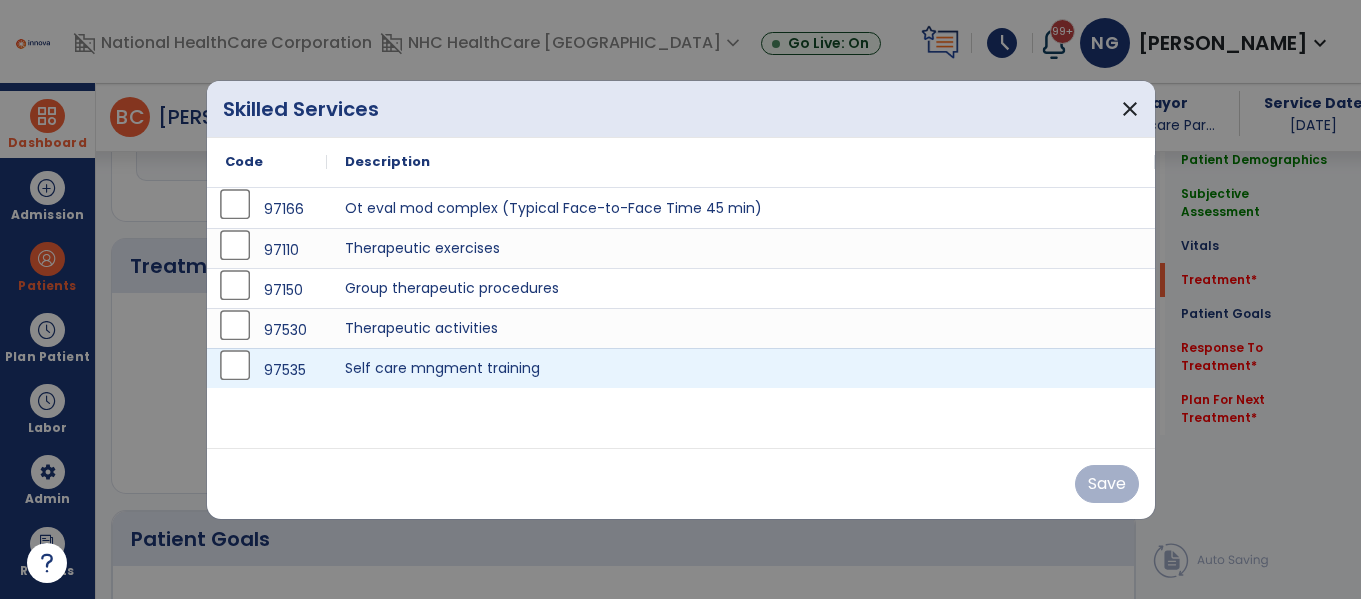 scroll, scrollTop: 1016, scrollLeft: 0, axis: vertical 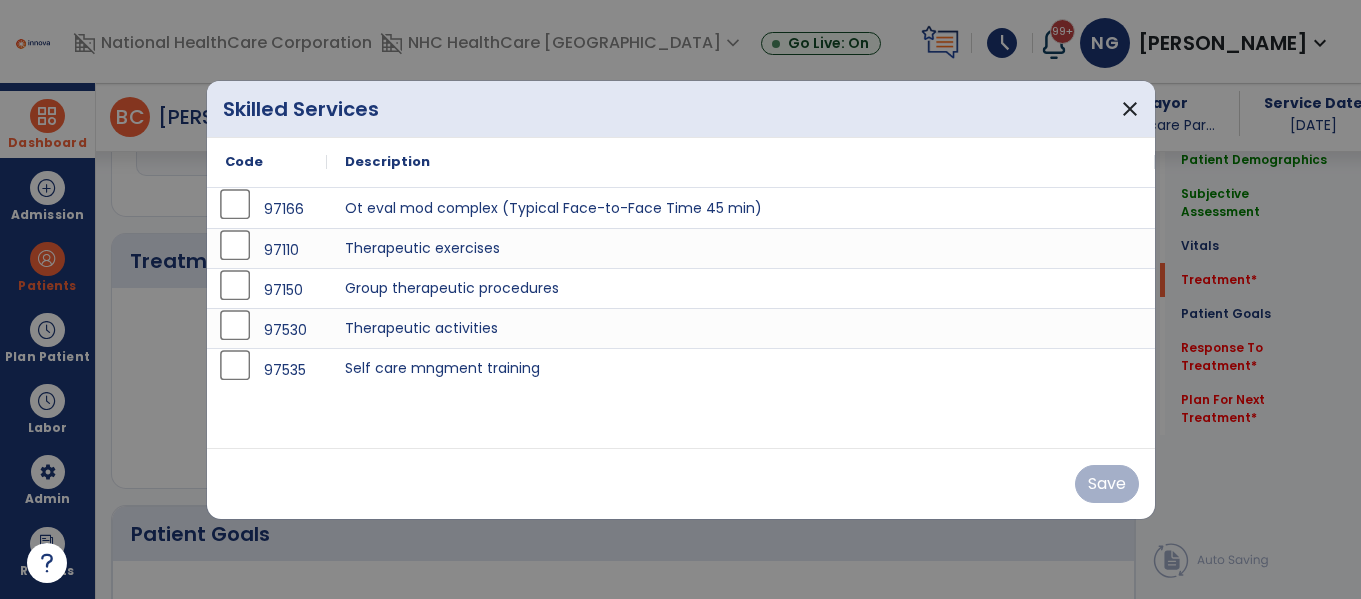 drag, startPoint x: 626, startPoint y: 105, endPoint x: 646, endPoint y: 187, distance: 84.40379 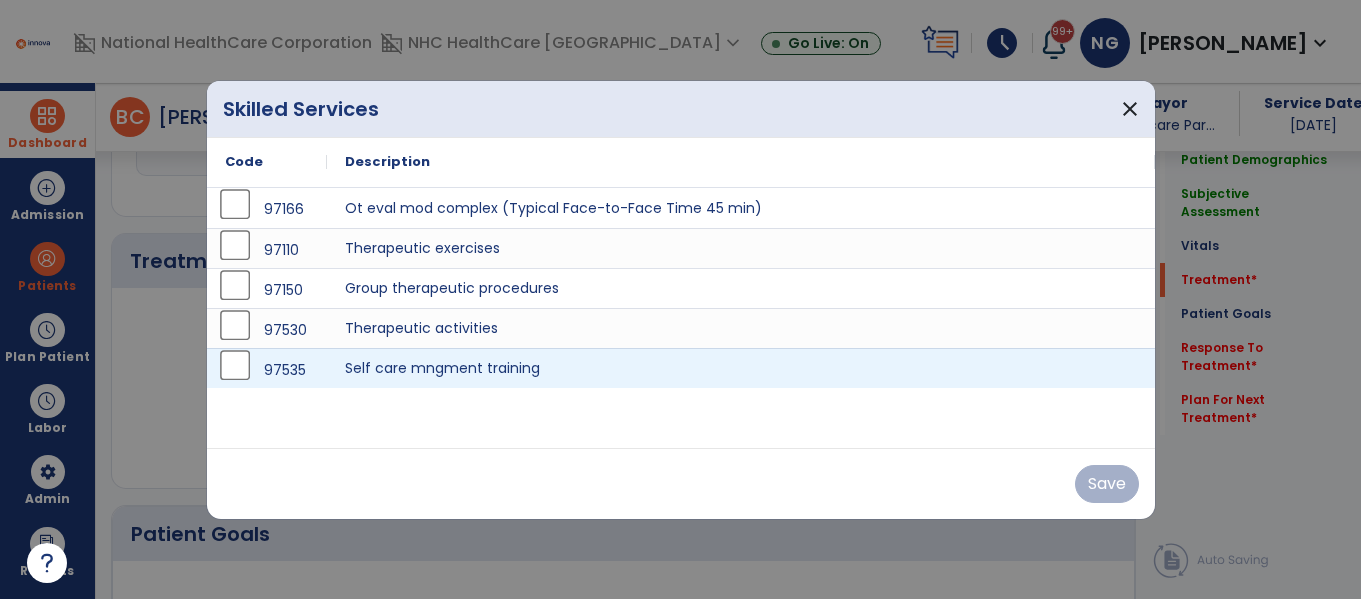 click on "97535 Self care mngment training" at bounding box center [681, 368] 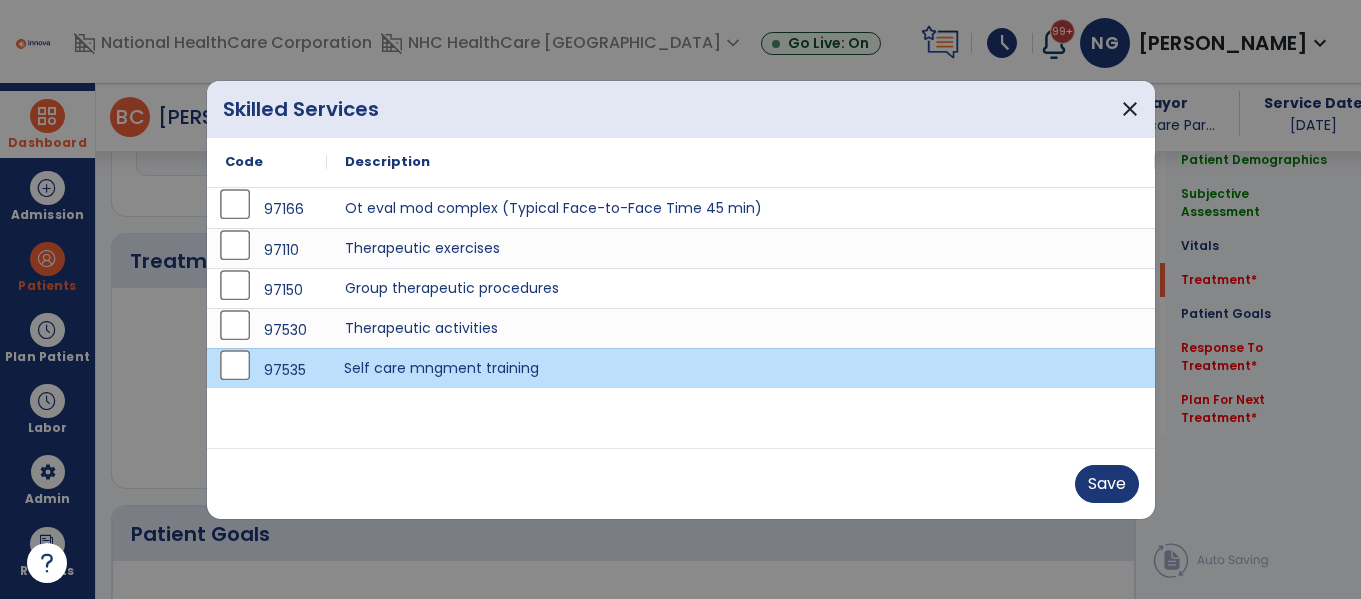 click on "Self care mngment training" at bounding box center [741, 368] 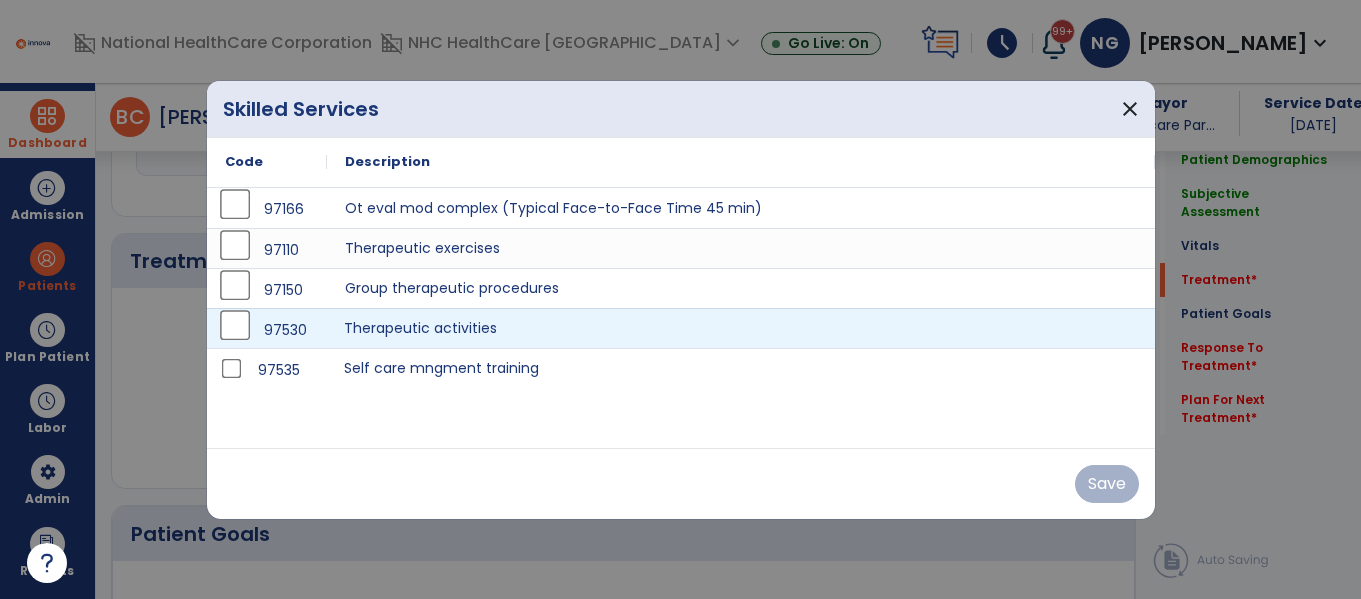 click on "Therapeutic activities" at bounding box center [741, 328] 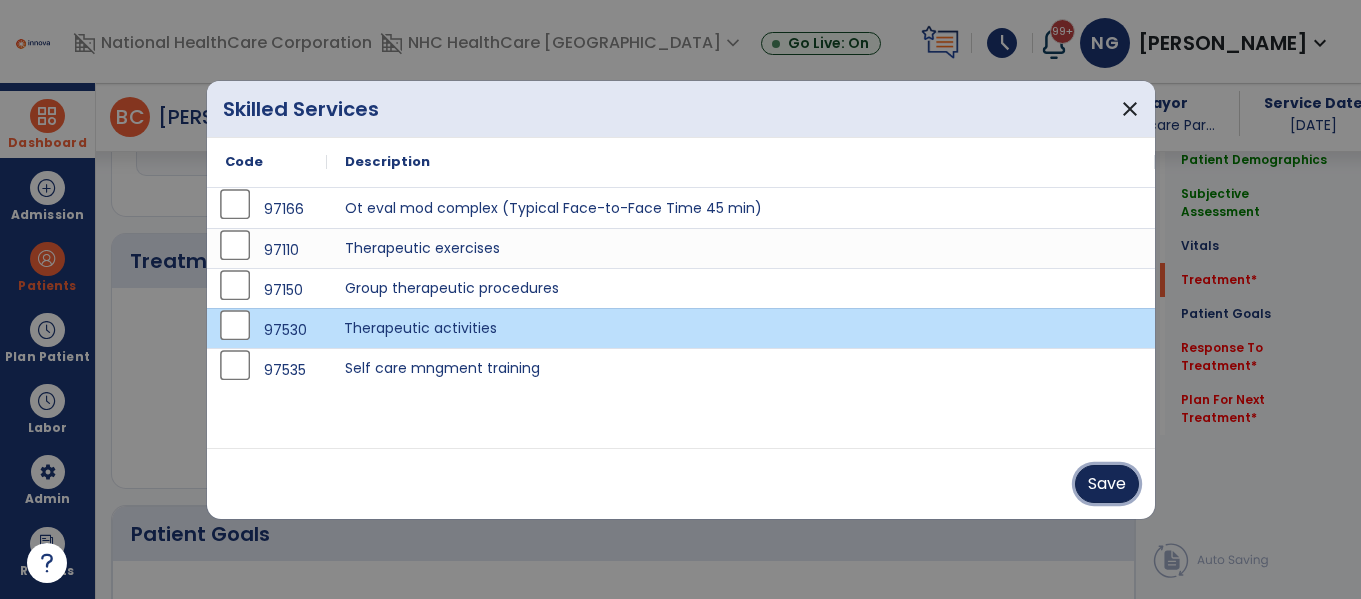 click on "Save" at bounding box center (1107, 484) 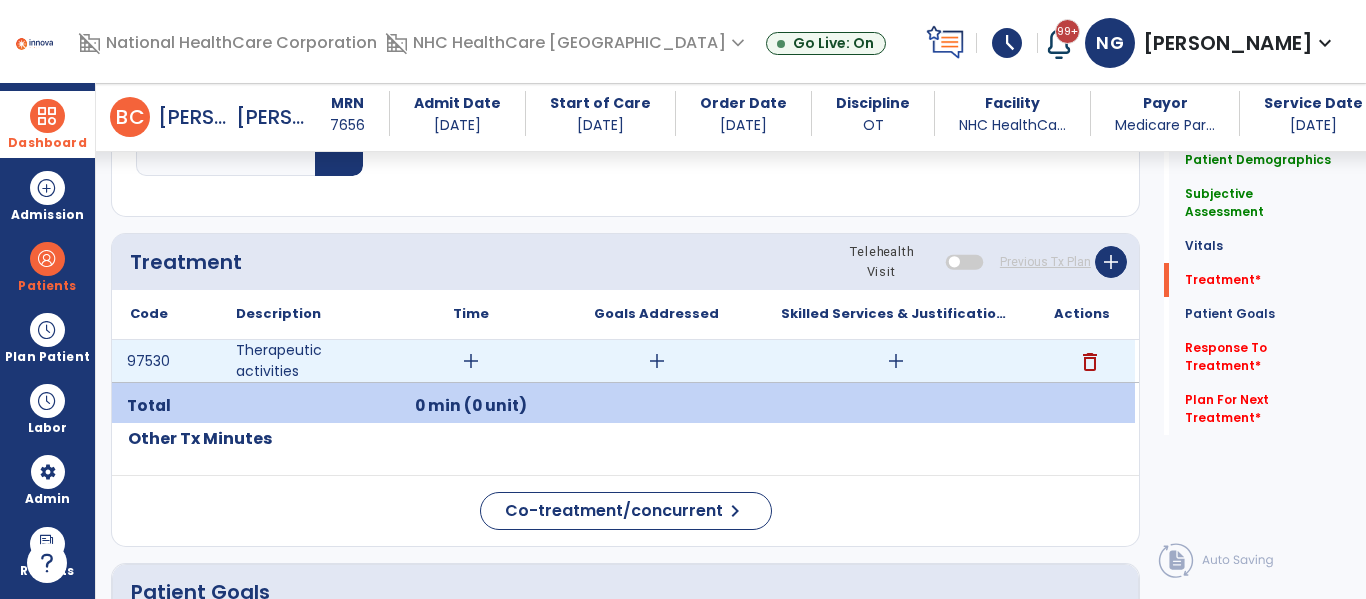 click on "add" at bounding box center [471, 361] 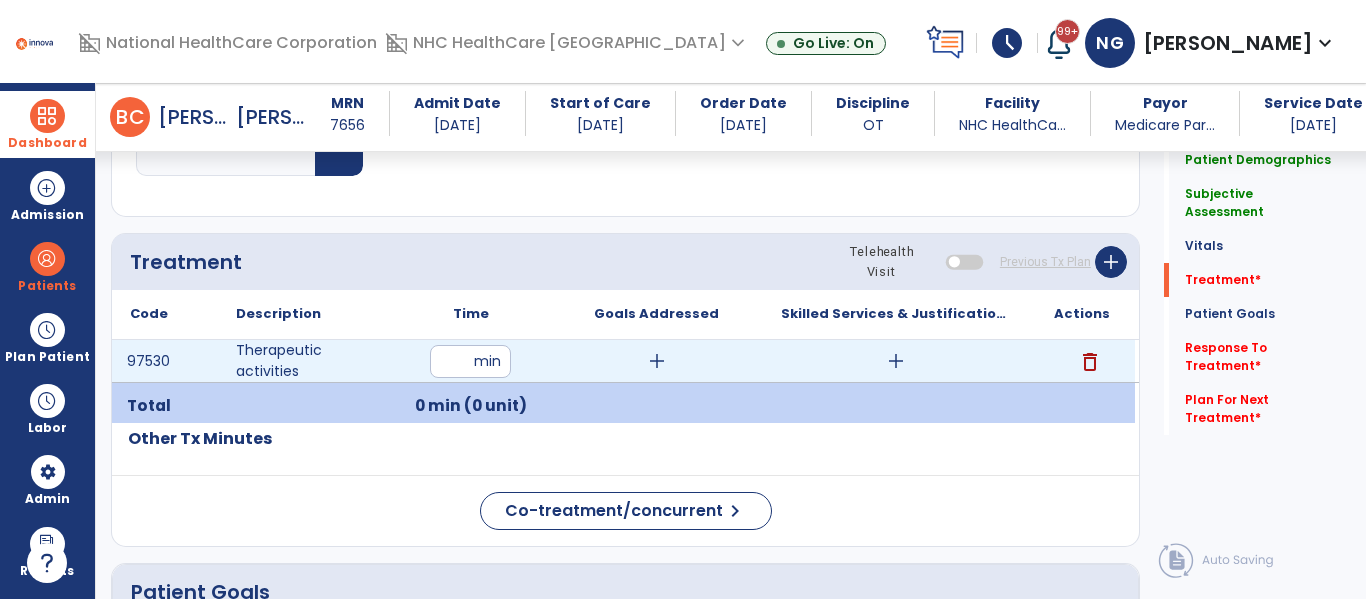 type on "**" 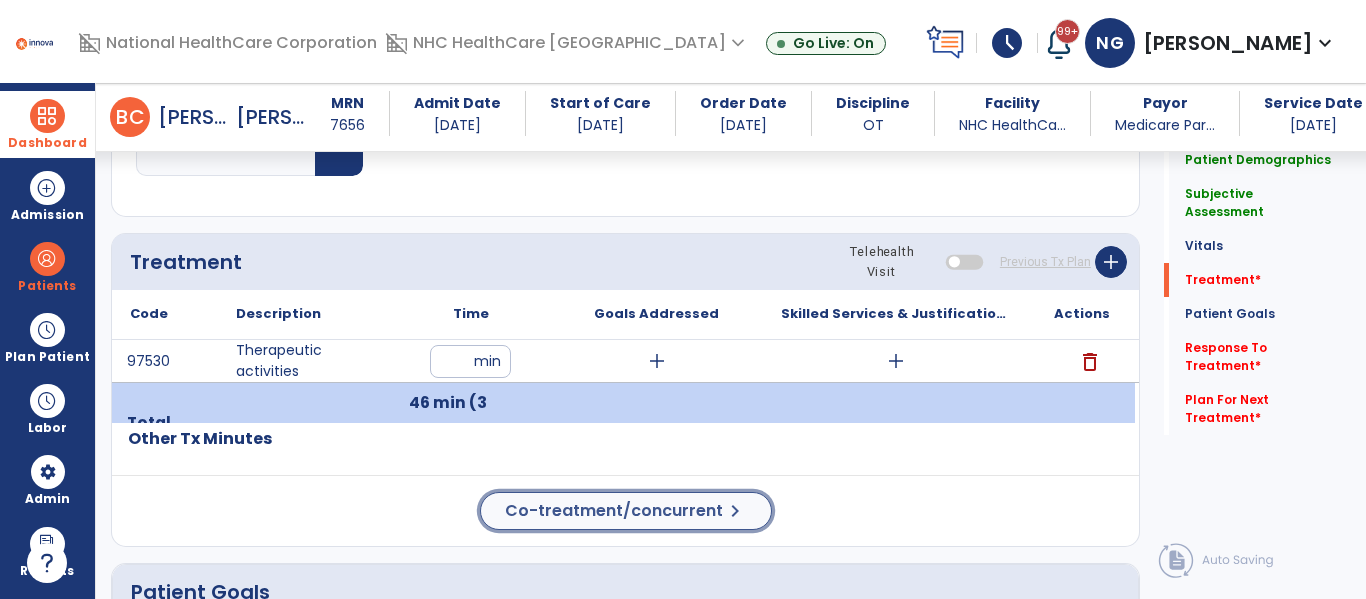 click on "Co-treatment/concurrent  chevron_right" 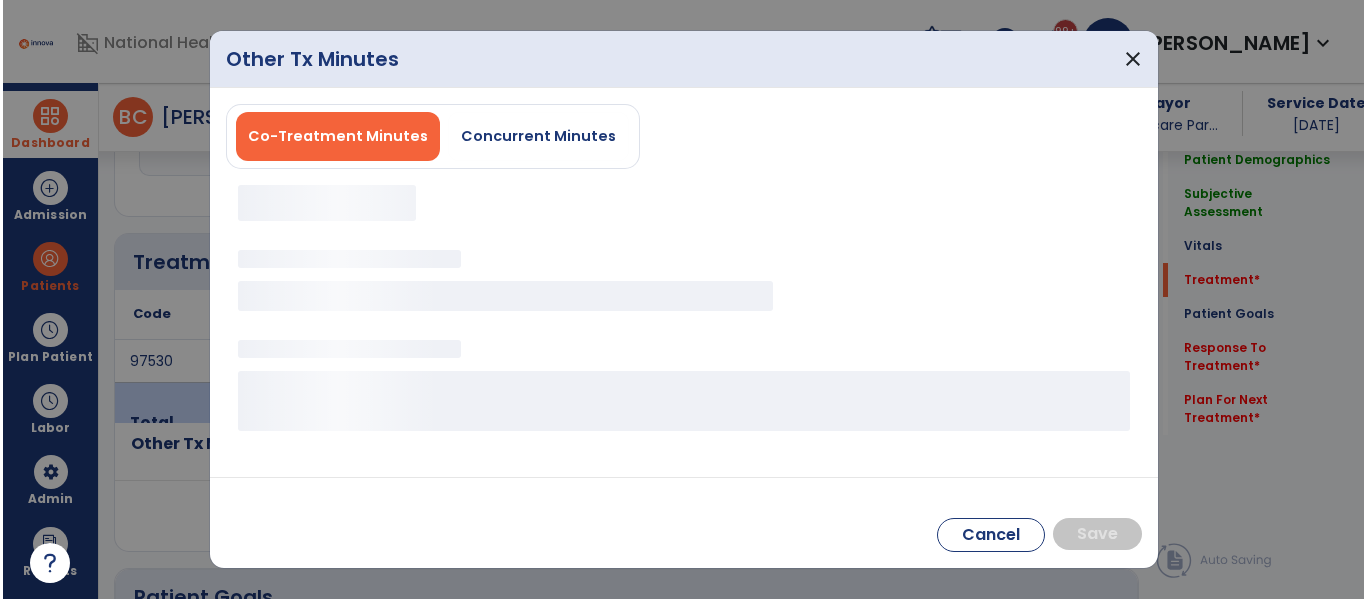 scroll, scrollTop: 1016, scrollLeft: 0, axis: vertical 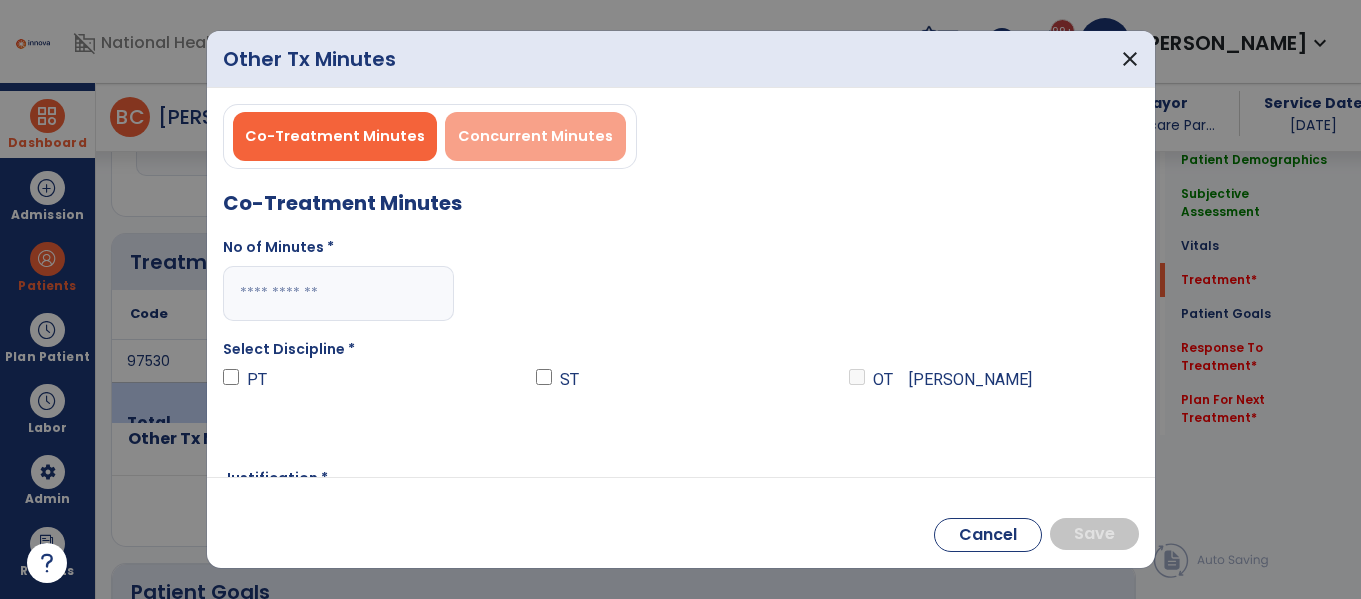 click on "Concurrent Minutes" at bounding box center [535, 136] 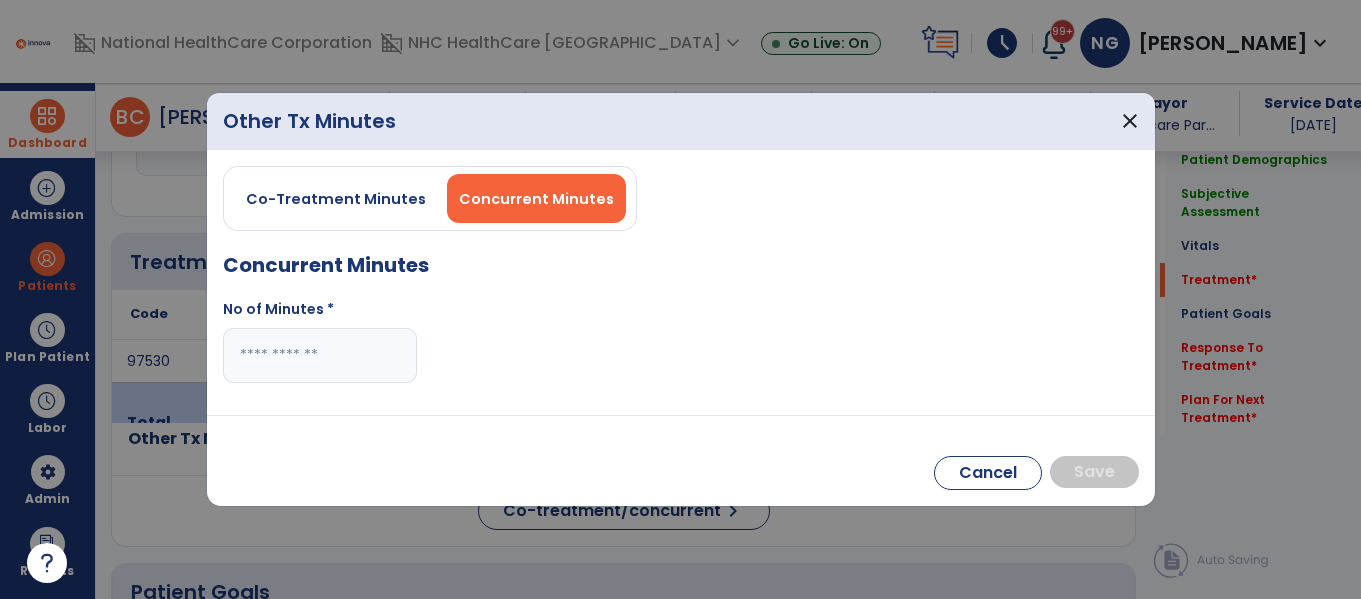 click at bounding box center (320, 355) 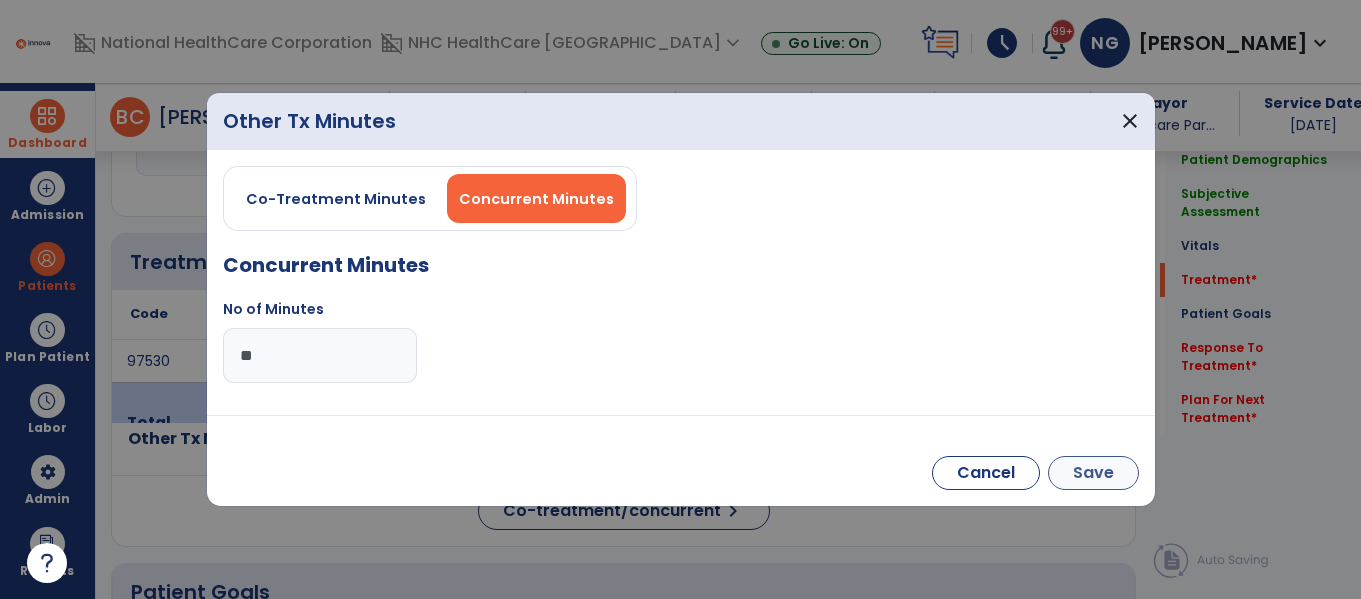 type on "**" 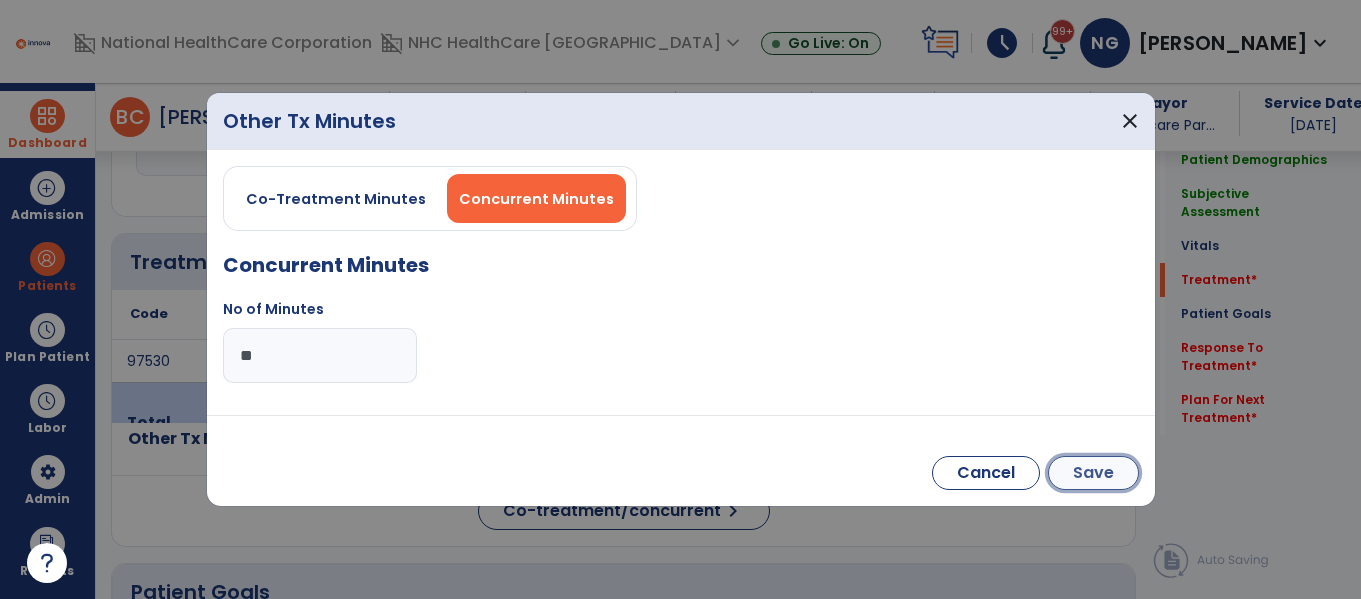 click on "Save" at bounding box center [1093, 473] 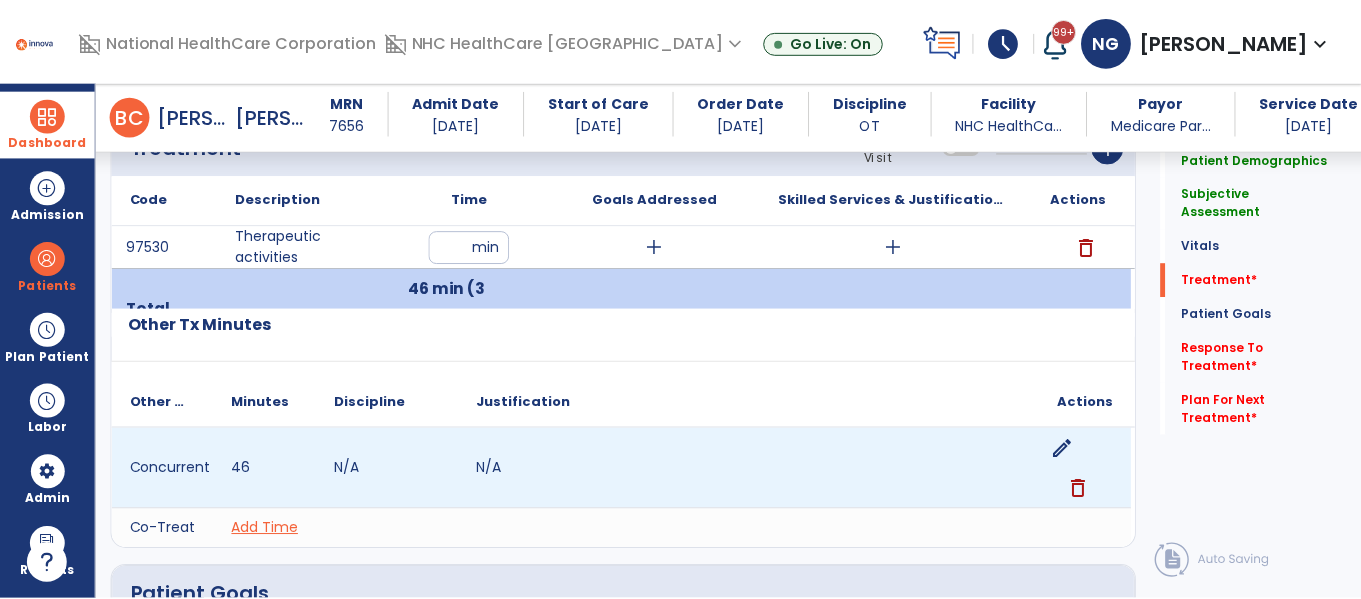 scroll, scrollTop: 1116, scrollLeft: 0, axis: vertical 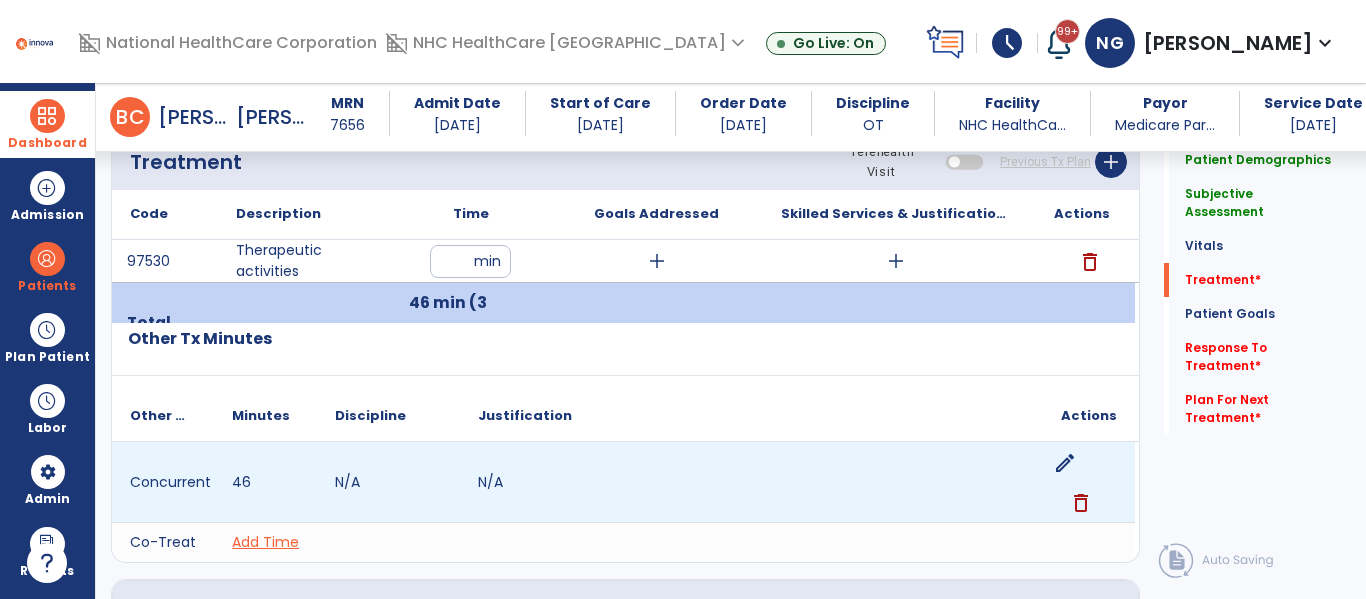 click on "edit" 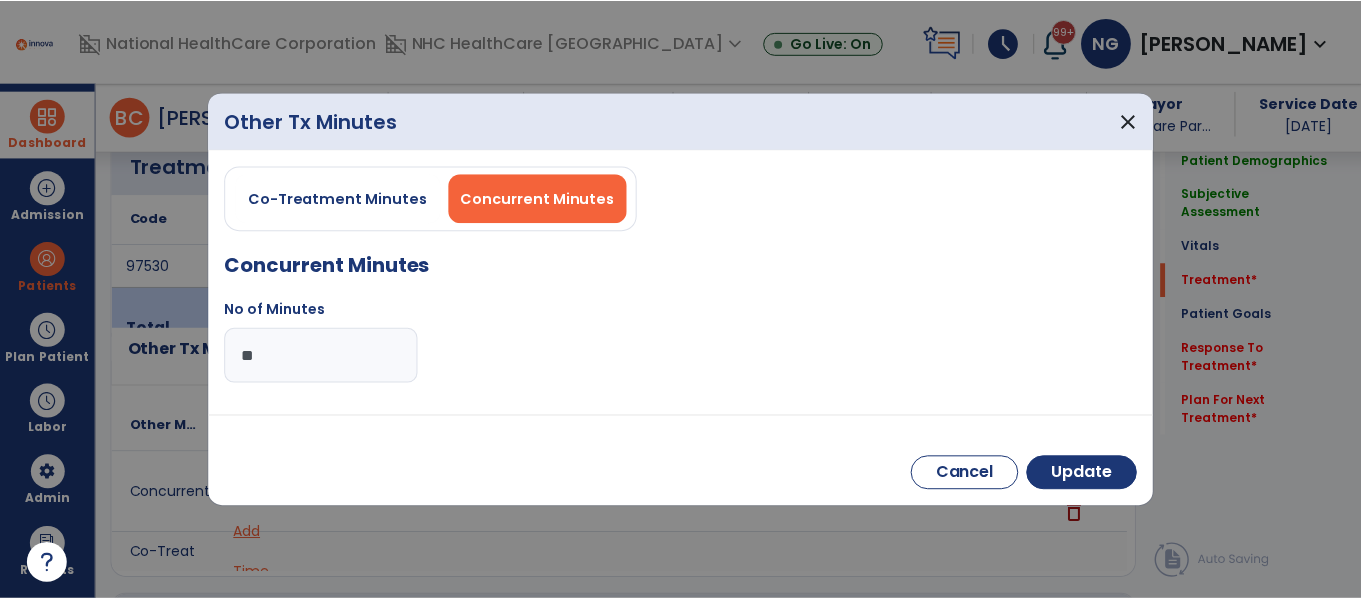 scroll, scrollTop: 1116, scrollLeft: 0, axis: vertical 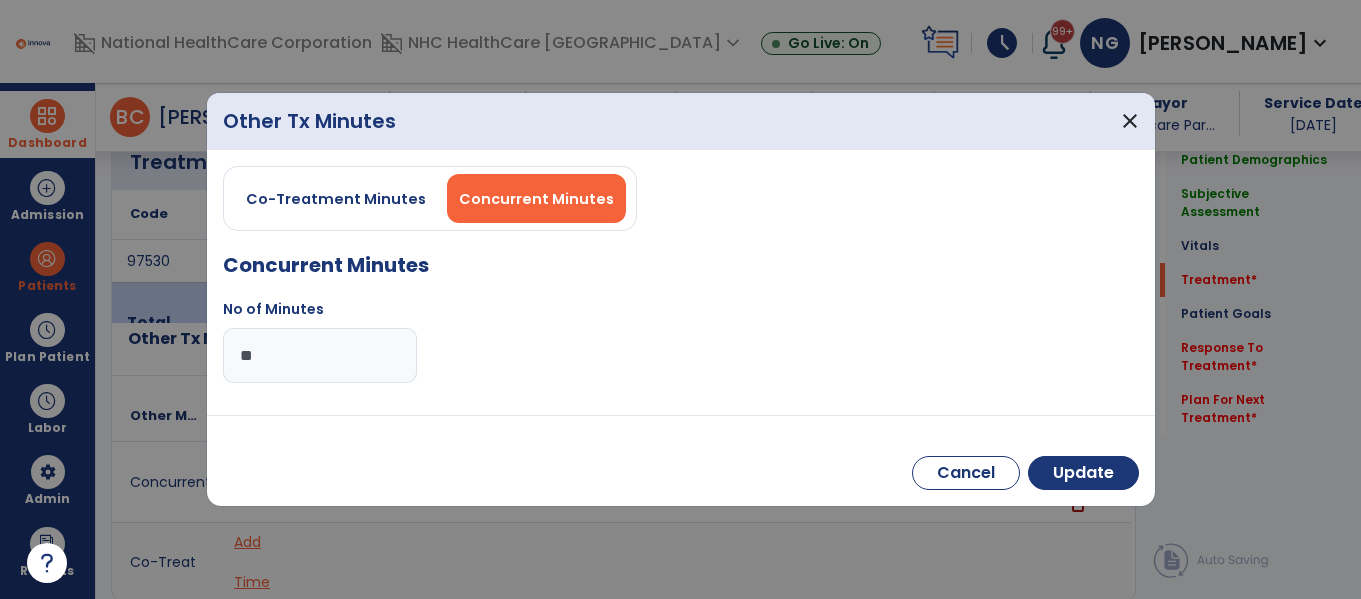 click on "**" at bounding box center (320, 355) 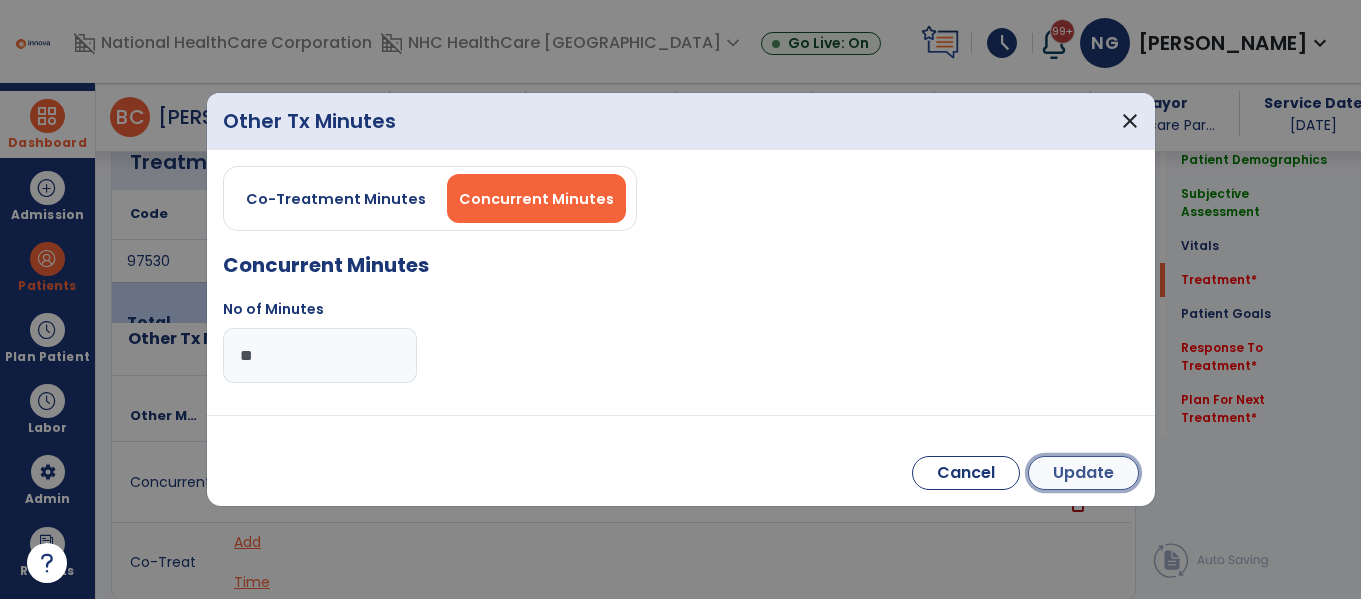 click on "Update" at bounding box center [1083, 473] 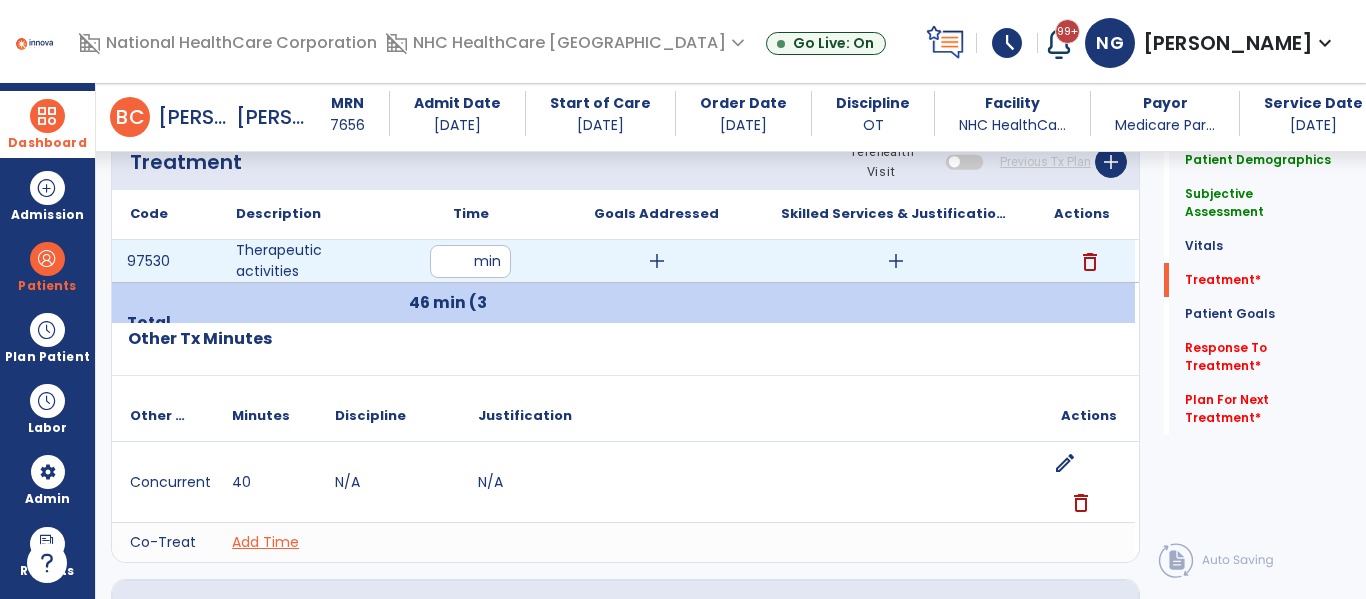 click on "add" at bounding box center (896, 261) 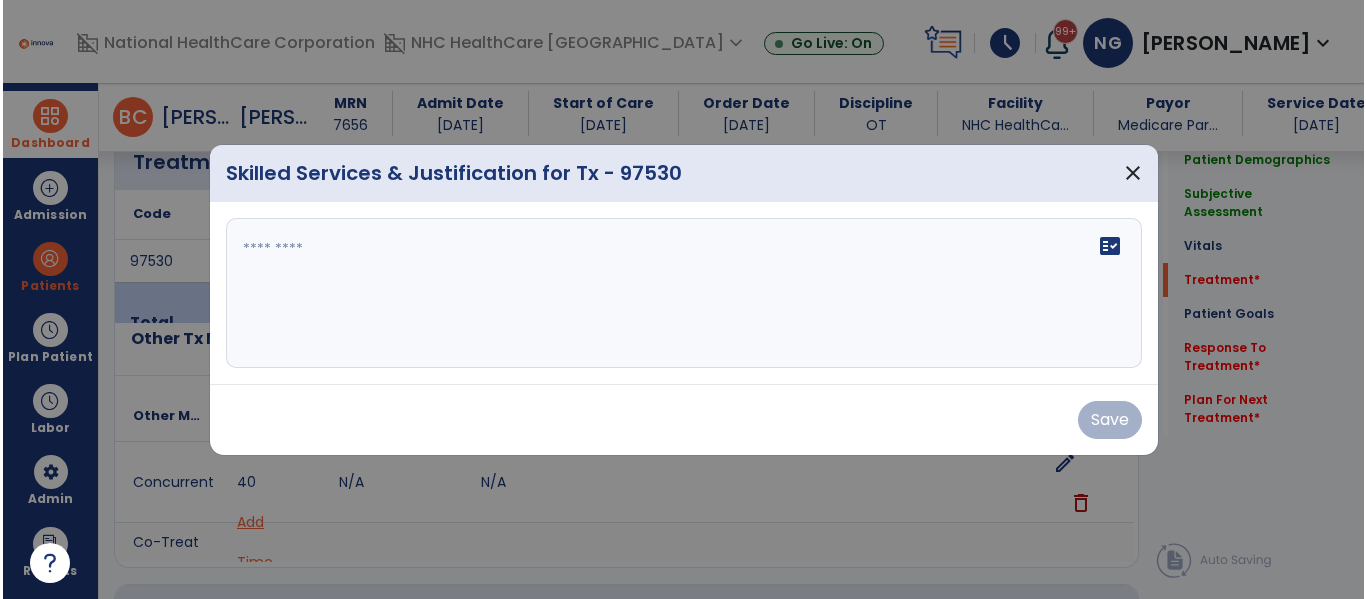 scroll, scrollTop: 1116, scrollLeft: 0, axis: vertical 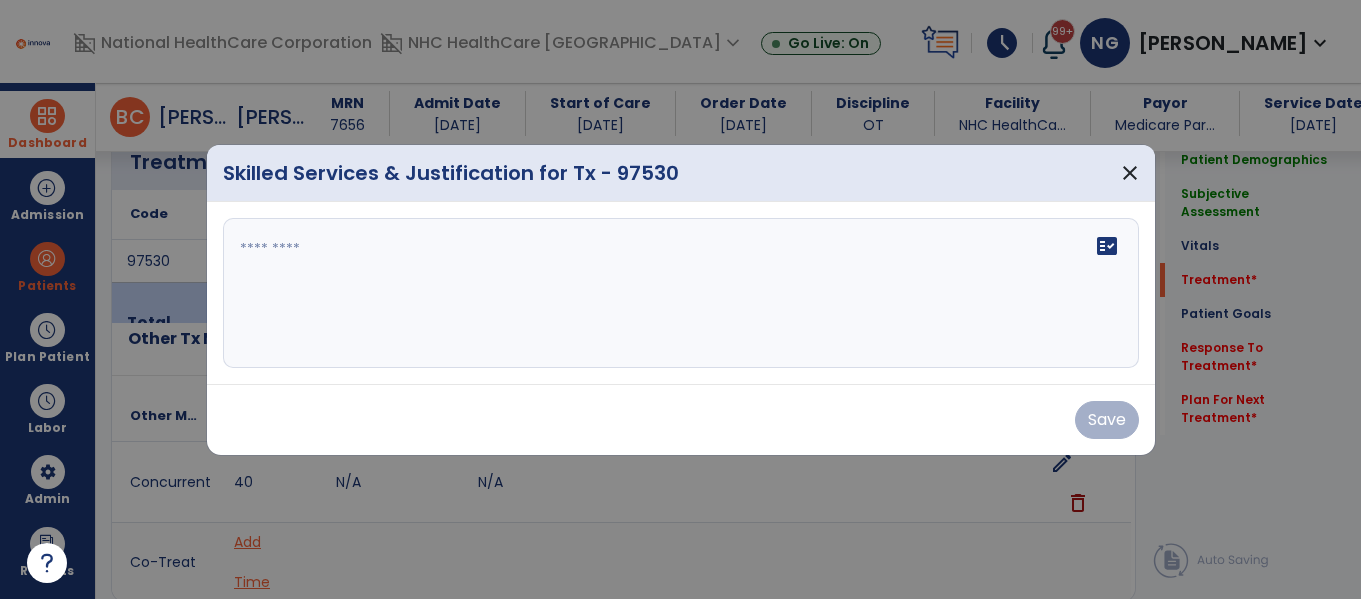 click on "fact_check" at bounding box center [681, 293] 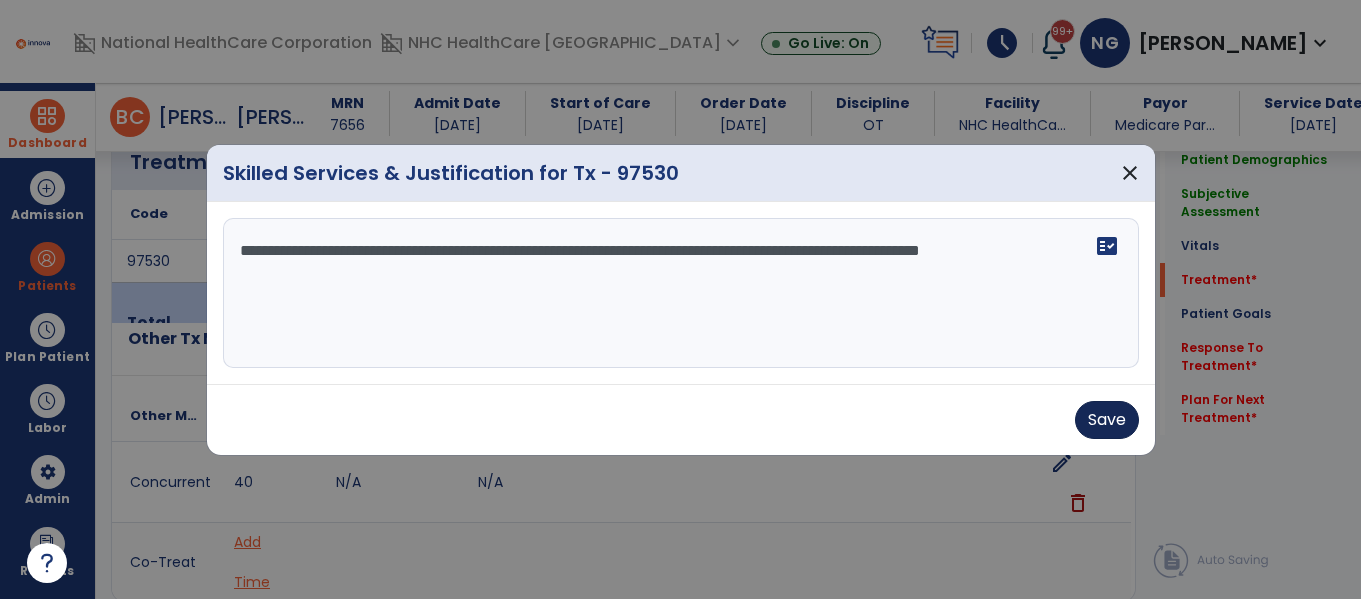 type on "**********" 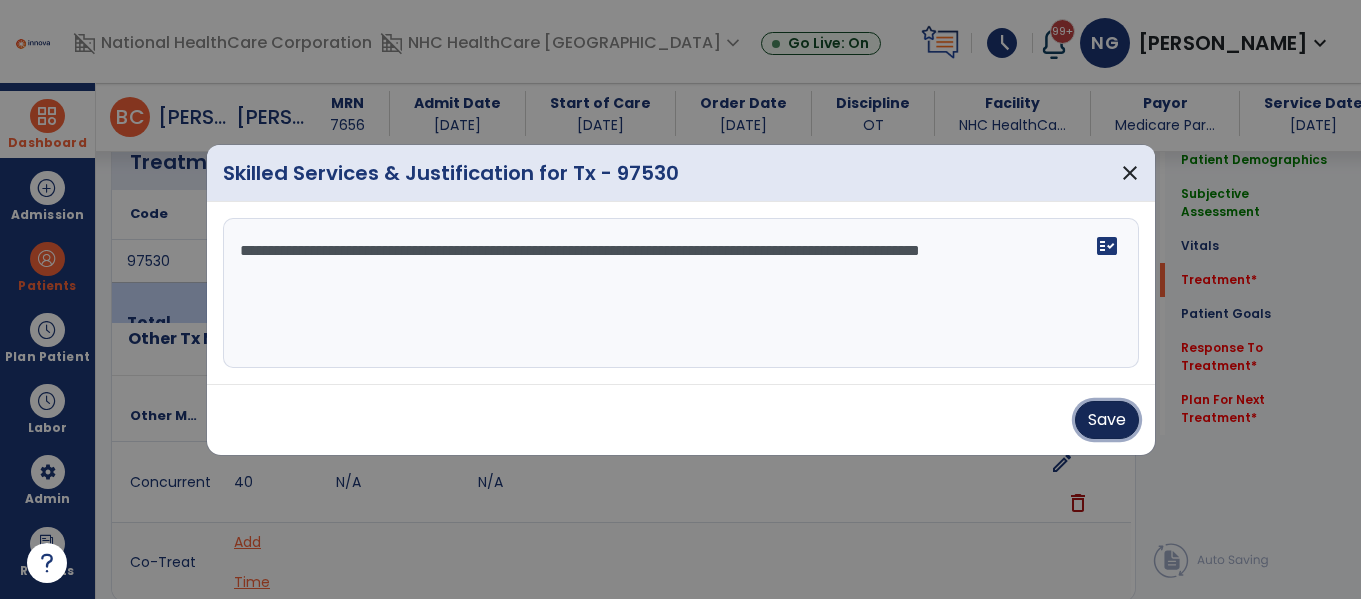 click on "Save" at bounding box center (1107, 420) 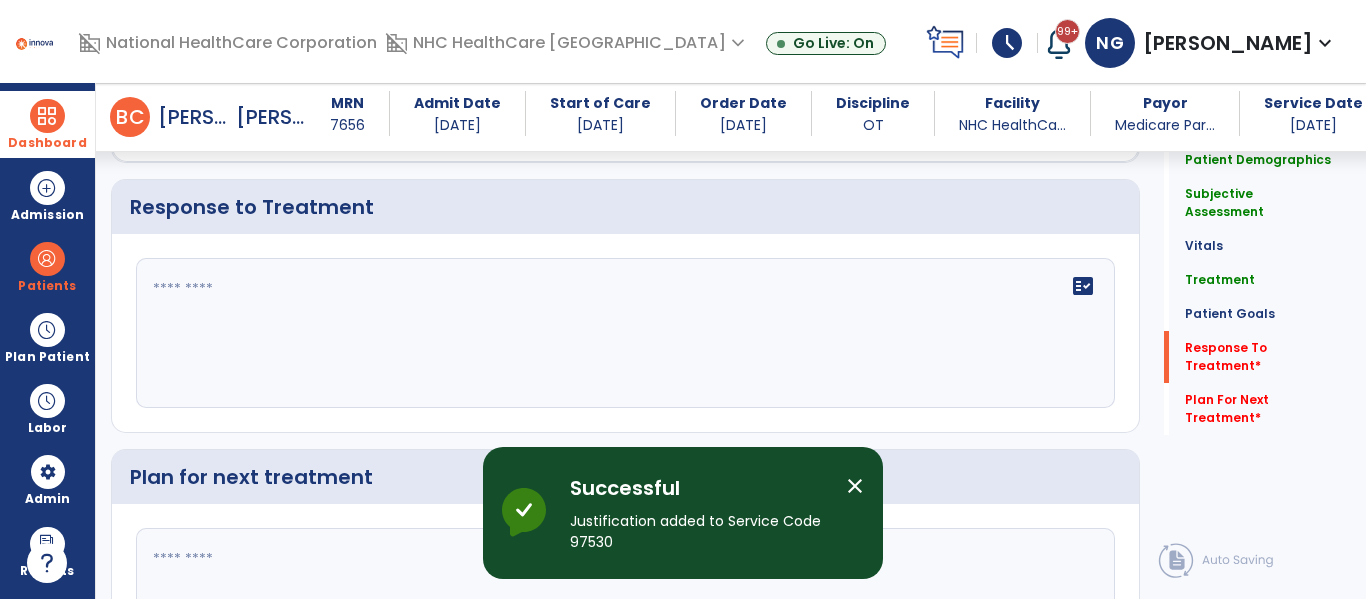 scroll, scrollTop: 2516, scrollLeft: 0, axis: vertical 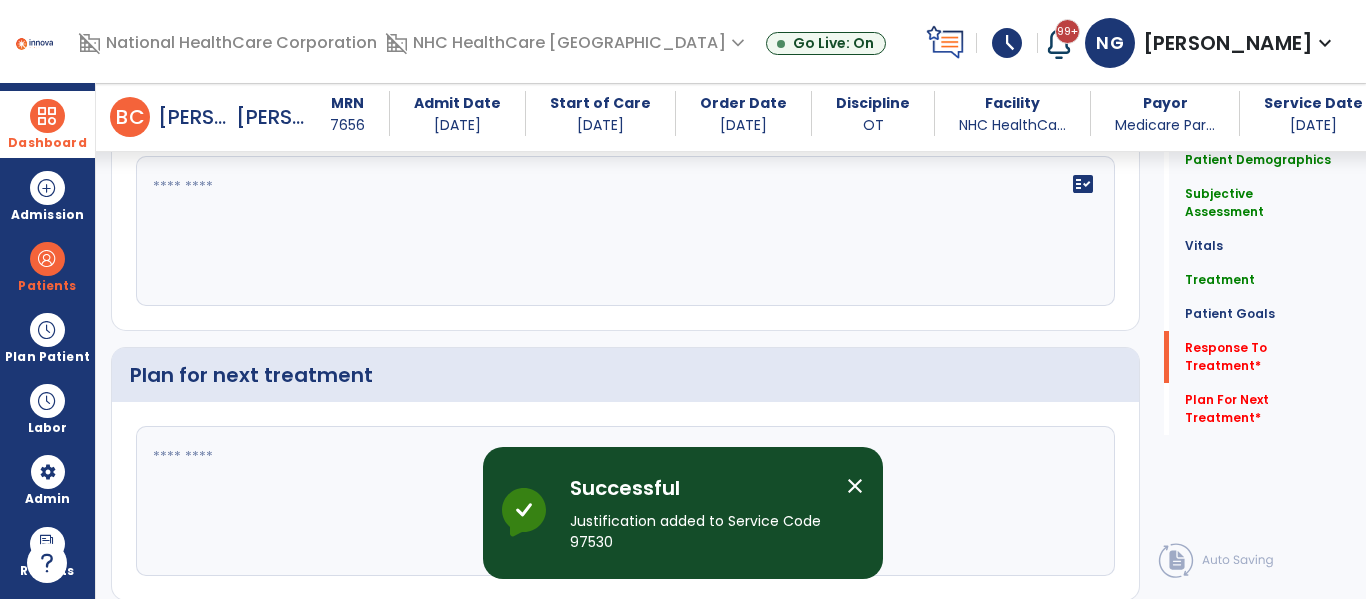 click on "fact_check" 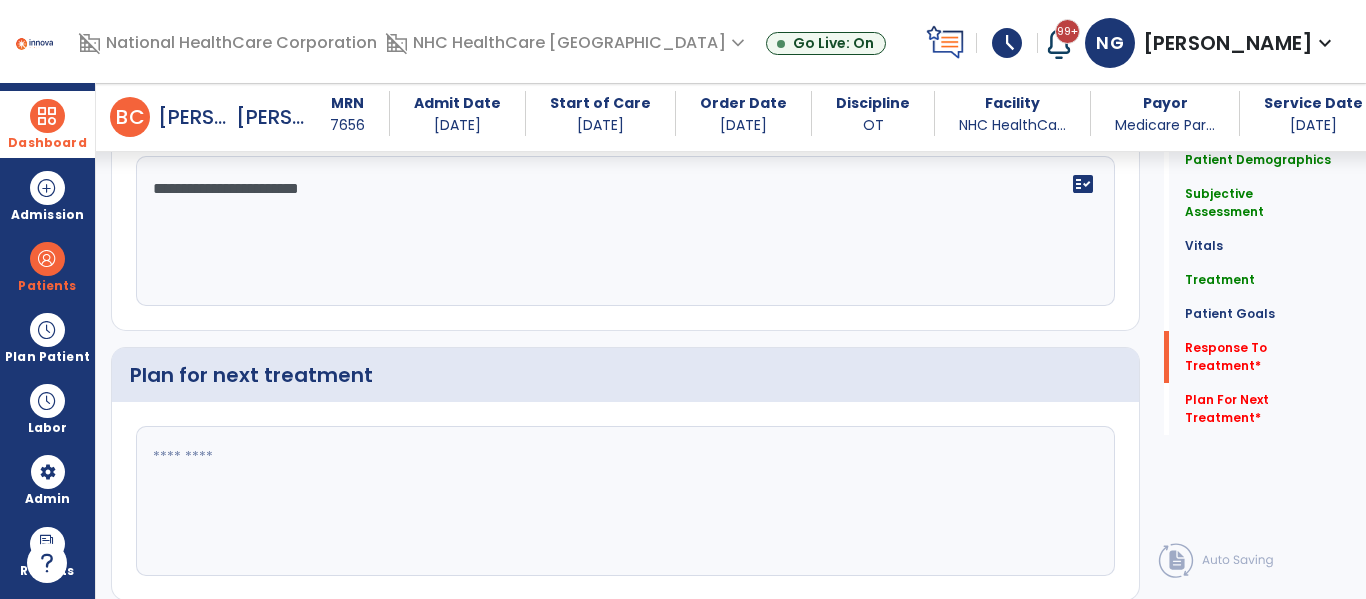 type on "**********" 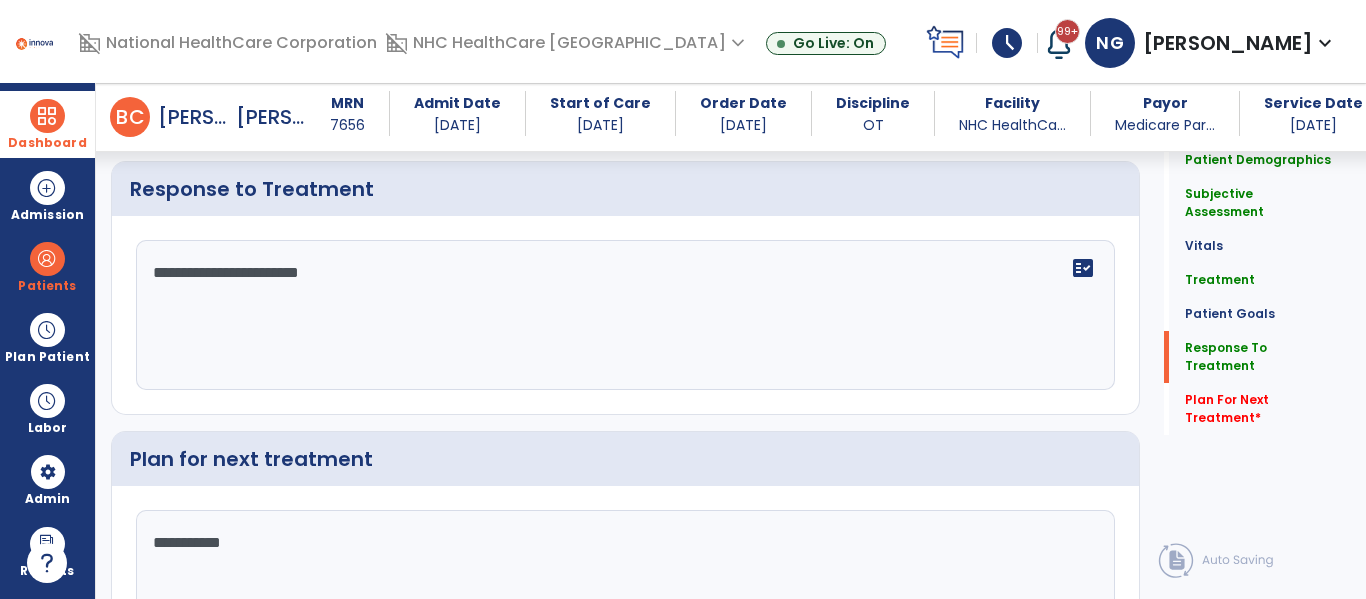 scroll, scrollTop: 2516, scrollLeft: 0, axis: vertical 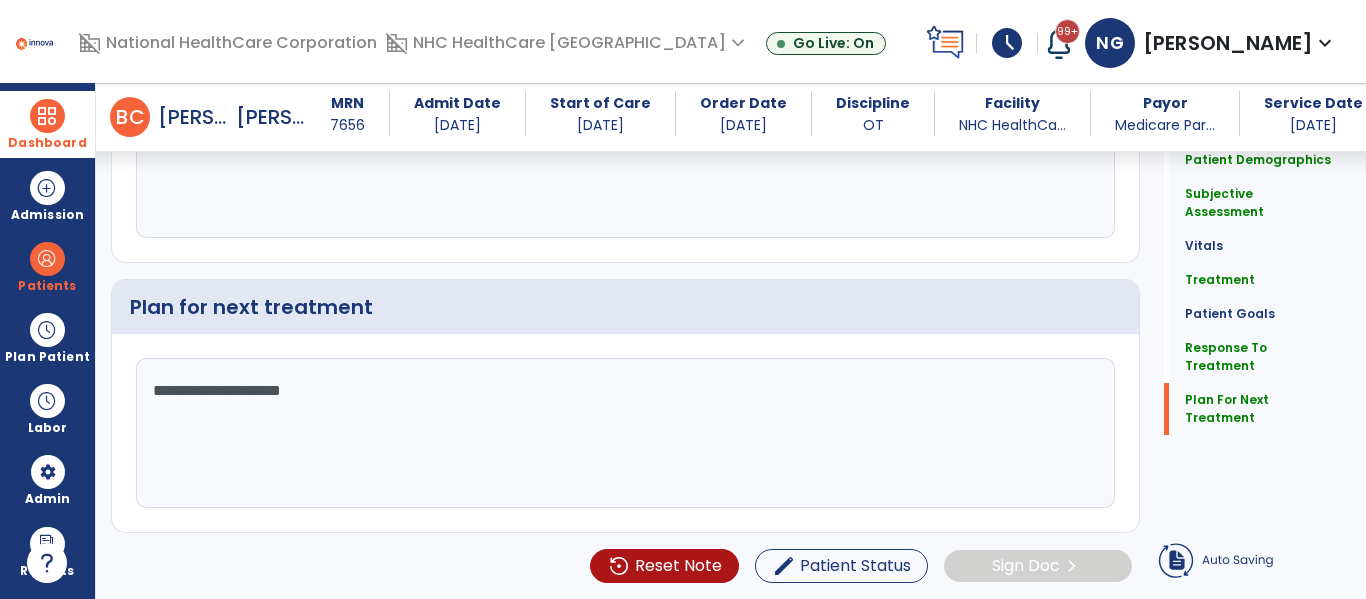 type on "**********" 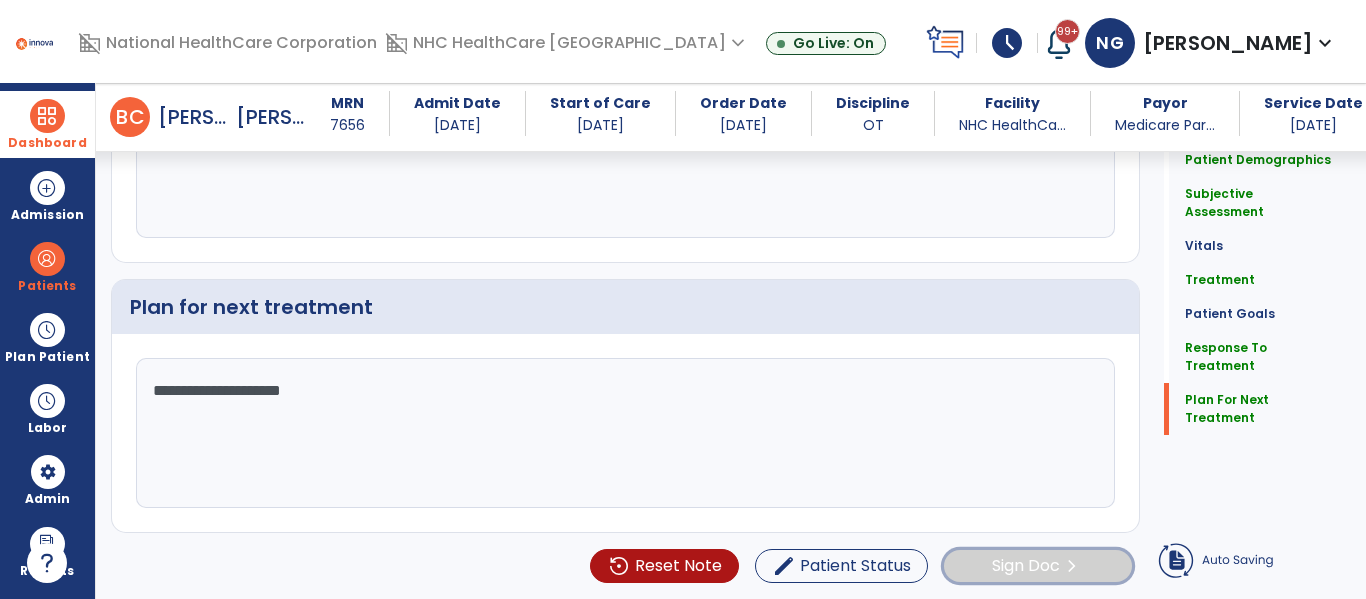 click on "Sign Doc" 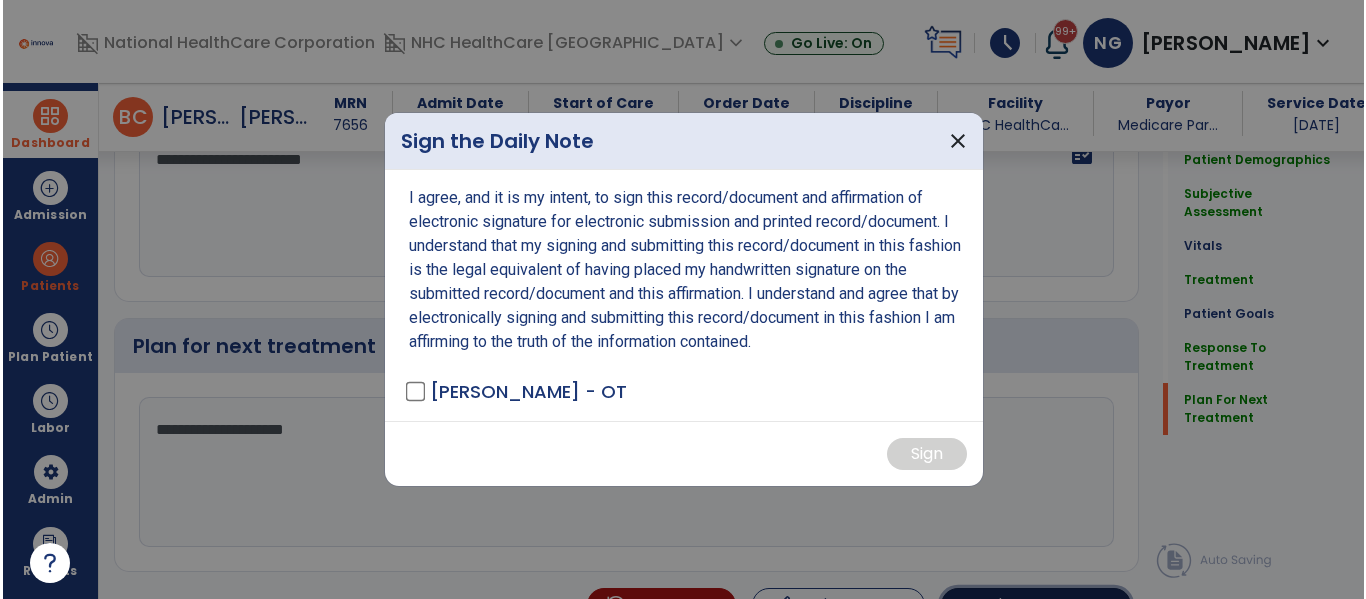 scroll, scrollTop: 2625, scrollLeft: 0, axis: vertical 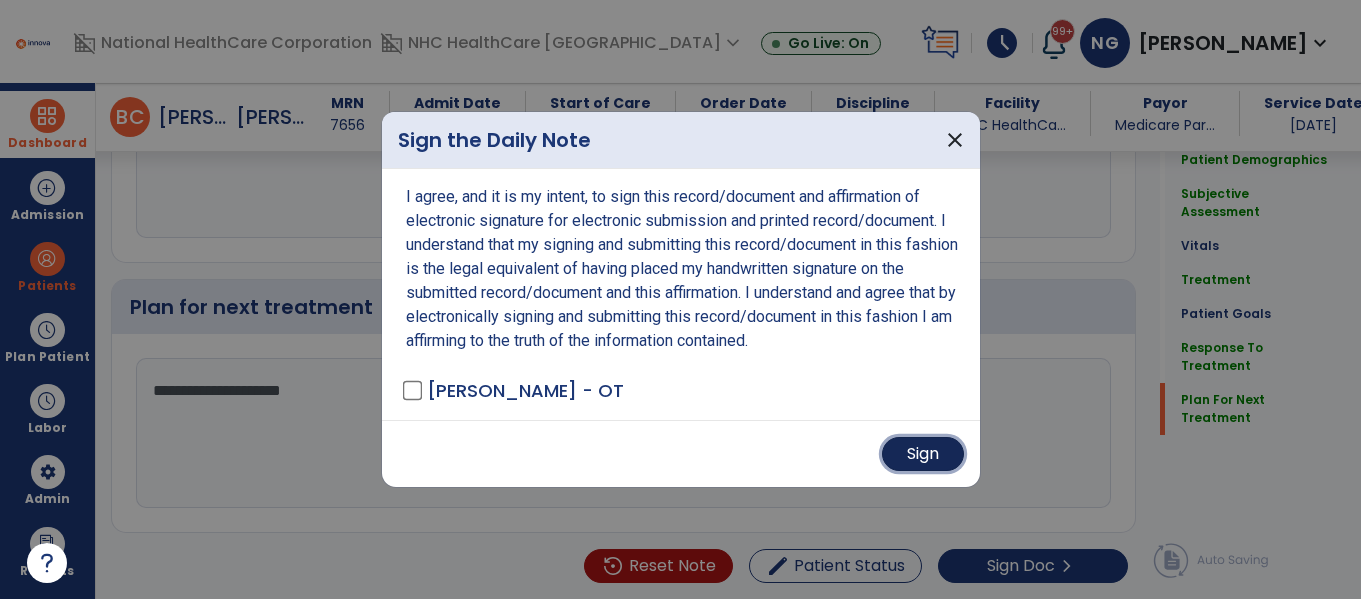 click on "Sign" at bounding box center (923, 454) 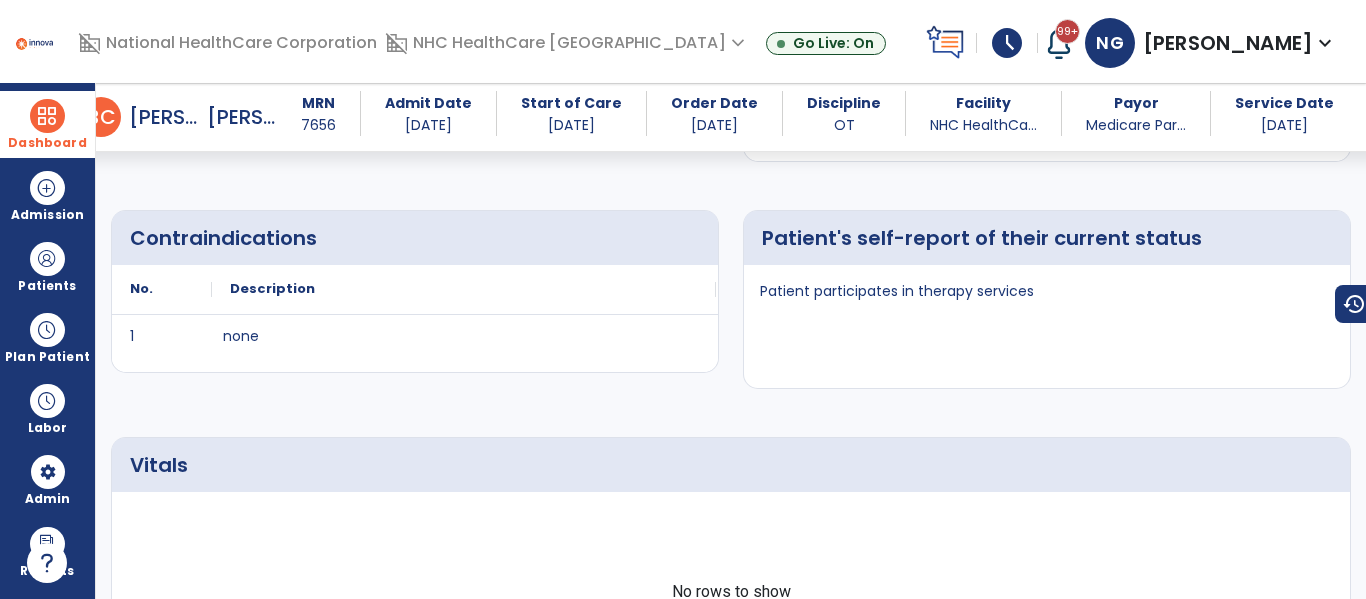 scroll, scrollTop: 0, scrollLeft: 0, axis: both 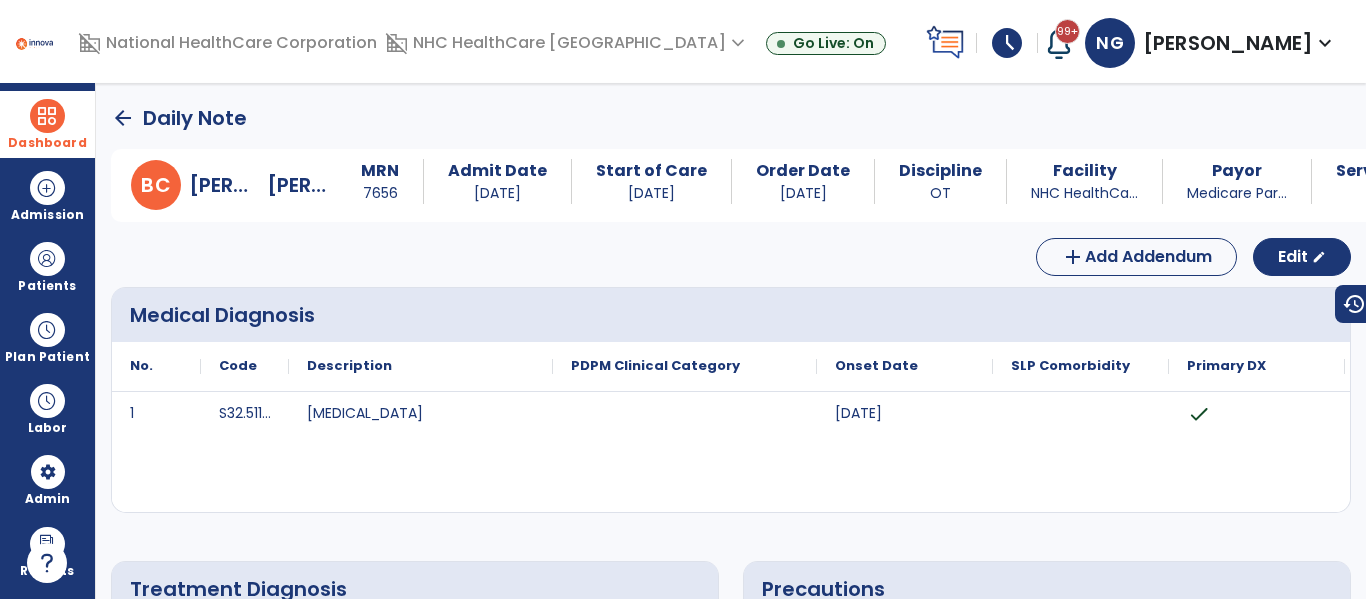 click on "arrow_back" 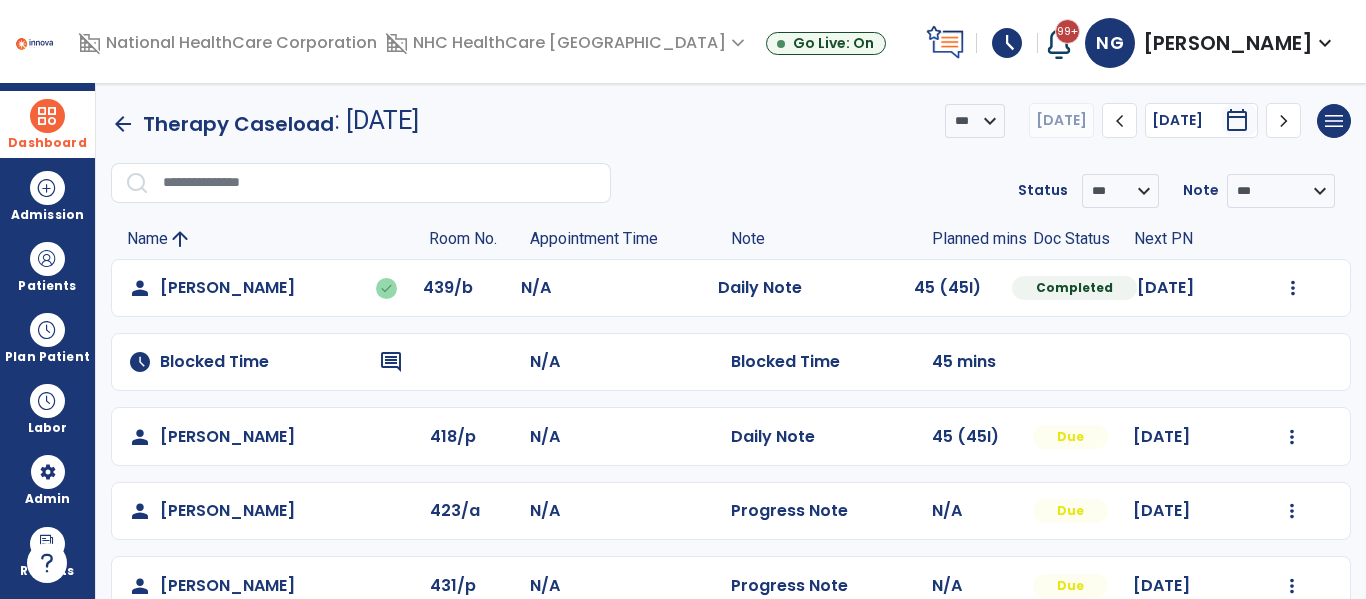 scroll, scrollTop: 487, scrollLeft: 0, axis: vertical 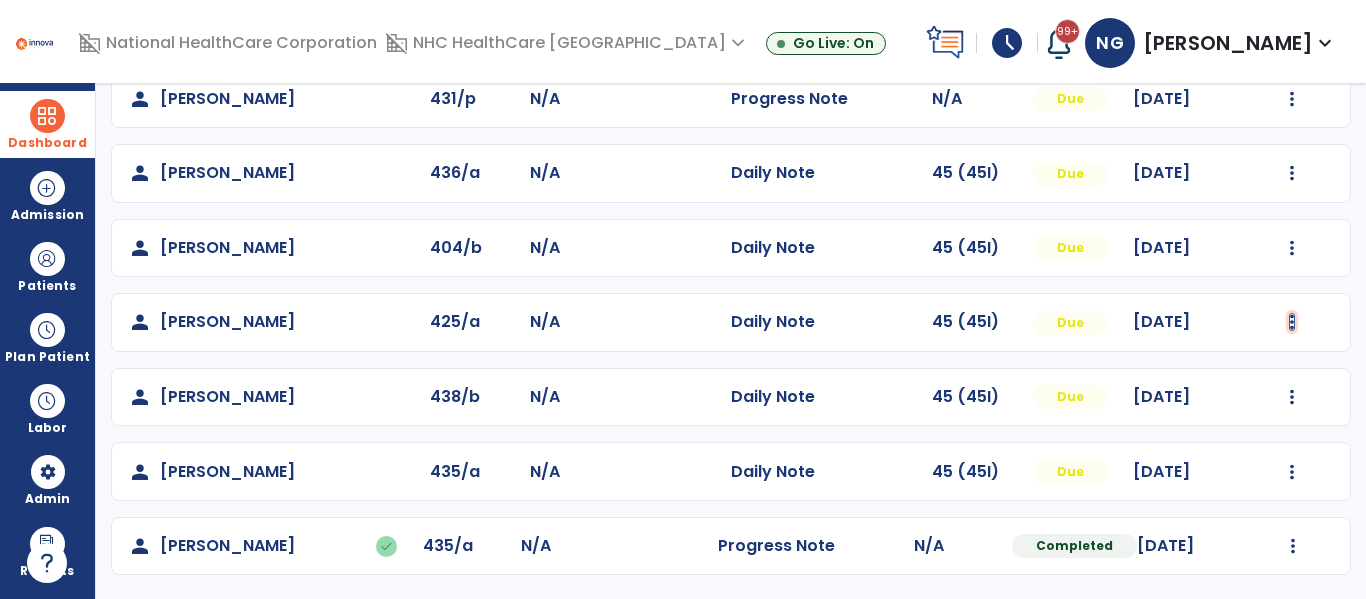 click at bounding box center [1293, -199] 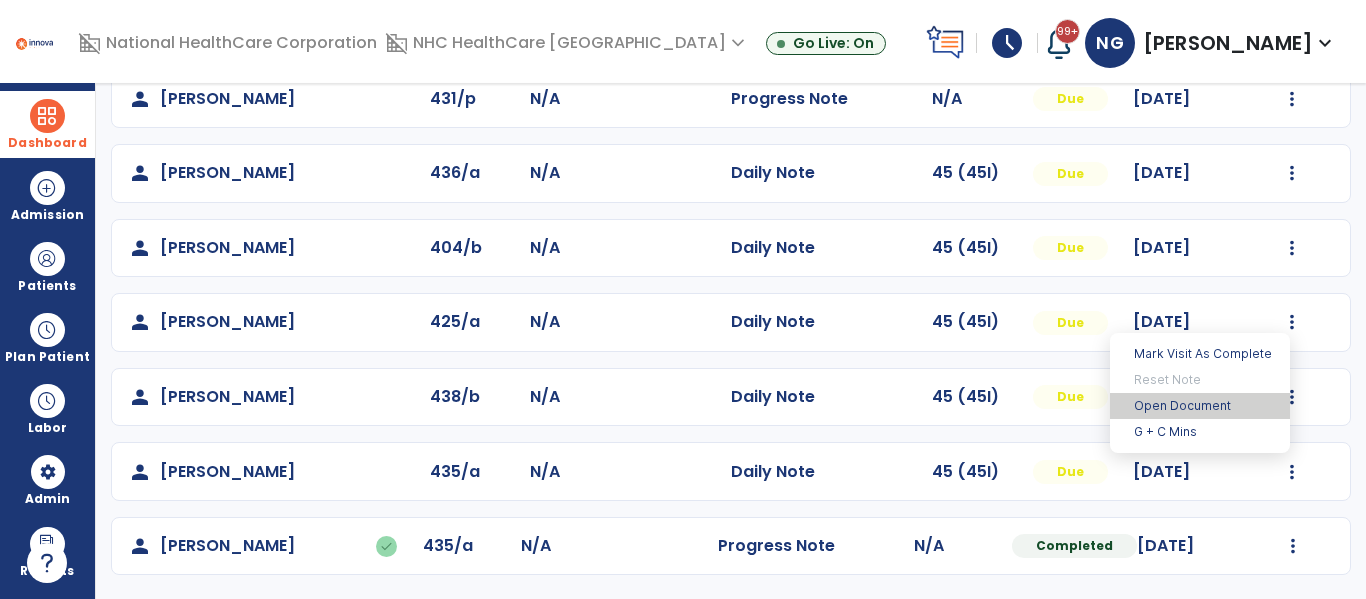 click on "Open Document" at bounding box center [1200, 406] 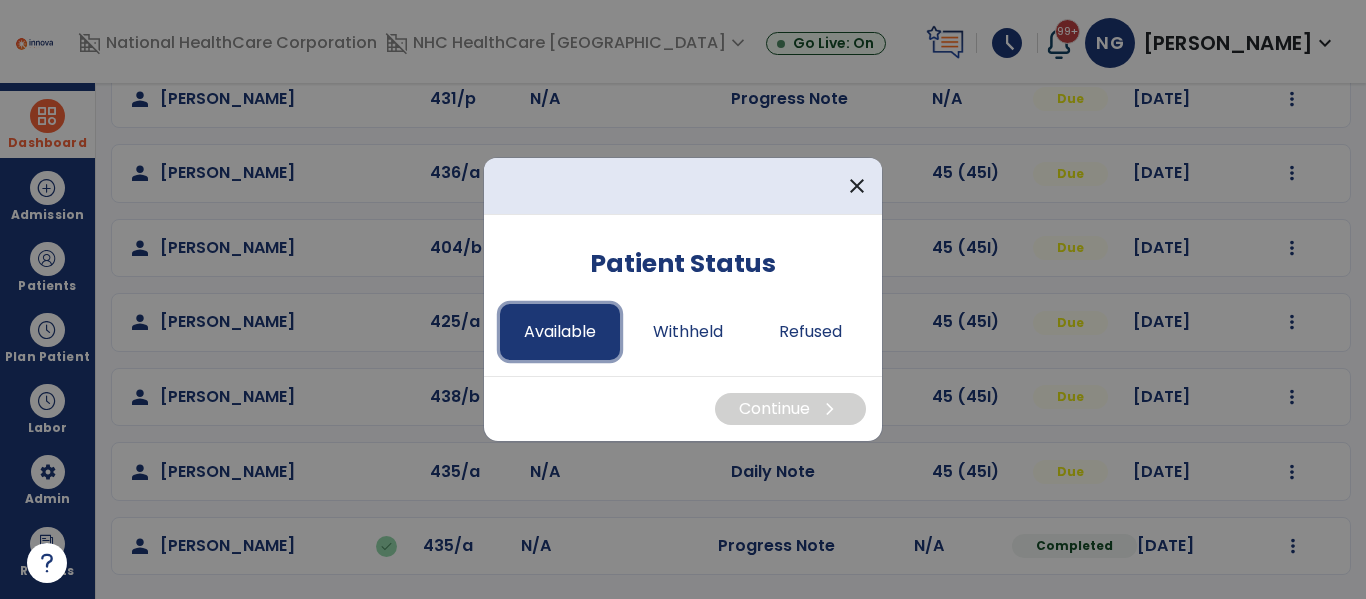 click on "Available" at bounding box center (560, 332) 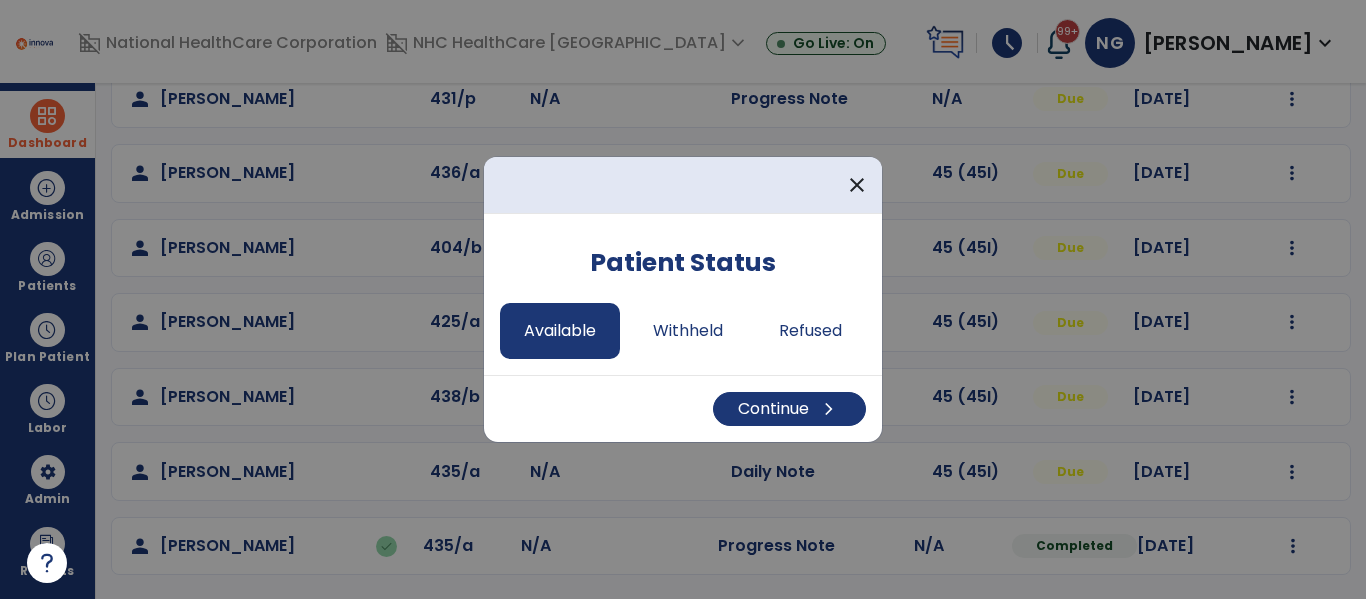 click on "Continue   chevron_right" at bounding box center [683, 408] 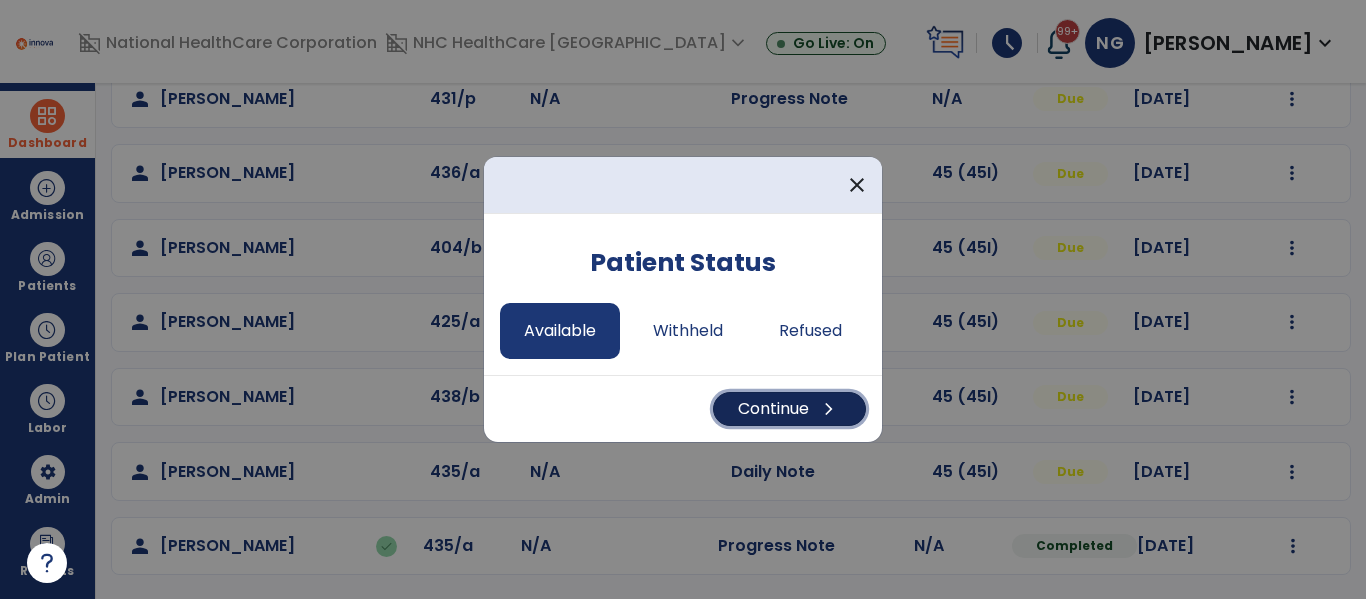 click on "Continue   chevron_right" at bounding box center [789, 409] 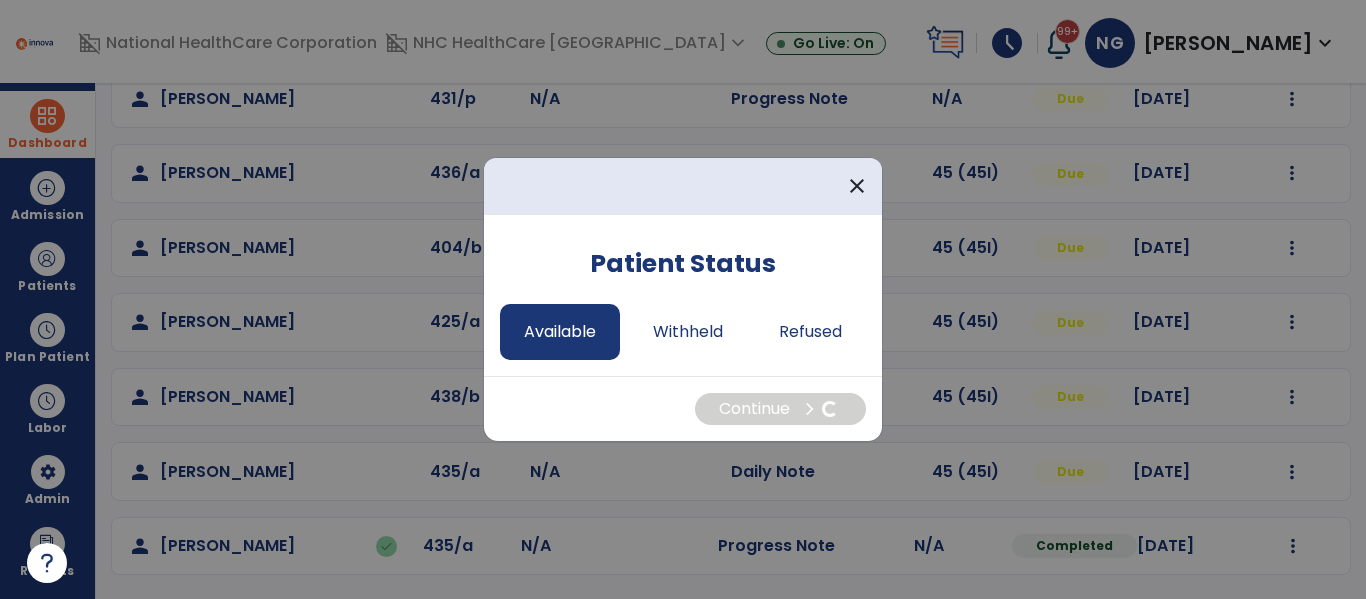select on "*" 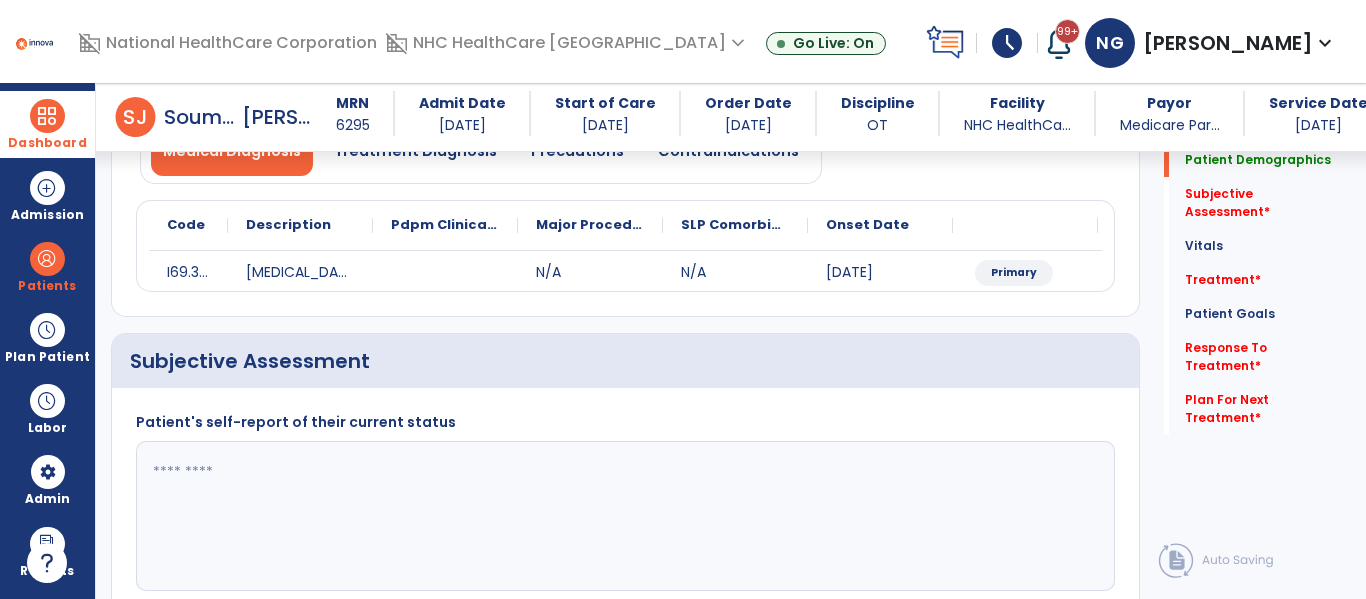 scroll, scrollTop: 216, scrollLeft: 0, axis: vertical 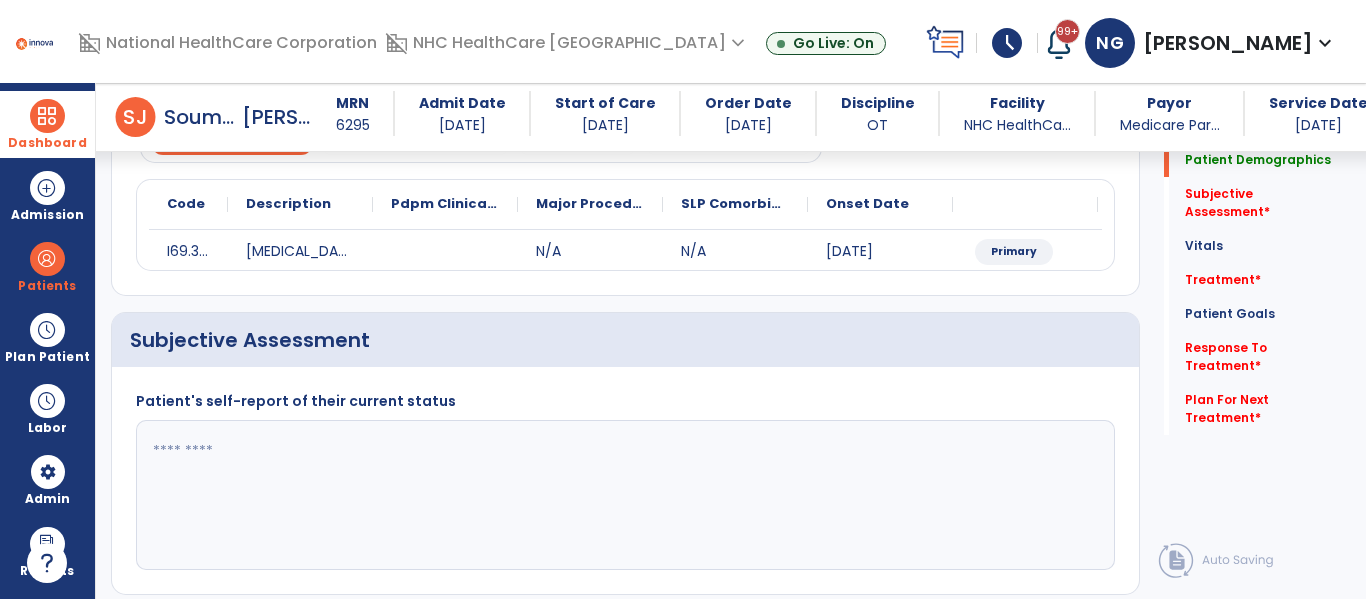 click on "Patient's self-report of their current status" 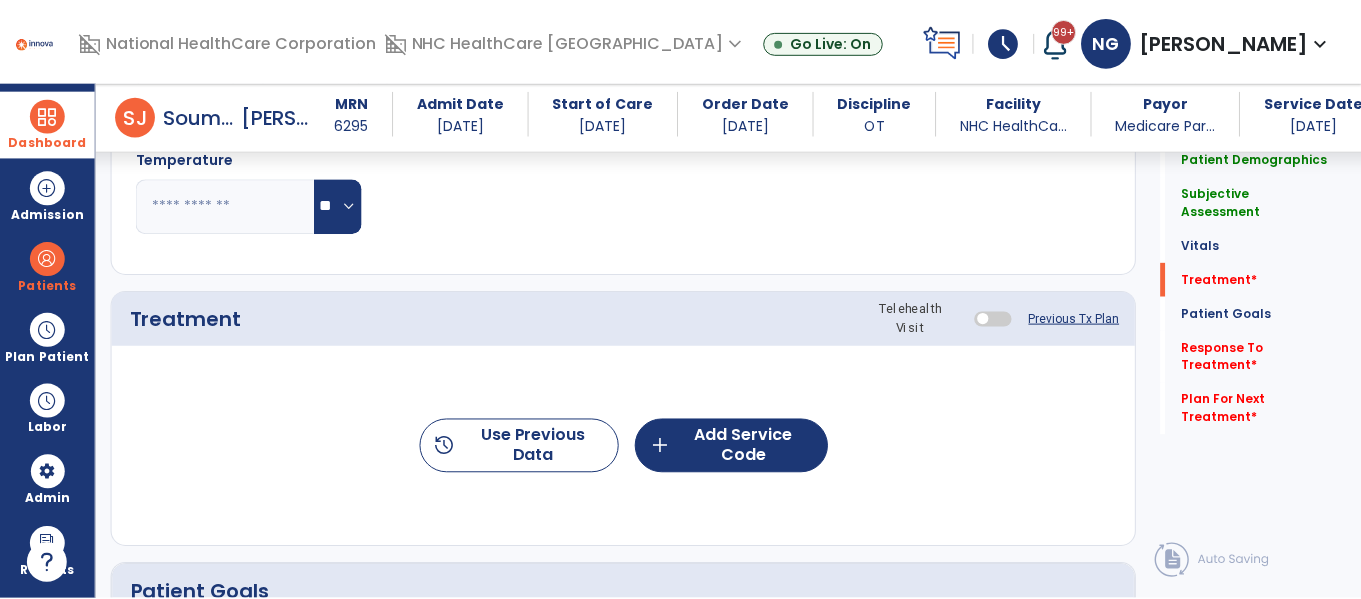 scroll, scrollTop: 1116, scrollLeft: 0, axis: vertical 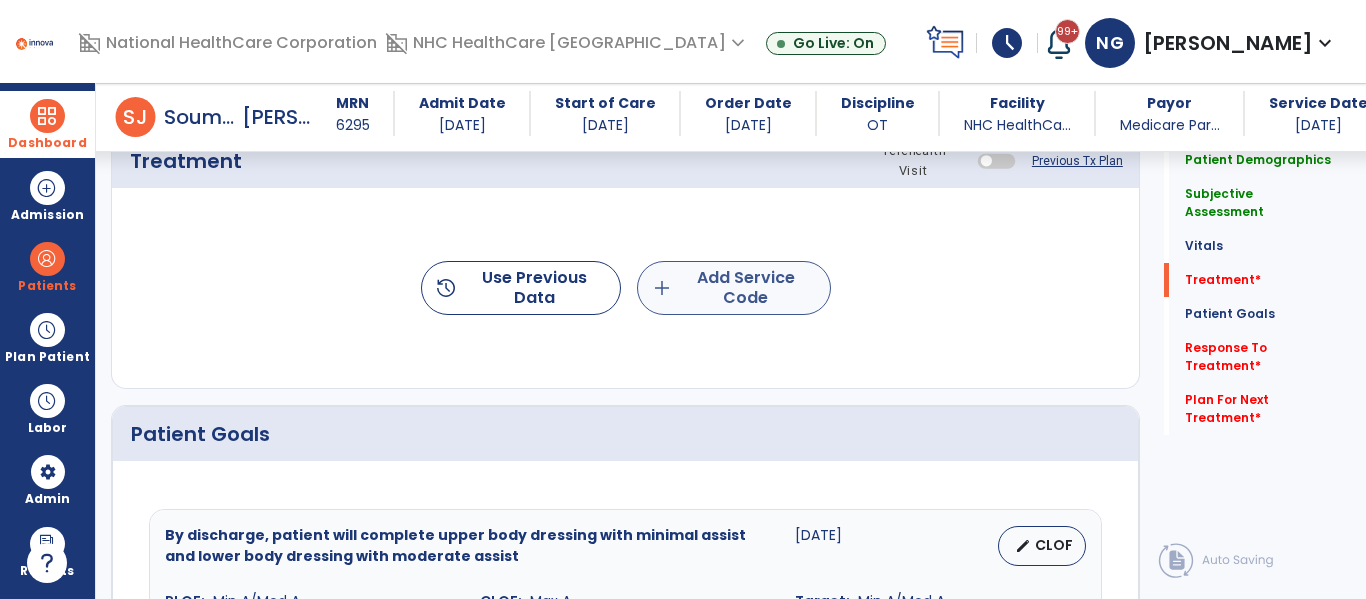 type on "**********" 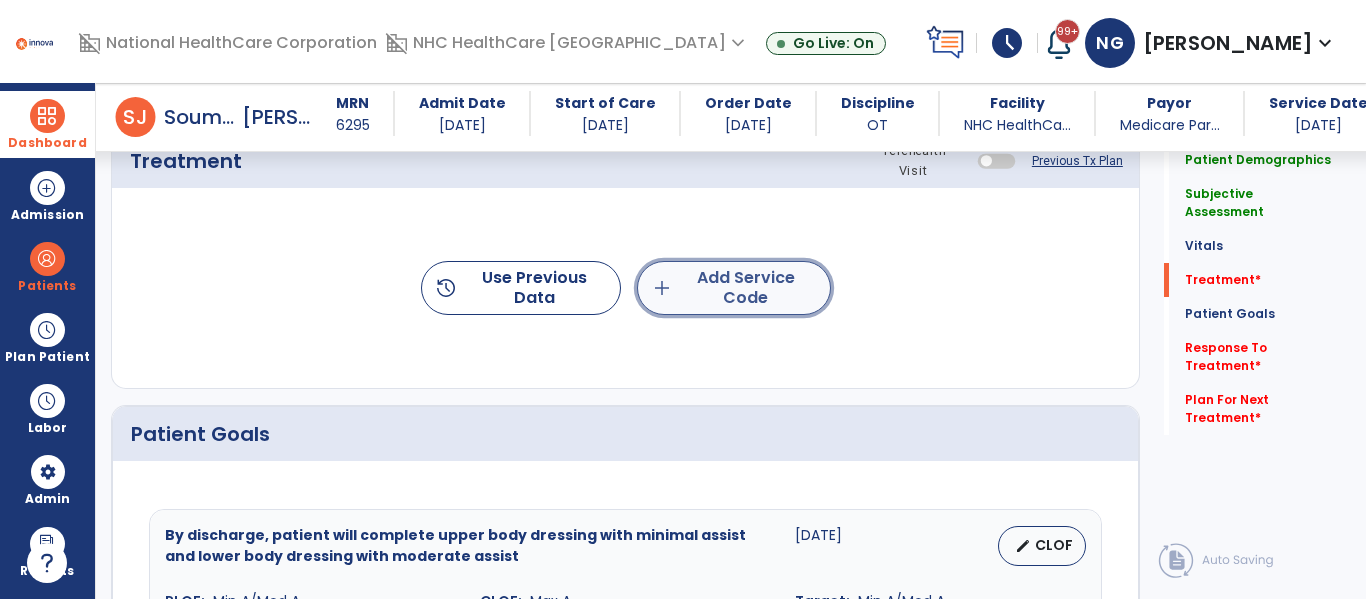 click on "add  Add Service Code" 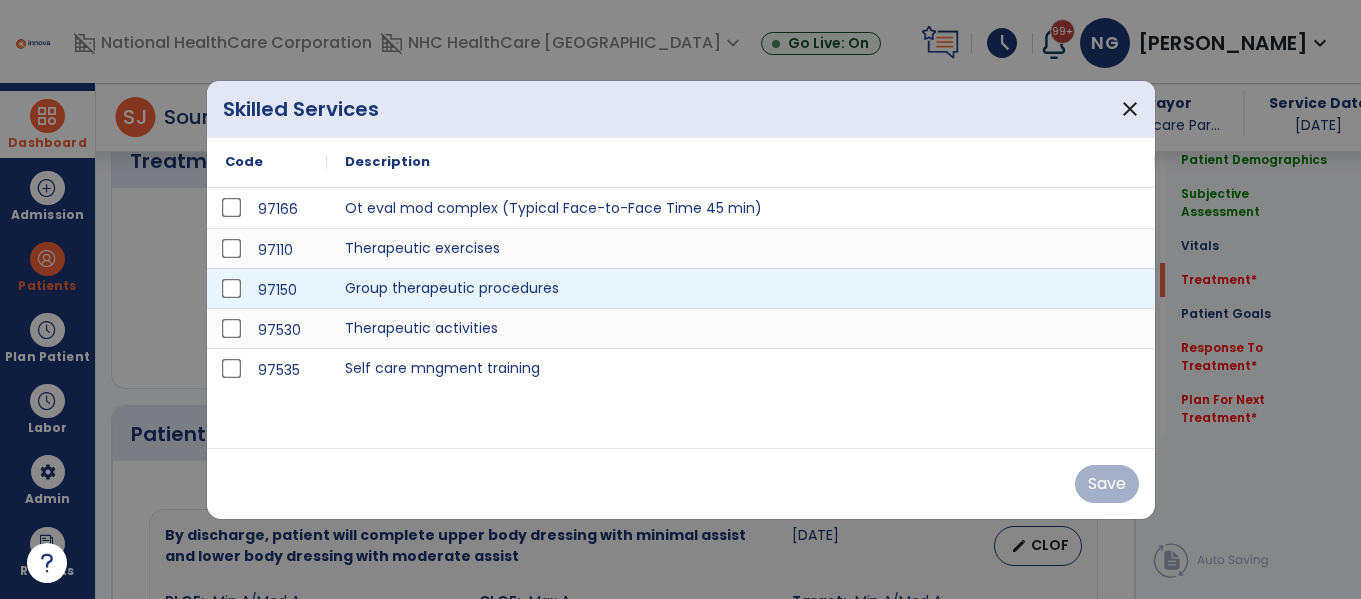 scroll, scrollTop: 1116, scrollLeft: 0, axis: vertical 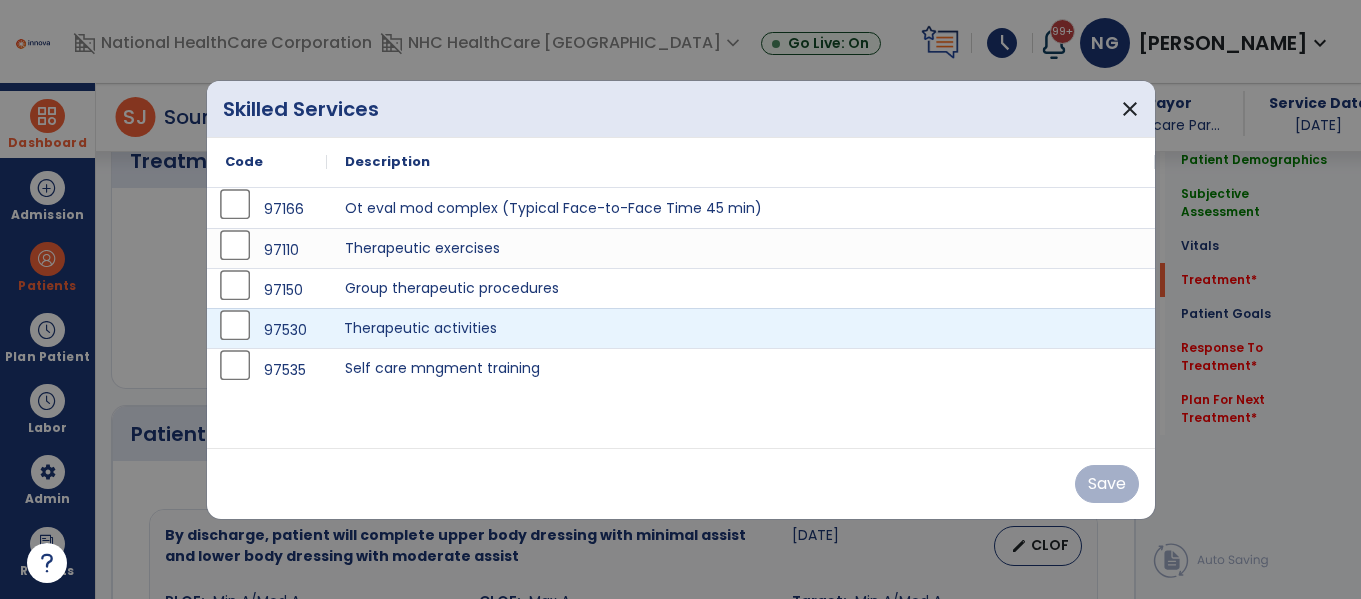 click on "Therapeutic activities" at bounding box center (741, 328) 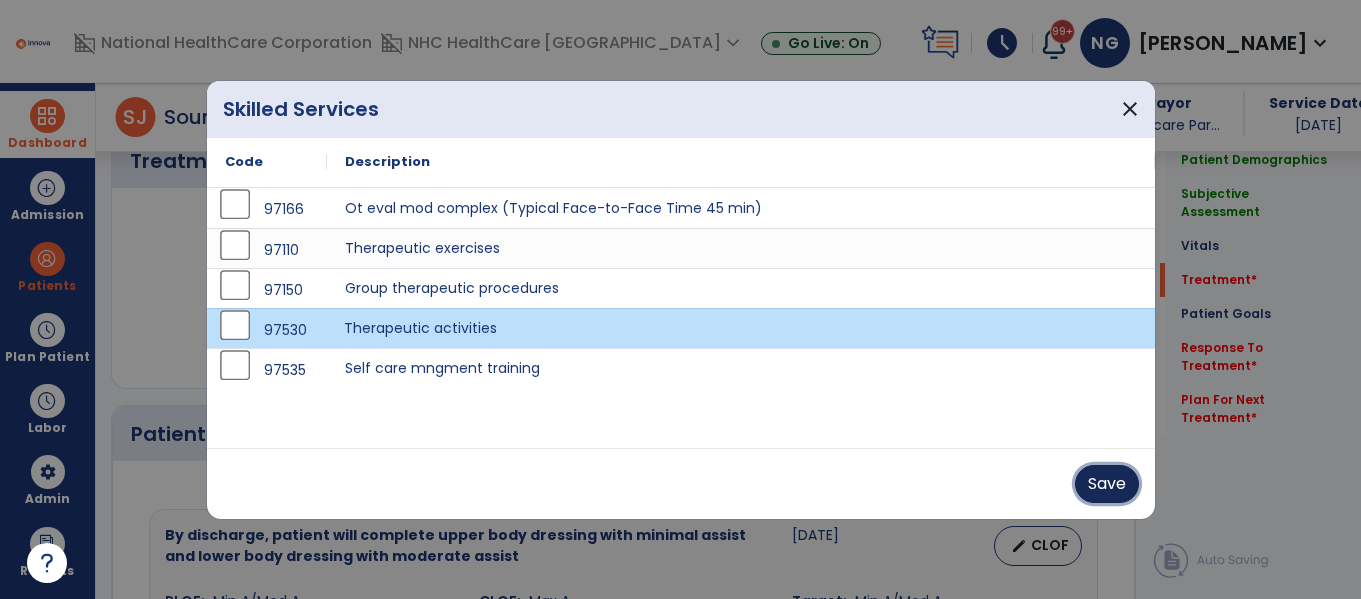 click on "Save" at bounding box center [1107, 484] 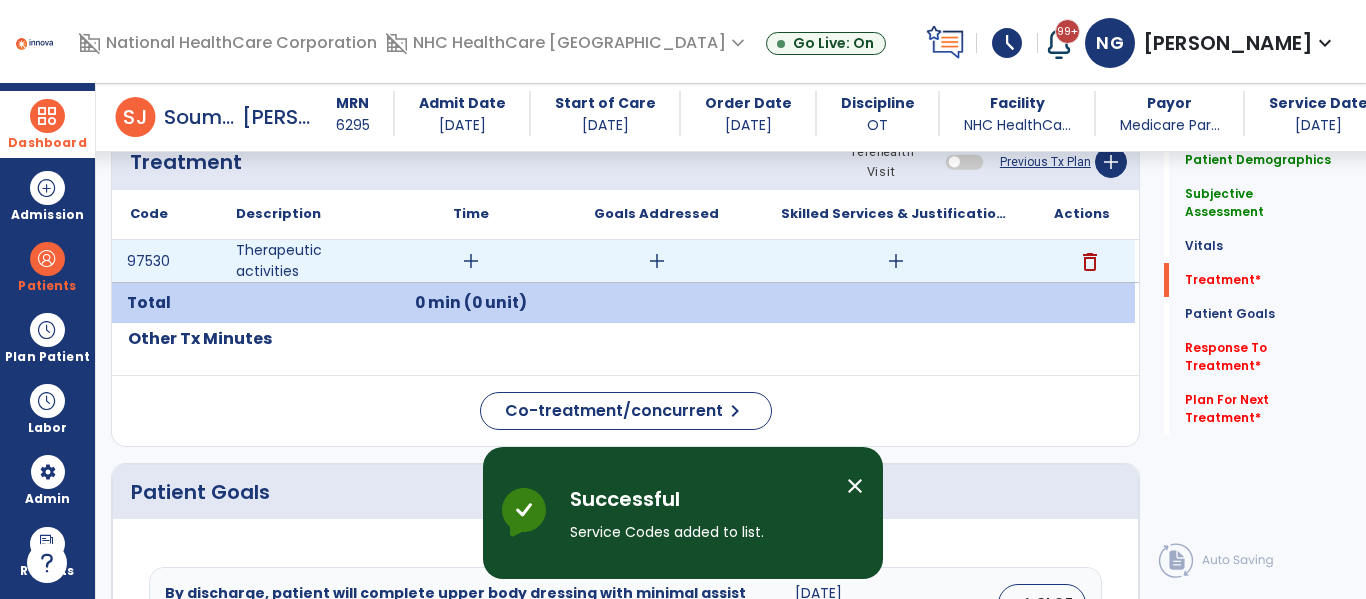click on "add" at bounding box center [470, 261] 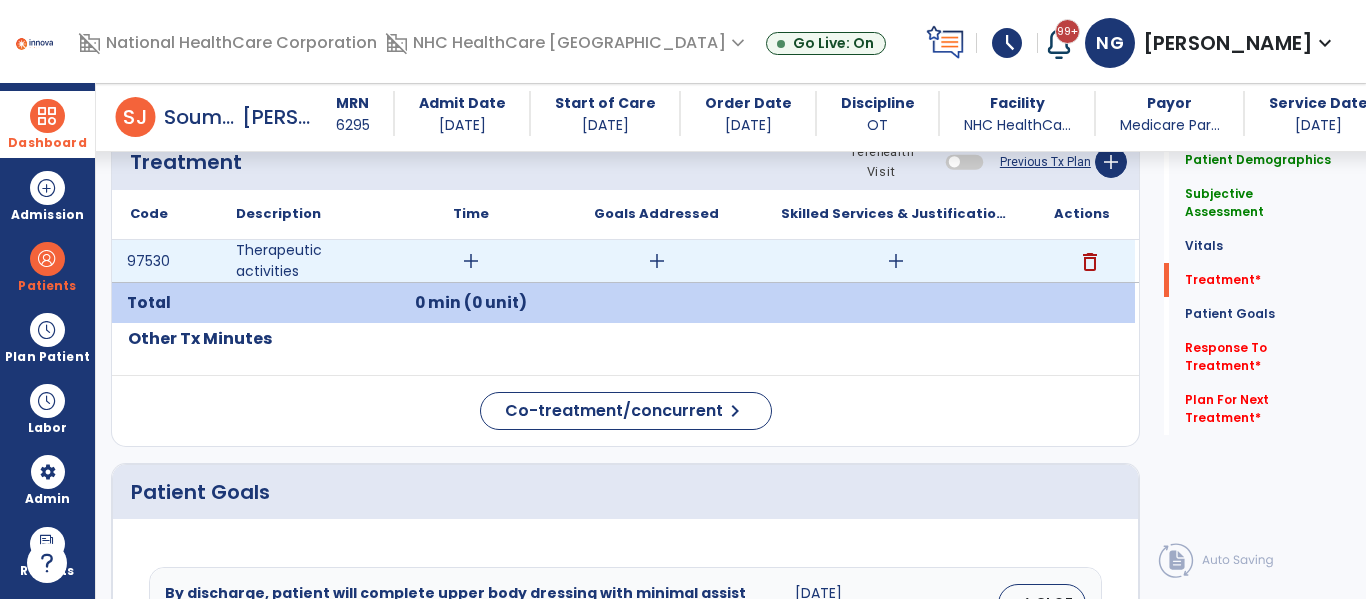 click on "add" at bounding box center (471, 261) 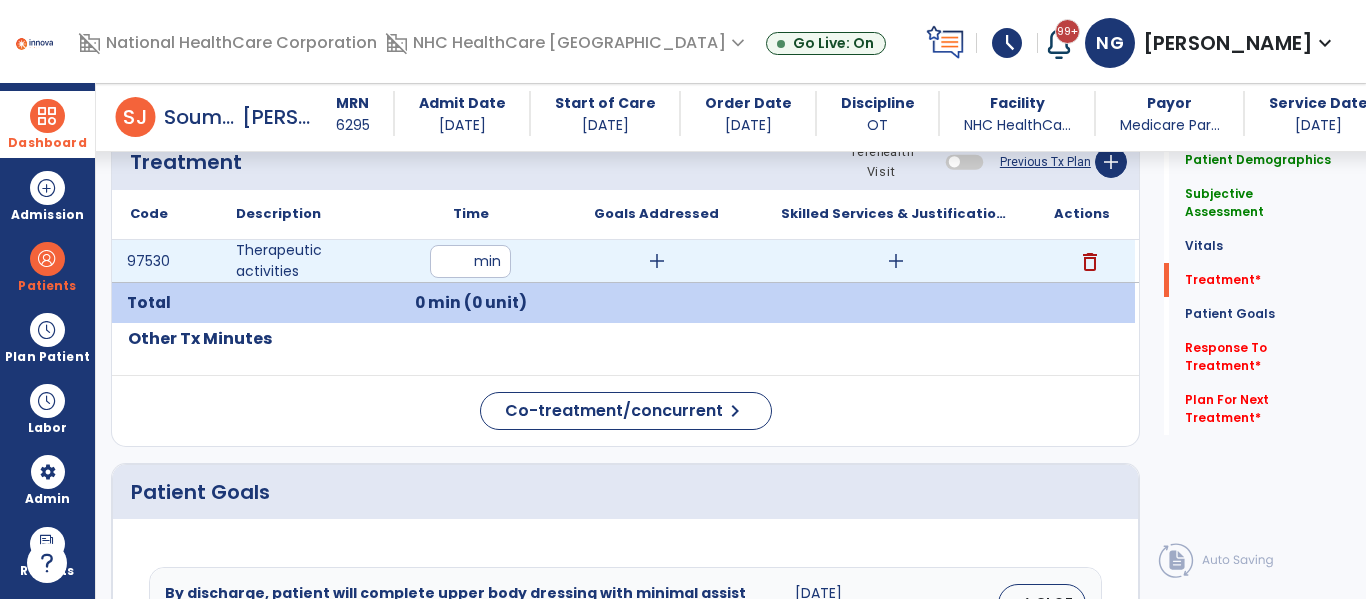 type on "**" 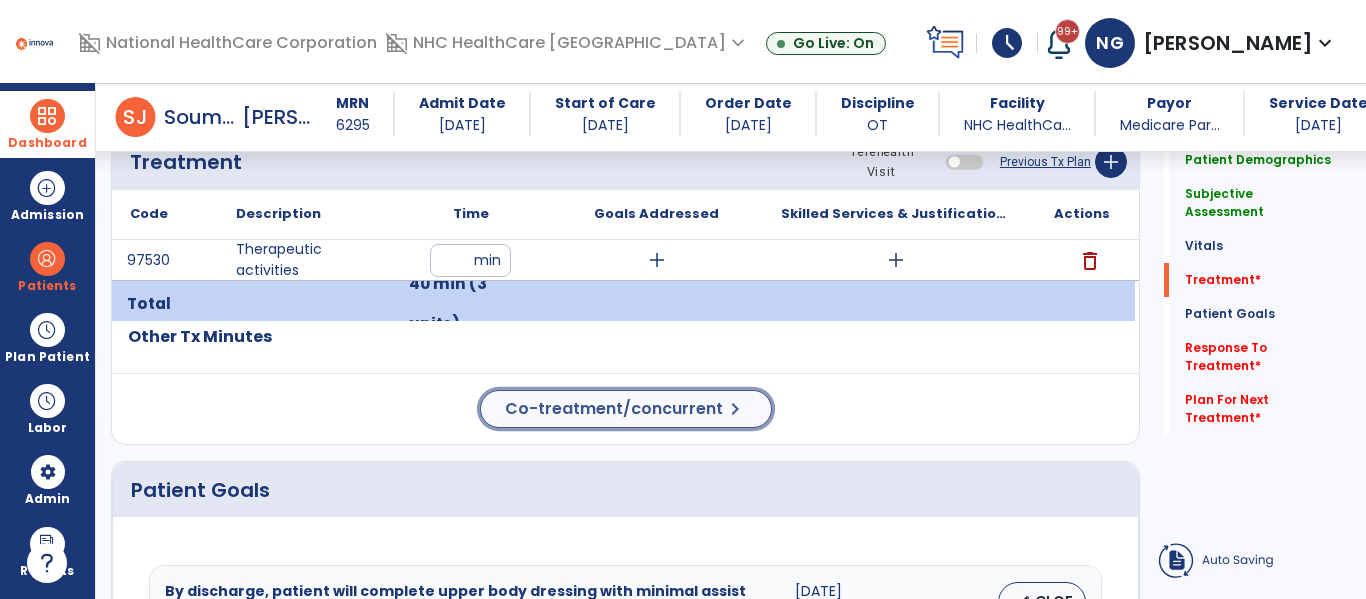 click on "Co-treatment/concurrent  chevron_right" 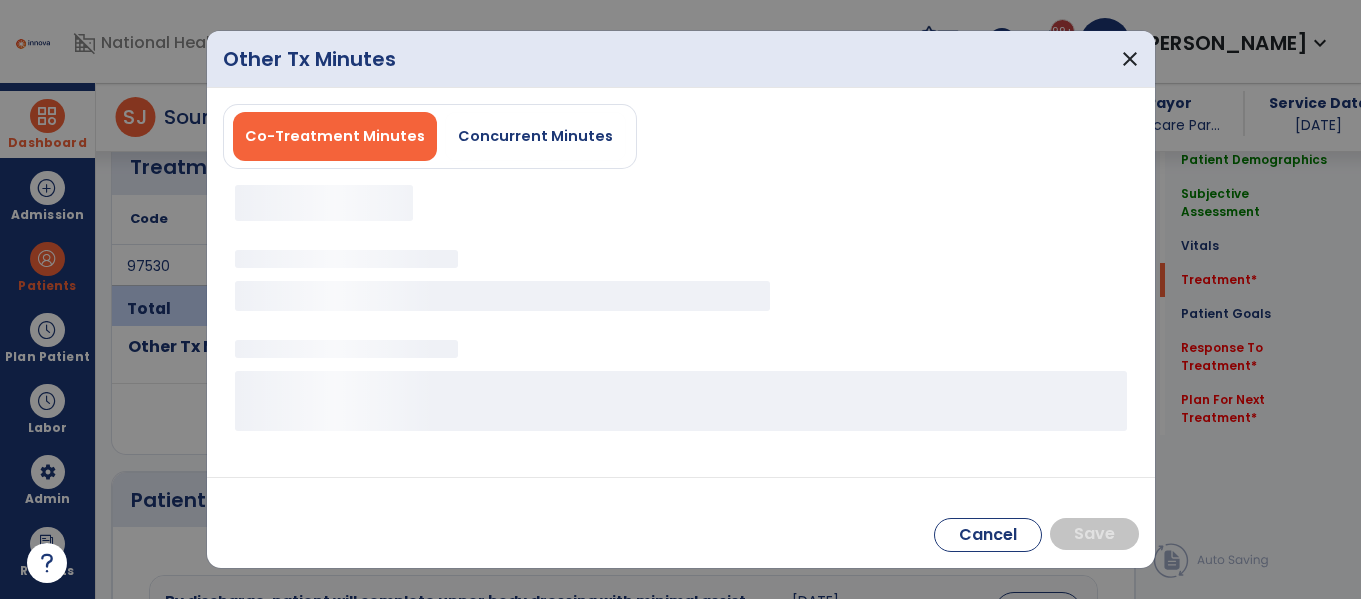 scroll, scrollTop: 1116, scrollLeft: 0, axis: vertical 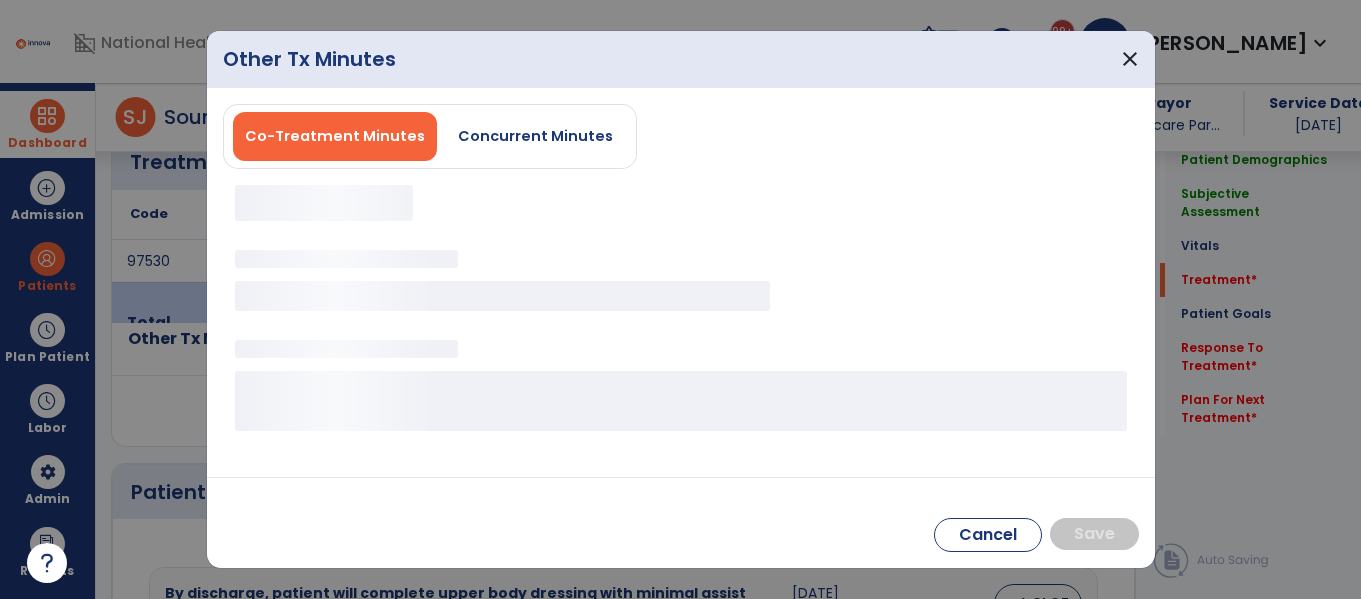 click on "Other Tx Minutes   close" at bounding box center (681, 59) 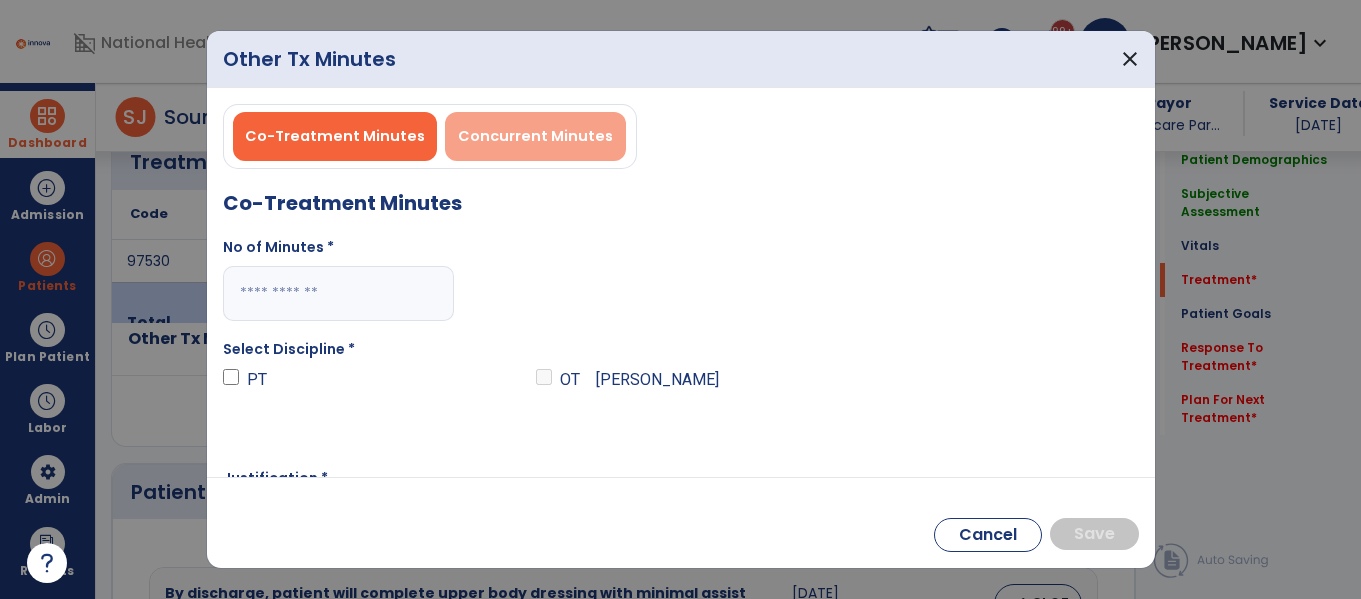 click on "Concurrent Minutes" at bounding box center (535, 136) 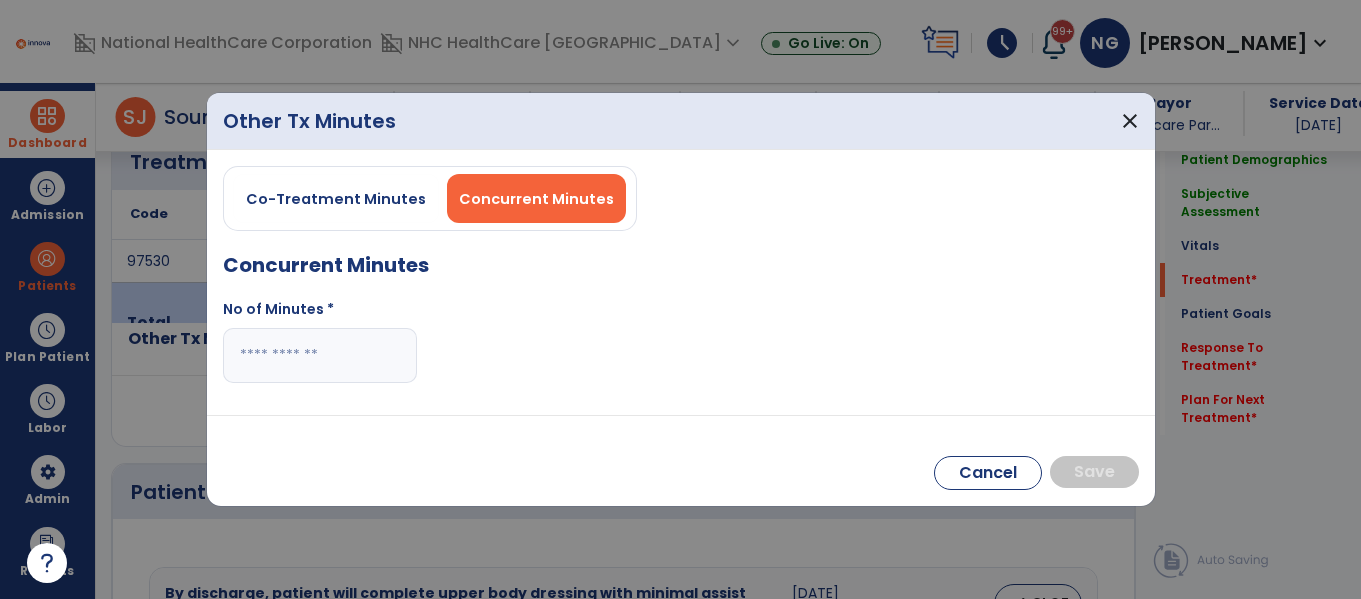 click on "No of Minutes *" at bounding box center [320, 349] 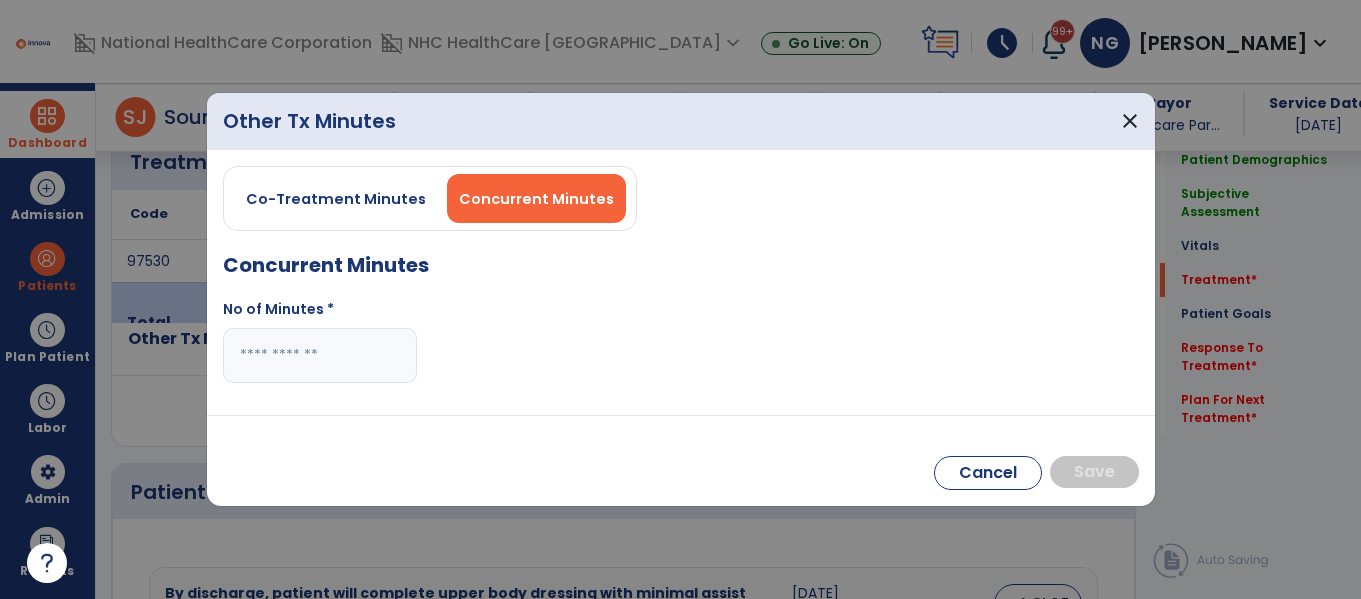 click at bounding box center (320, 355) 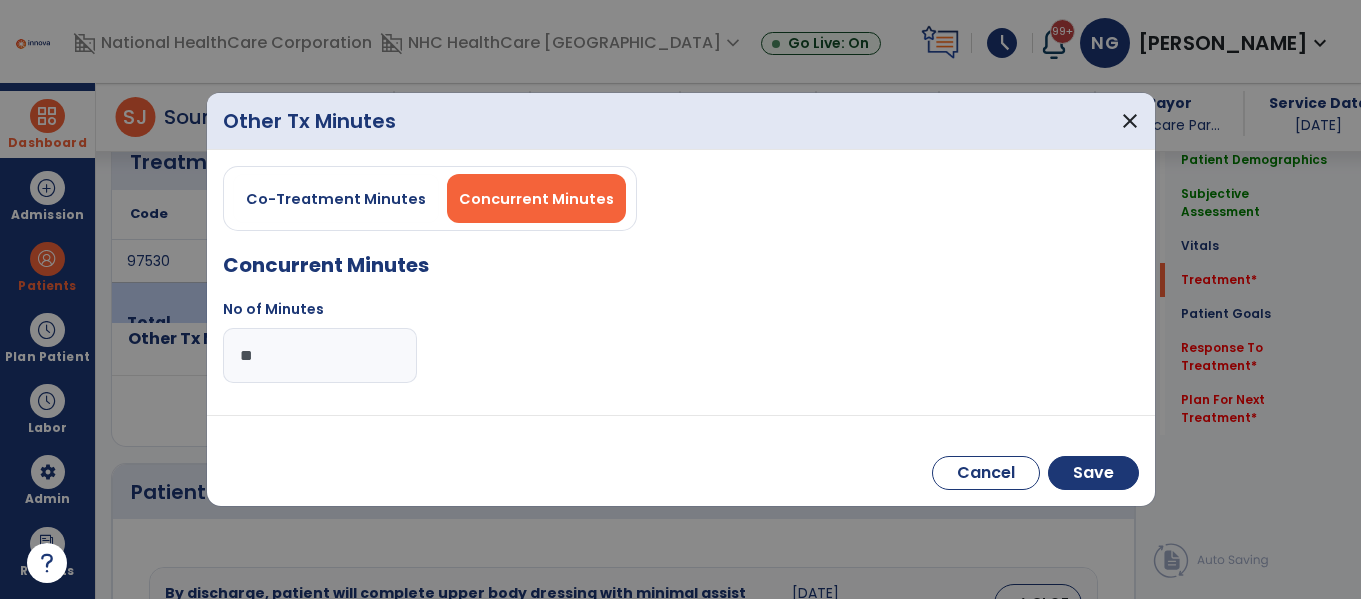 type on "**" 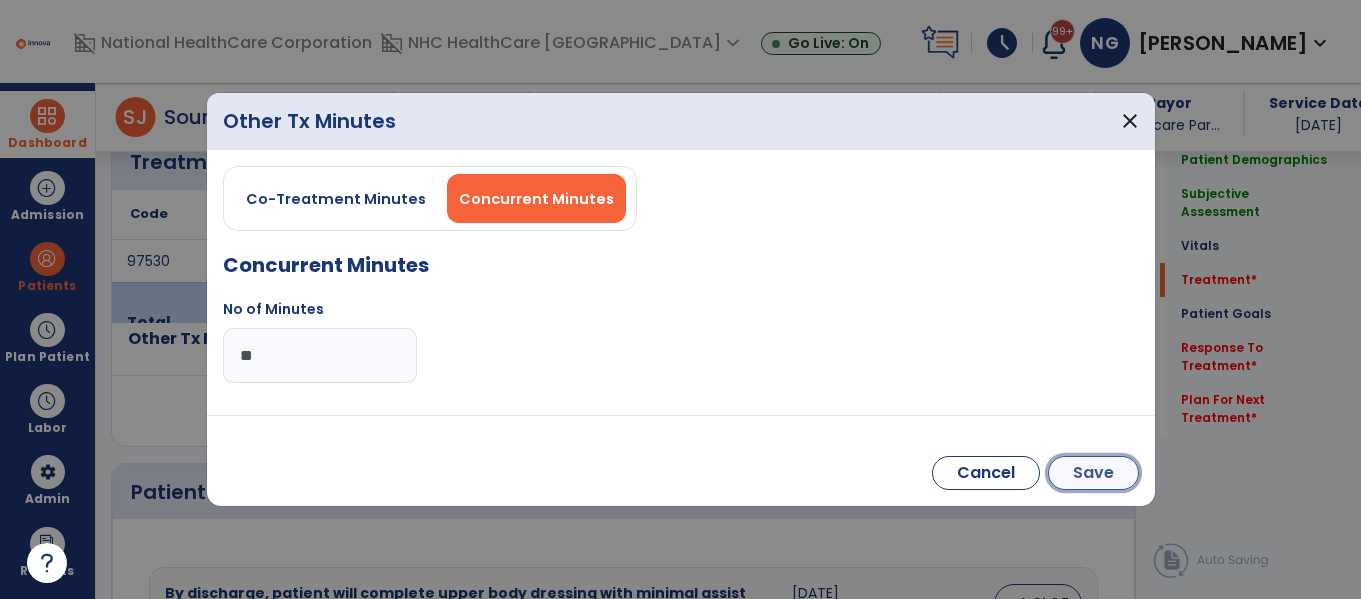click on "Save" at bounding box center (1093, 473) 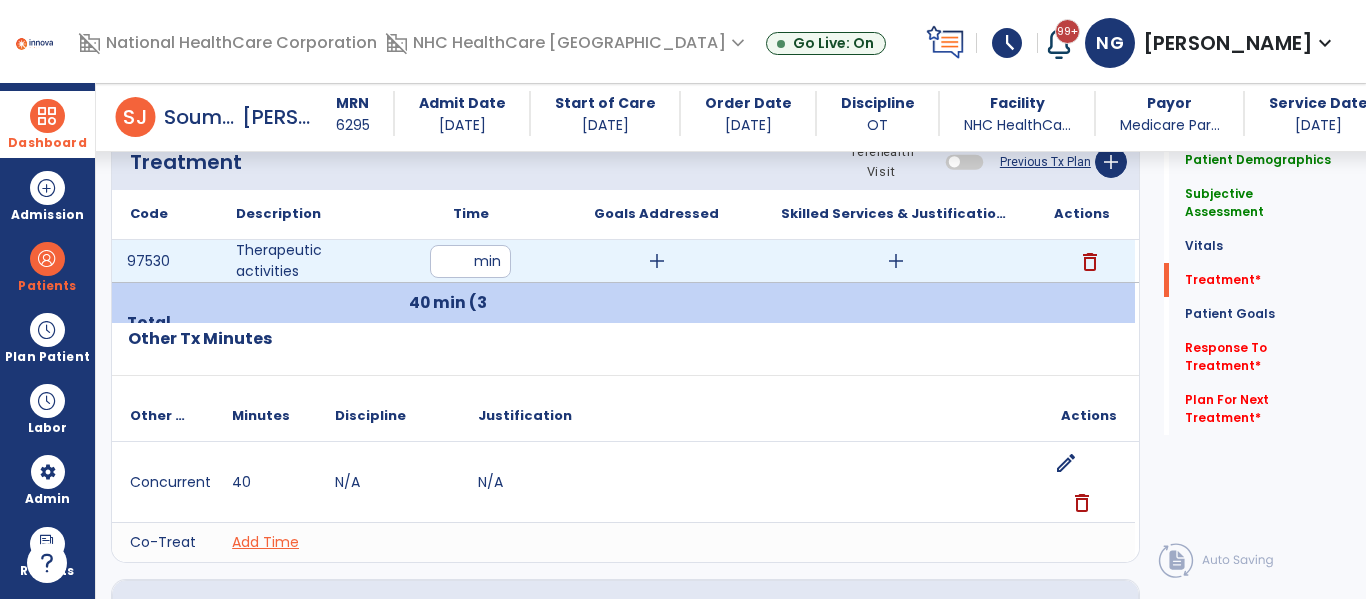 click on "add" at bounding box center [896, 261] 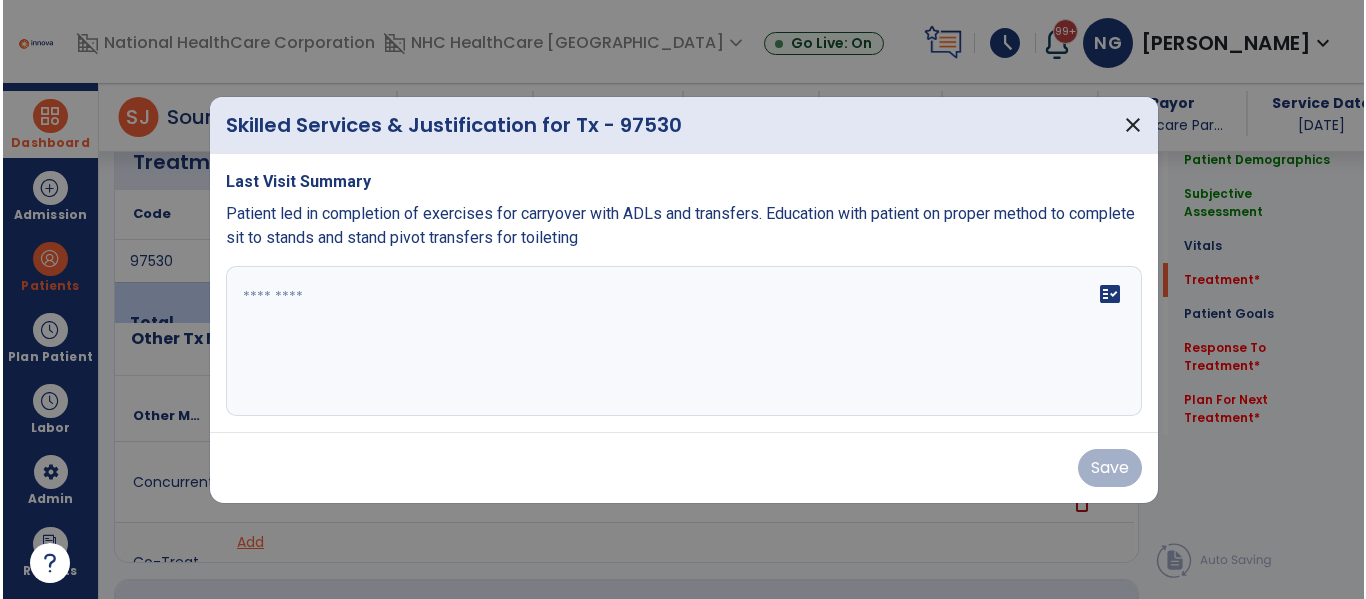 scroll, scrollTop: 1116, scrollLeft: 0, axis: vertical 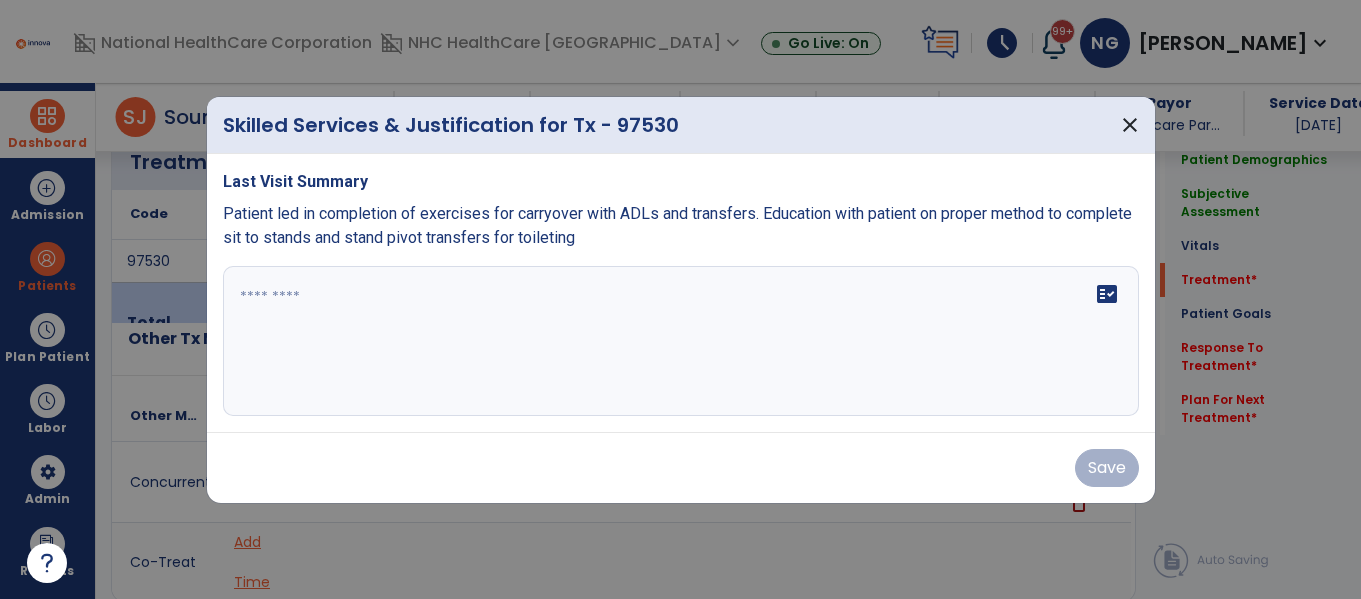 click on "fact_check" at bounding box center [681, 341] 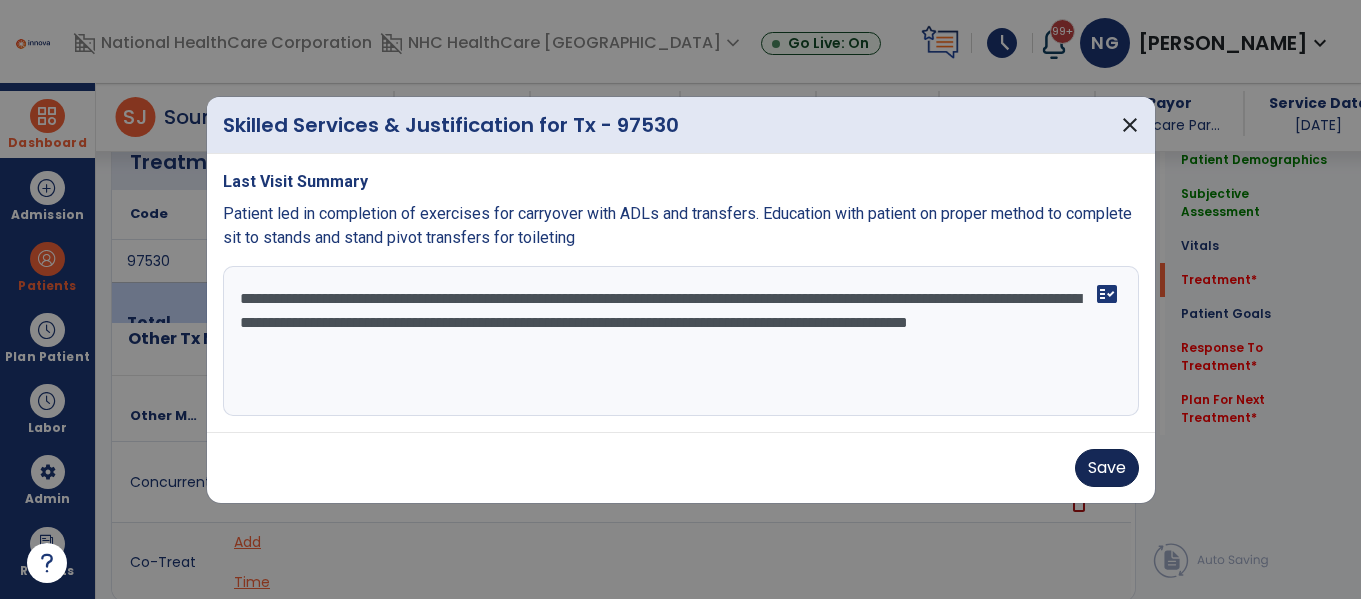 type on "**********" 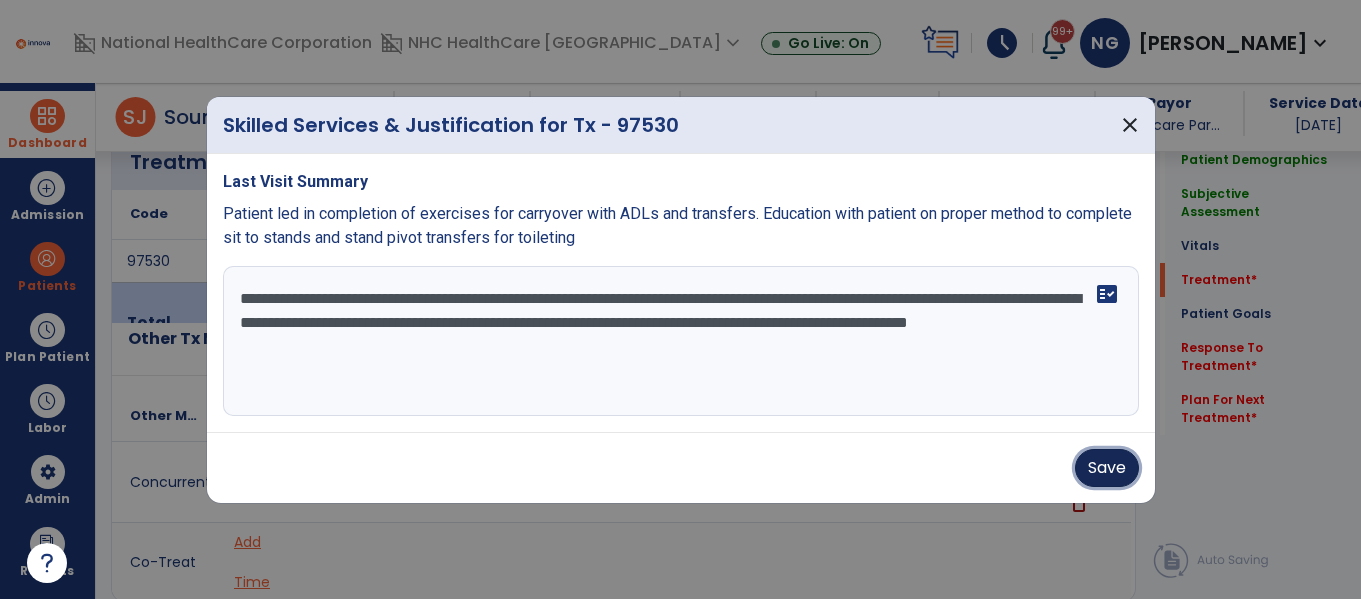 click on "Save" at bounding box center (1107, 468) 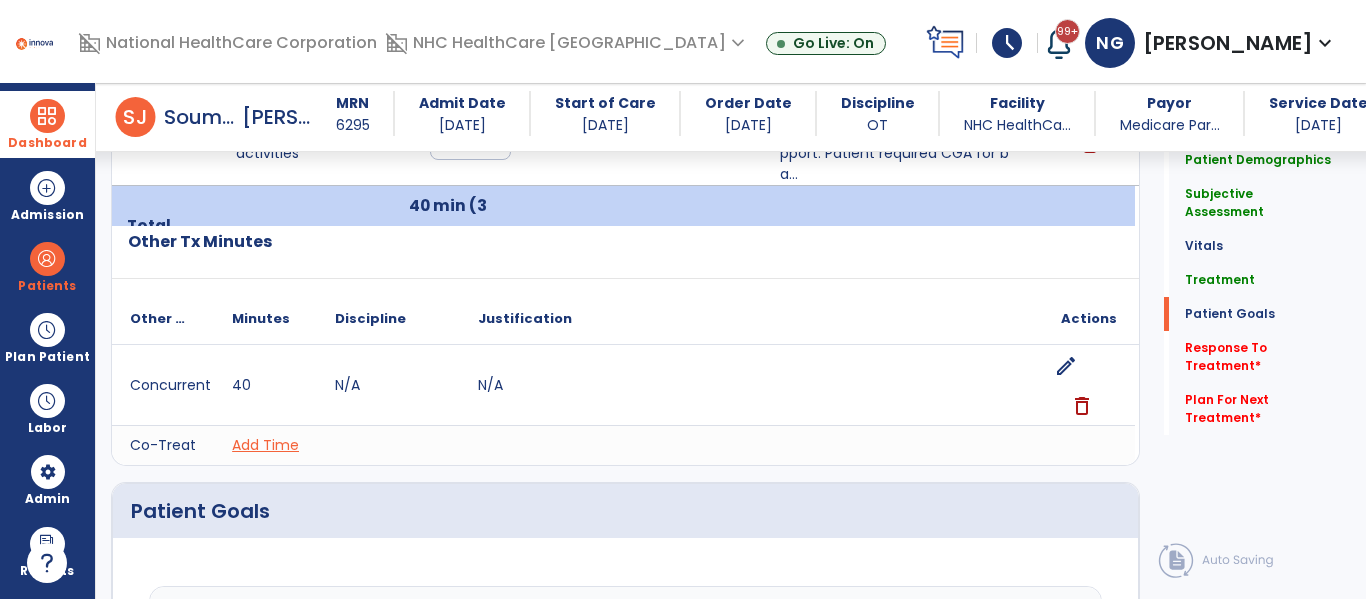 scroll, scrollTop: 2416, scrollLeft: 0, axis: vertical 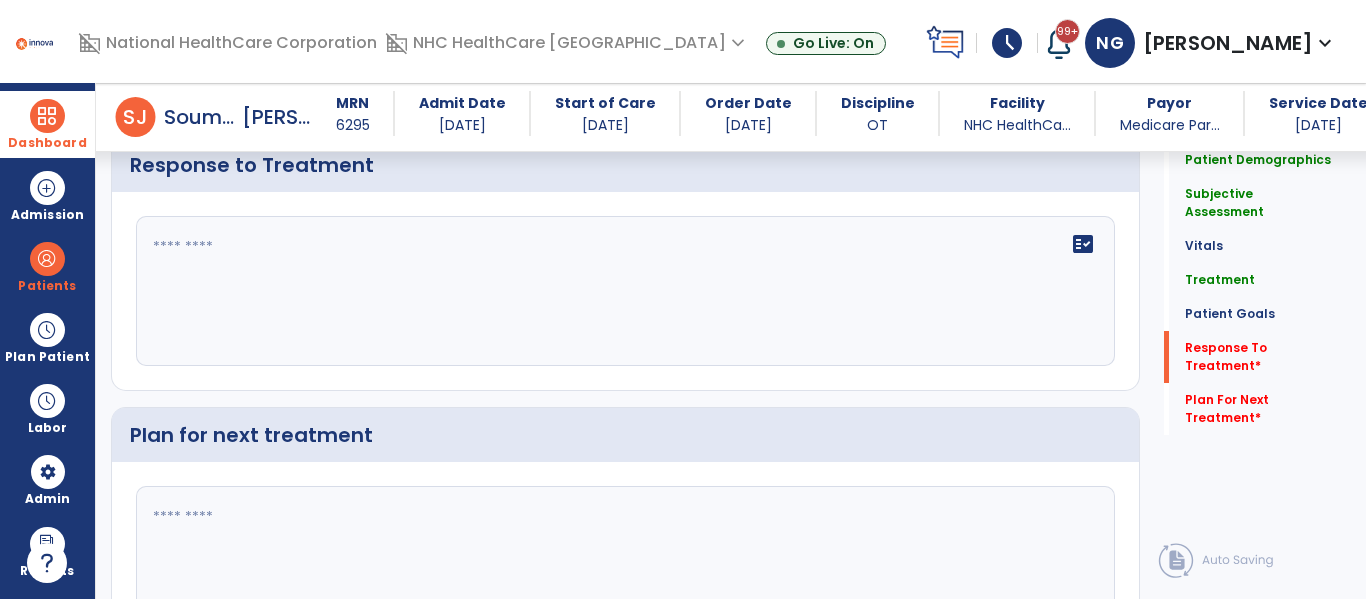 click on "fact_check" 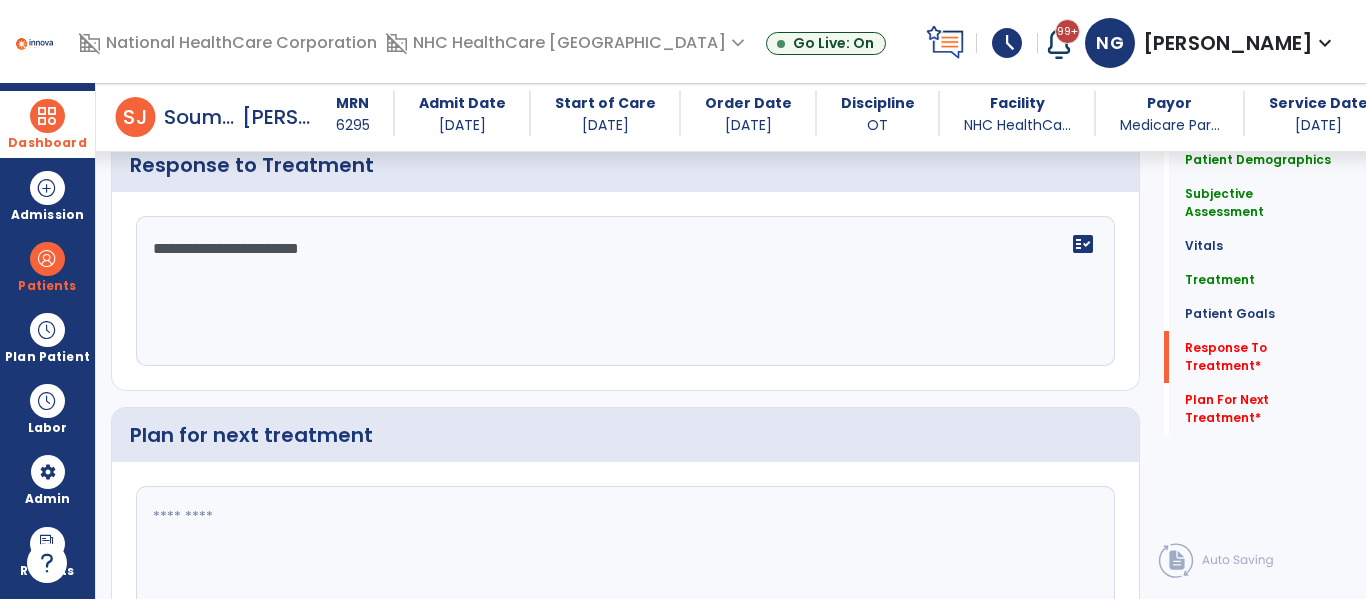type on "**********" 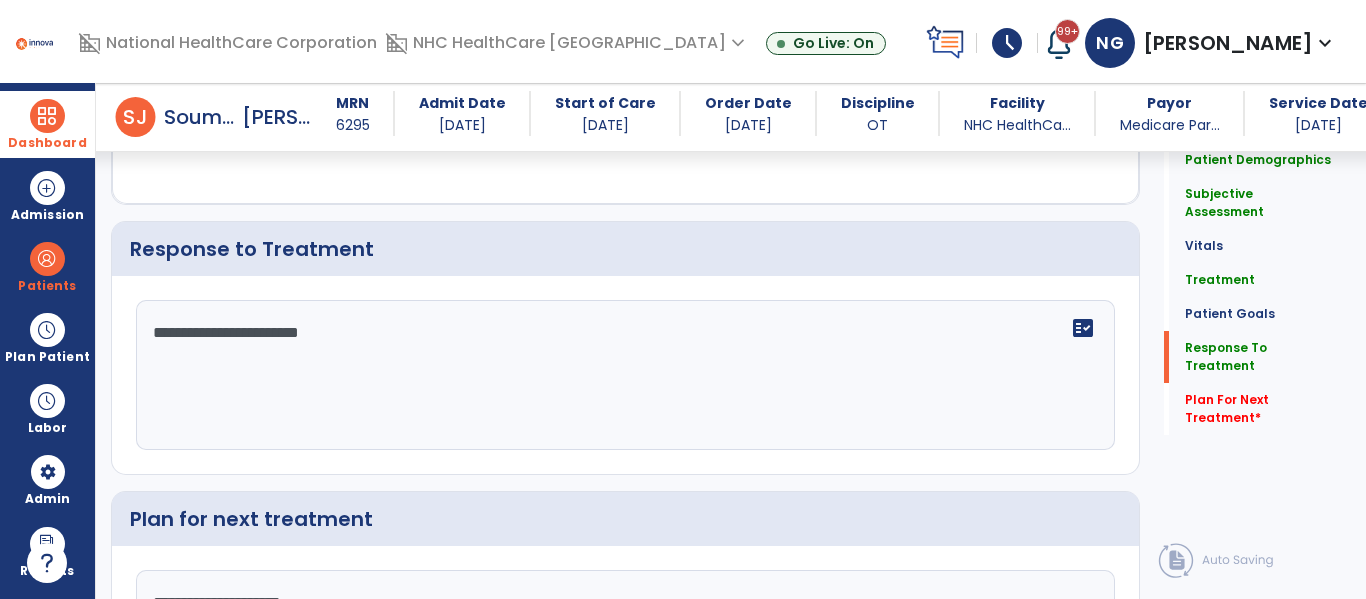 scroll, scrollTop: 2416, scrollLeft: 0, axis: vertical 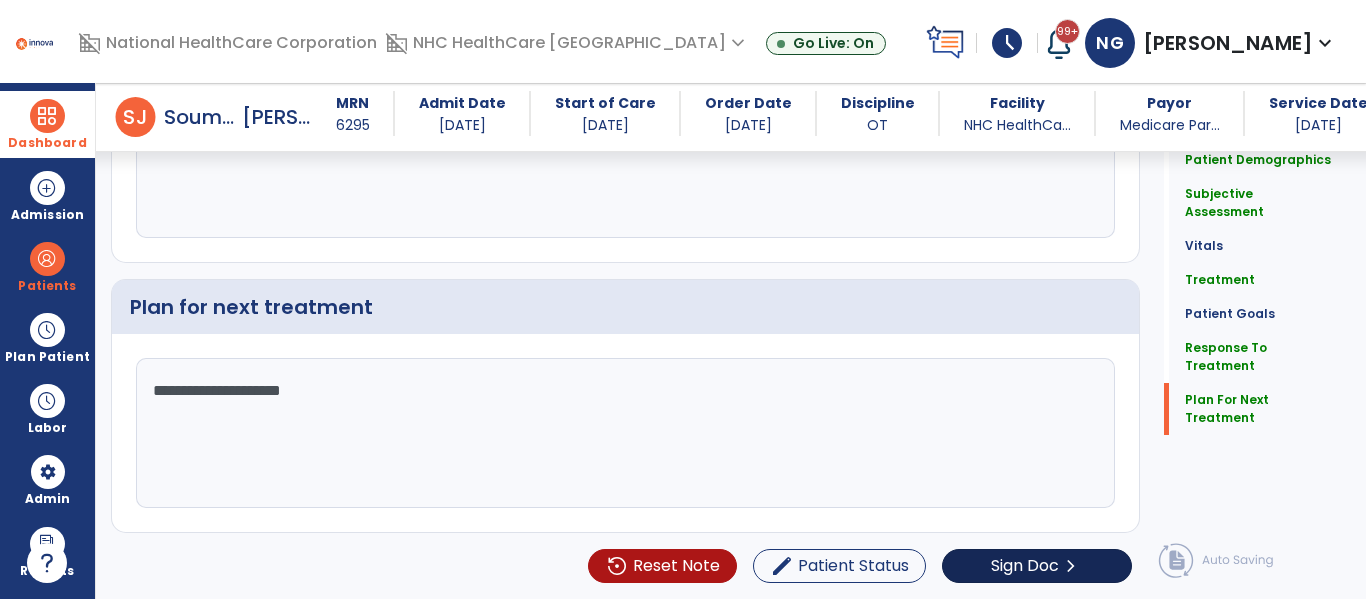 type on "**********" 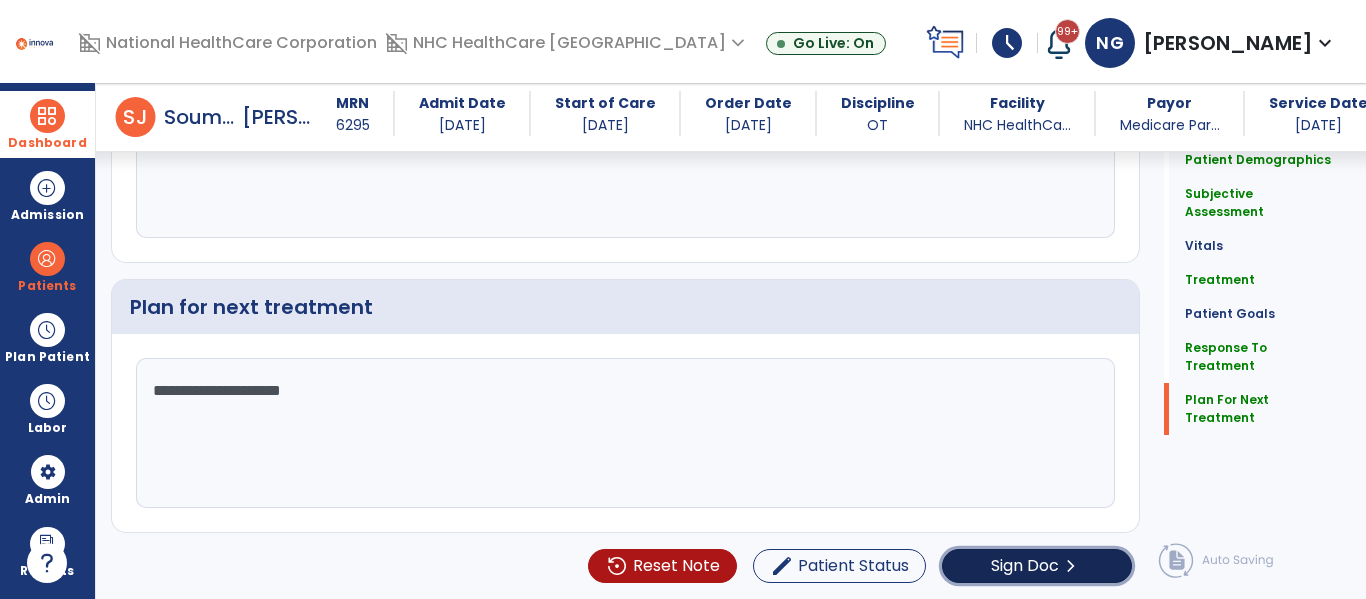 click on "Sign Doc  chevron_right" 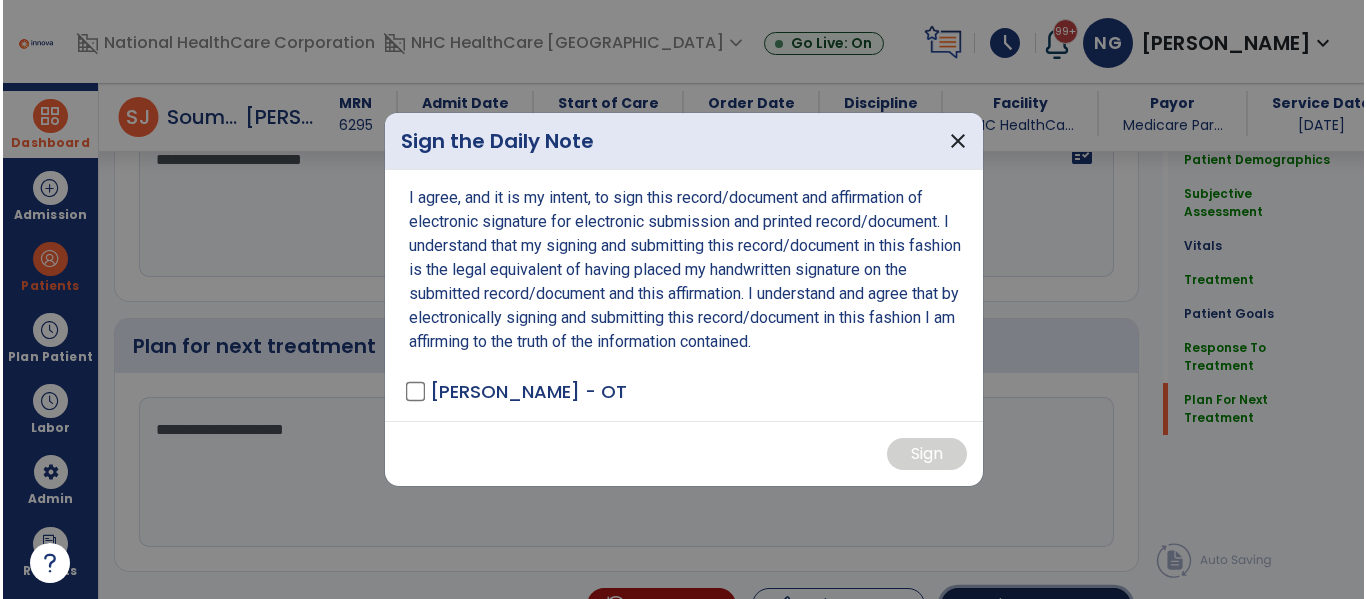 scroll, scrollTop: 2585, scrollLeft: 0, axis: vertical 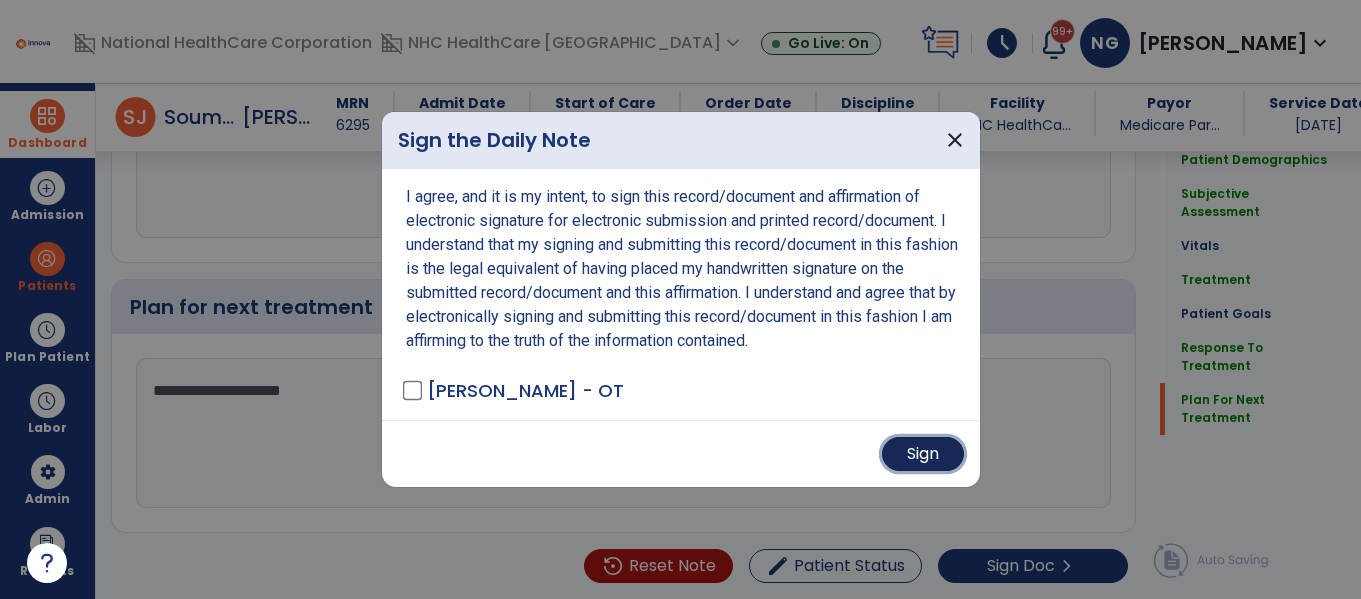 click on "Sign" at bounding box center (923, 454) 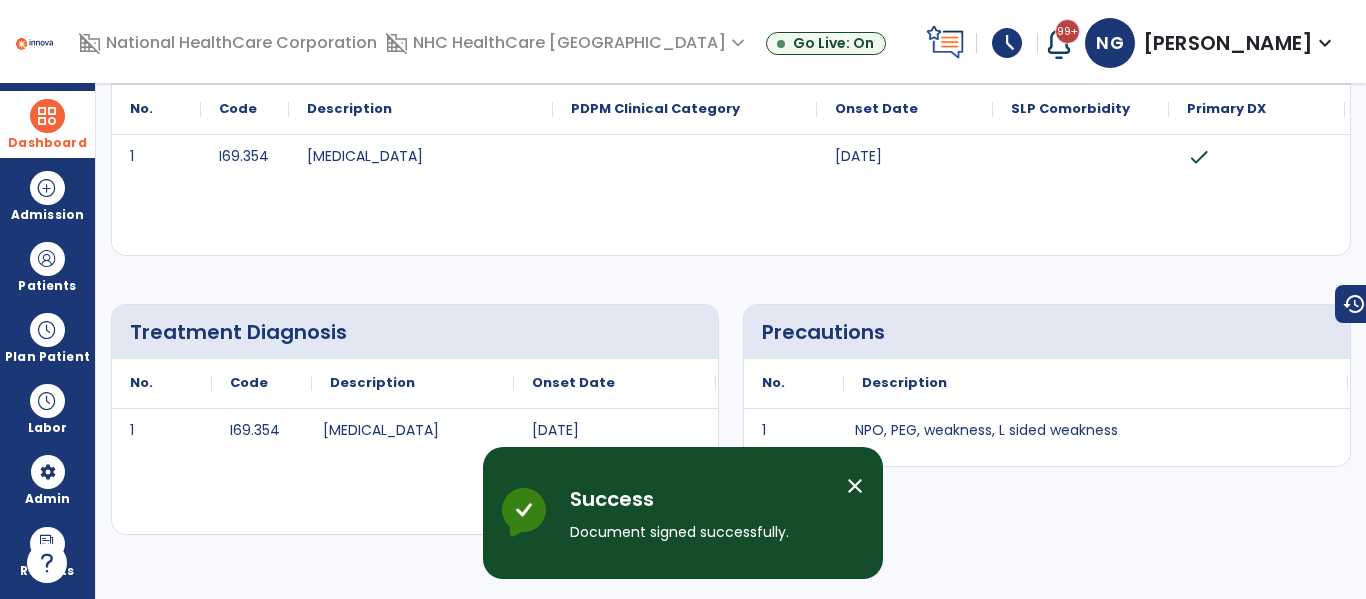 scroll, scrollTop: 0, scrollLeft: 0, axis: both 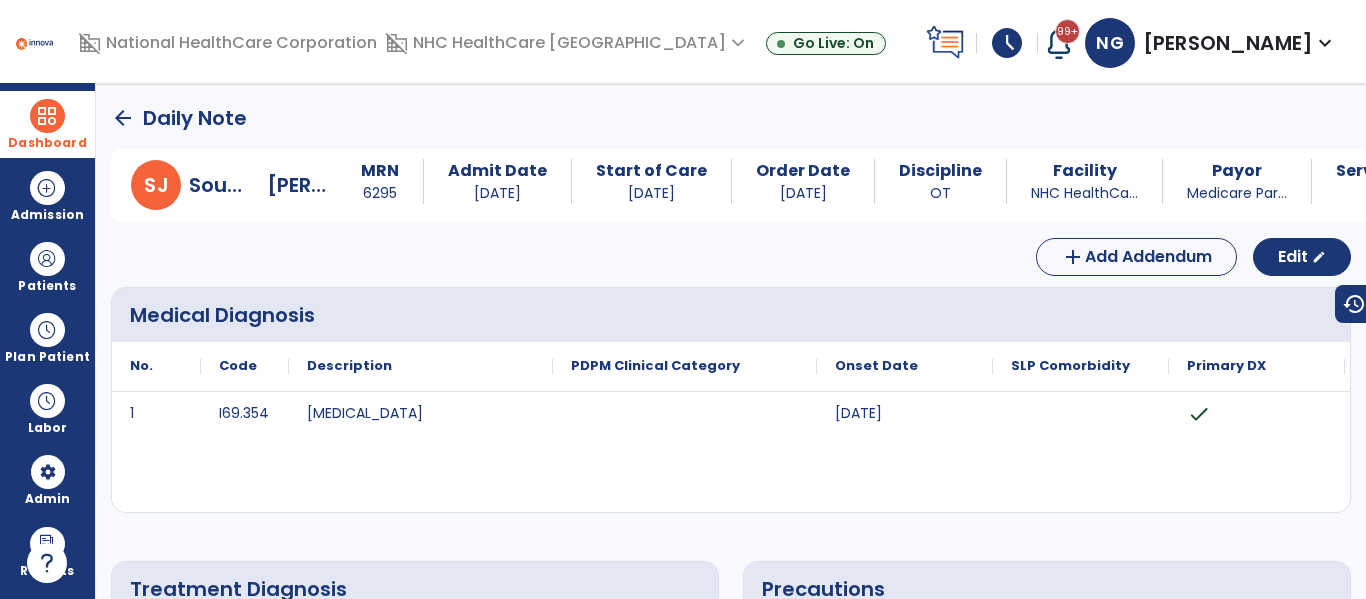 drag, startPoint x: 419, startPoint y: 341, endPoint x: 419, endPoint y: 356, distance: 15 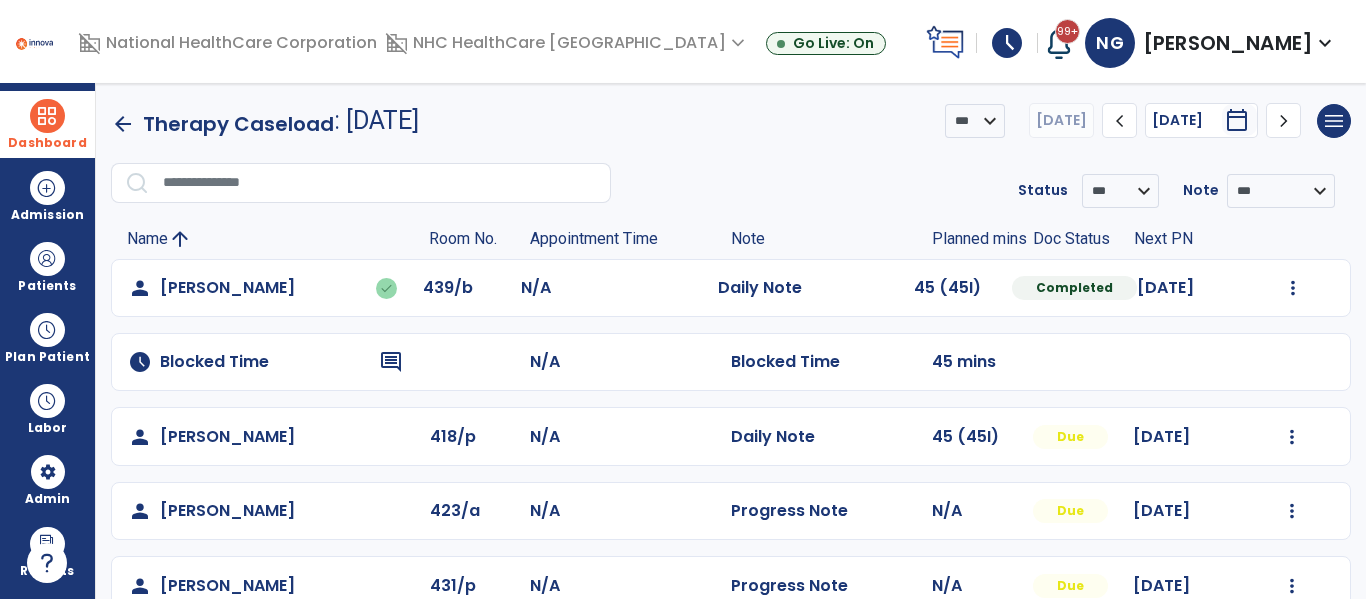 scroll, scrollTop: 487, scrollLeft: 0, axis: vertical 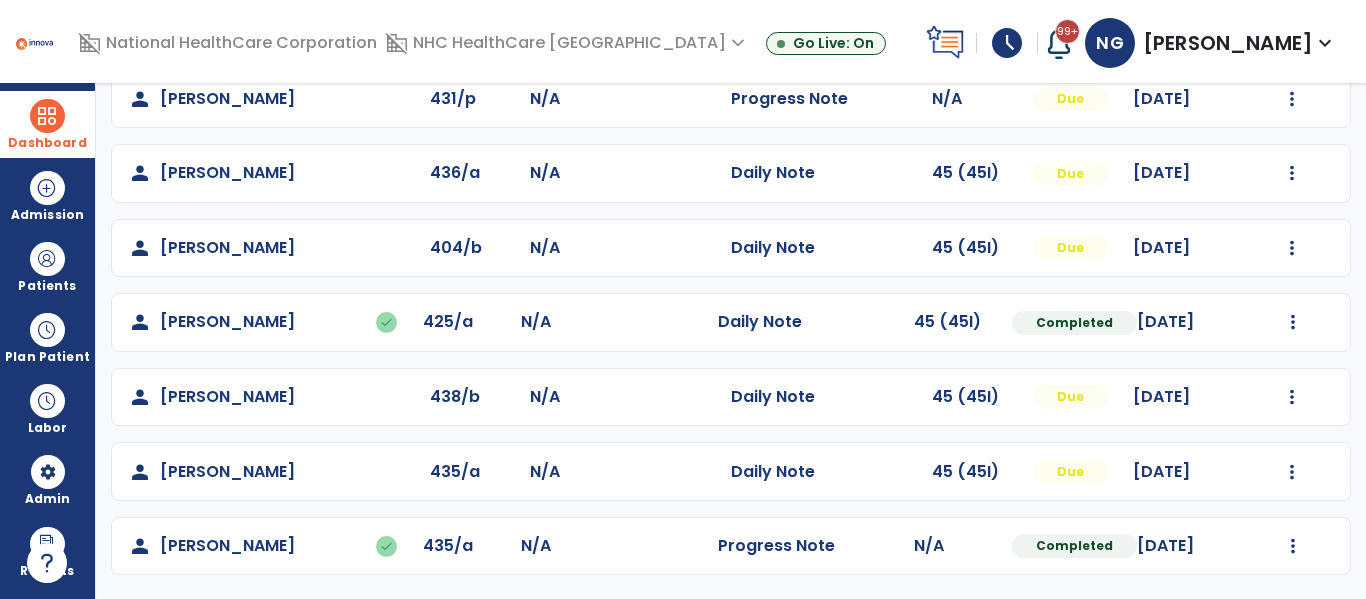 click on "person   [PERSON_NAME]   done  439/b N/A  Daily Note   45 (45I)  Completed [DATE]  Undo Visit Status   Reset Note   Open Document   G + C Mins   schedule   Blocked Time  comment N/A  Blocked Time   45 mins   person   [PERSON_NAME]  418/p N/A  Daily Note   45 (45I)  Due [DATE]  Mark Visit As Complete   Reset Note   Open Document   G + C Mins   person   [PERSON_NAME]  423/a N/A  Progress Note   N/A  Due [DATE]  Mark Visit As Complete   Reset Note   Open Document   G + C Mins   person   [PERSON_NAME]  431/p N/A  Progress Note   N/A  Due [DATE]  Mark Visit As Complete   Reset Note   Open Document   G + C Mins   person   [PERSON_NAME]  436/a N/A  Daily Note   45 (45I)  Due [DATE]  Mark Visit As Complete   Reset Note   Open Document   G + C Mins   person   [PERSON_NAME]  404/b N/A  Daily Note   45 (45I)  Due [DATE]  Mark Visit As Complete   Reset Note   Open Document   G + C Mins   person   [PERSON_NAME]   done  425/a N/A  Daily Note   45 (45I)  Completed [DATE]  Undo Visit Status" 